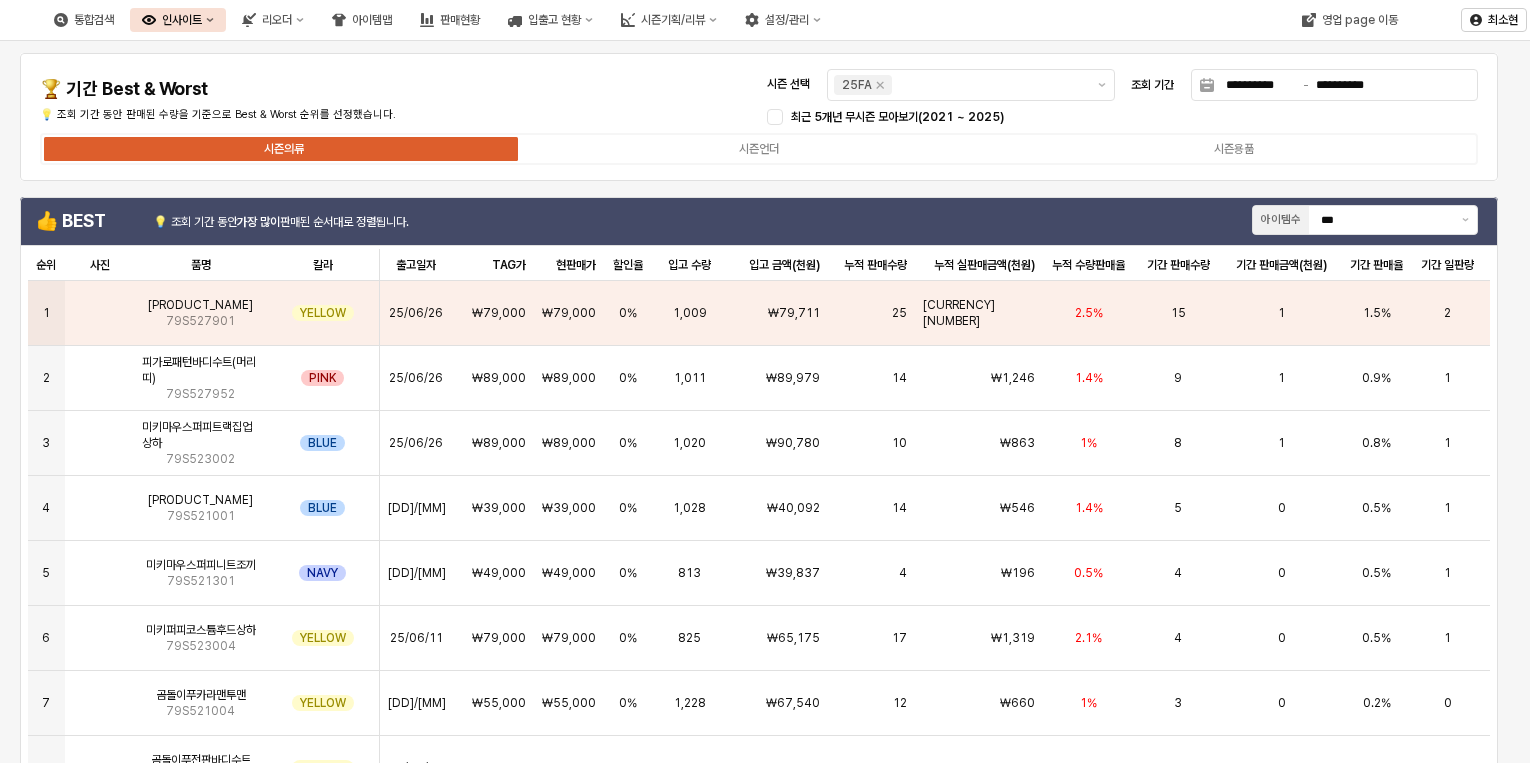 scroll, scrollTop: 0, scrollLeft: 0, axis: both 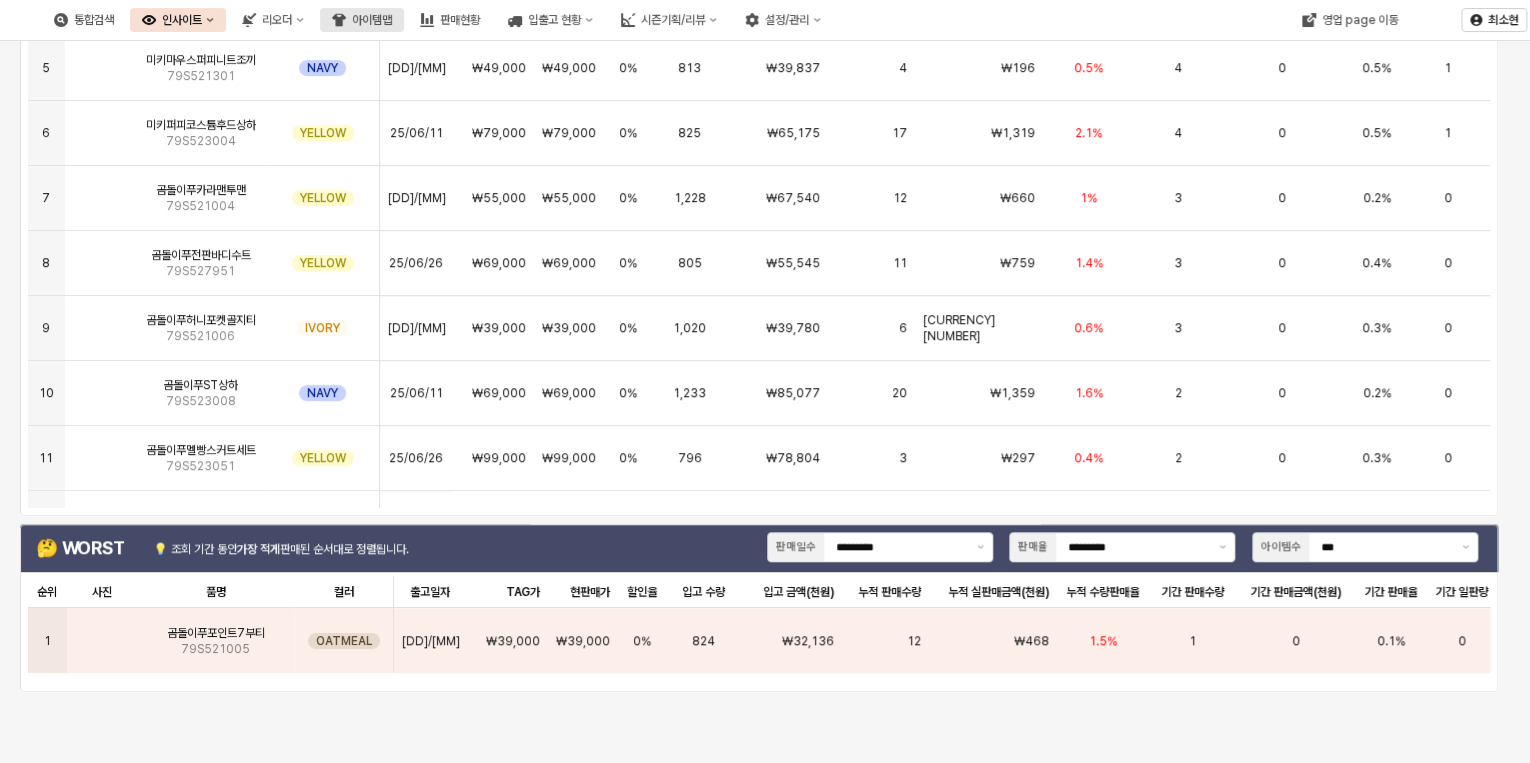 click on "아이템맵" at bounding box center [372, 20] 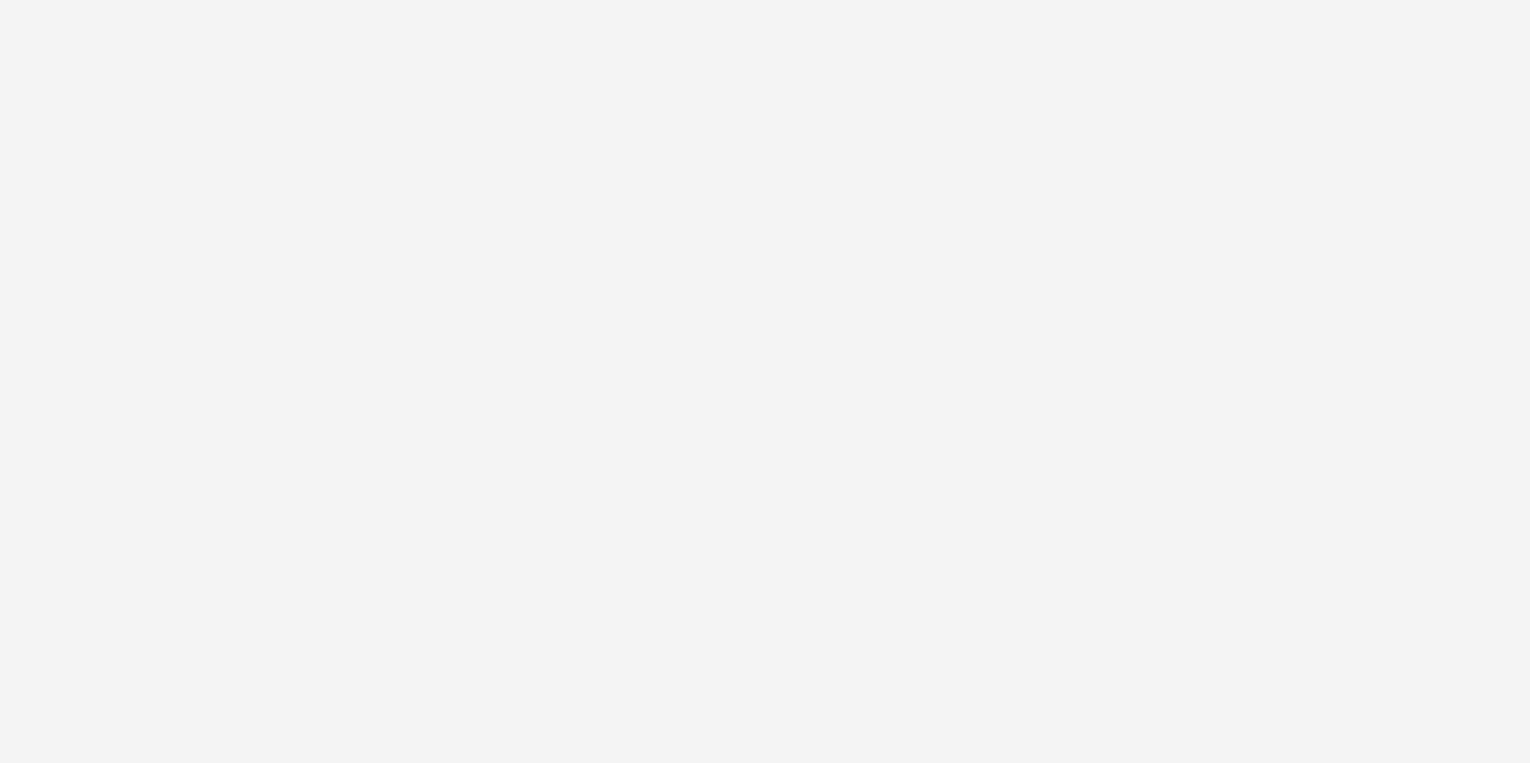 scroll, scrollTop: 0, scrollLeft: 0, axis: both 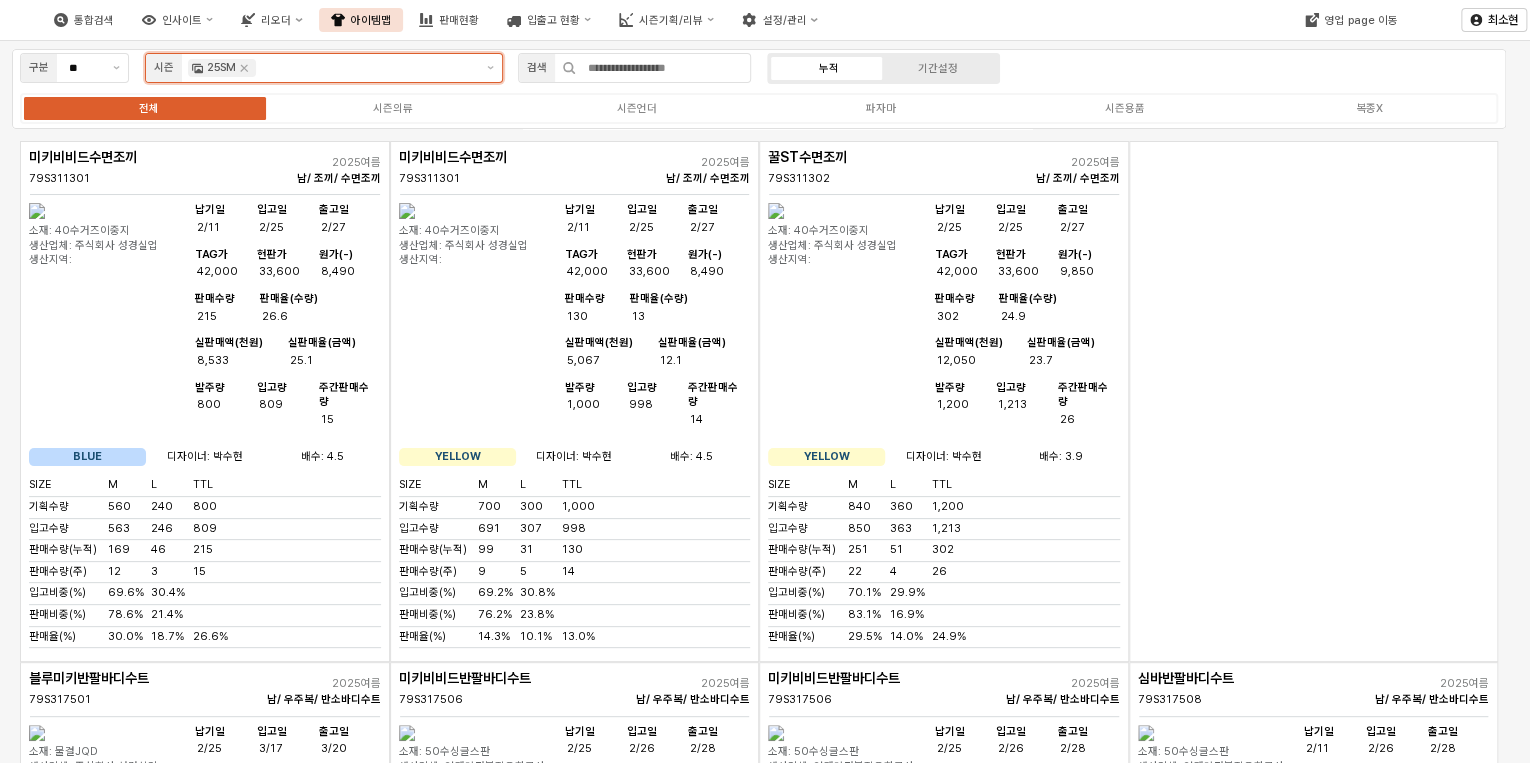 click at bounding box center (366, 68) 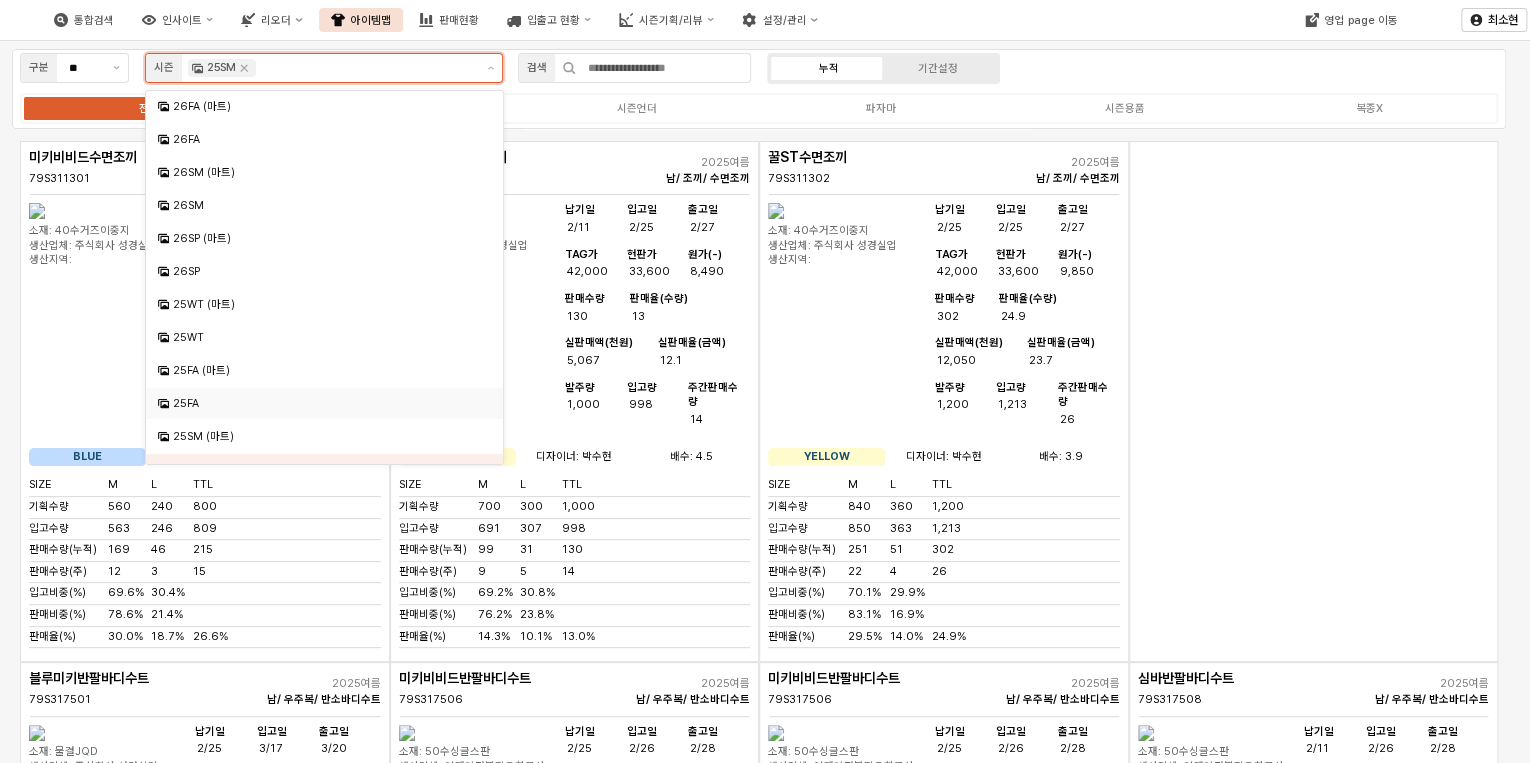 scroll, scrollTop: 146, scrollLeft: 0, axis: vertical 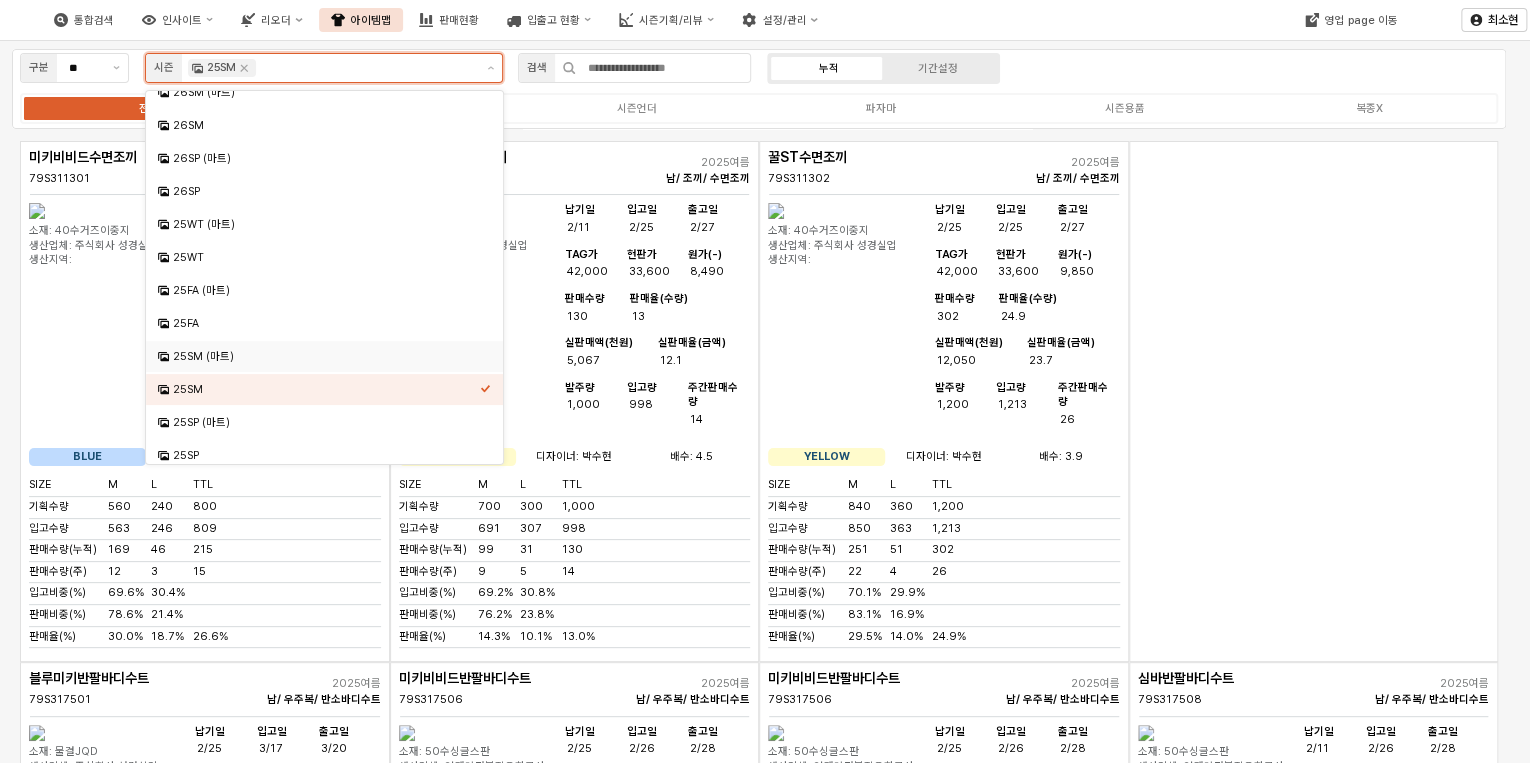 click on "25SM (마트)" at bounding box center [326, 356] 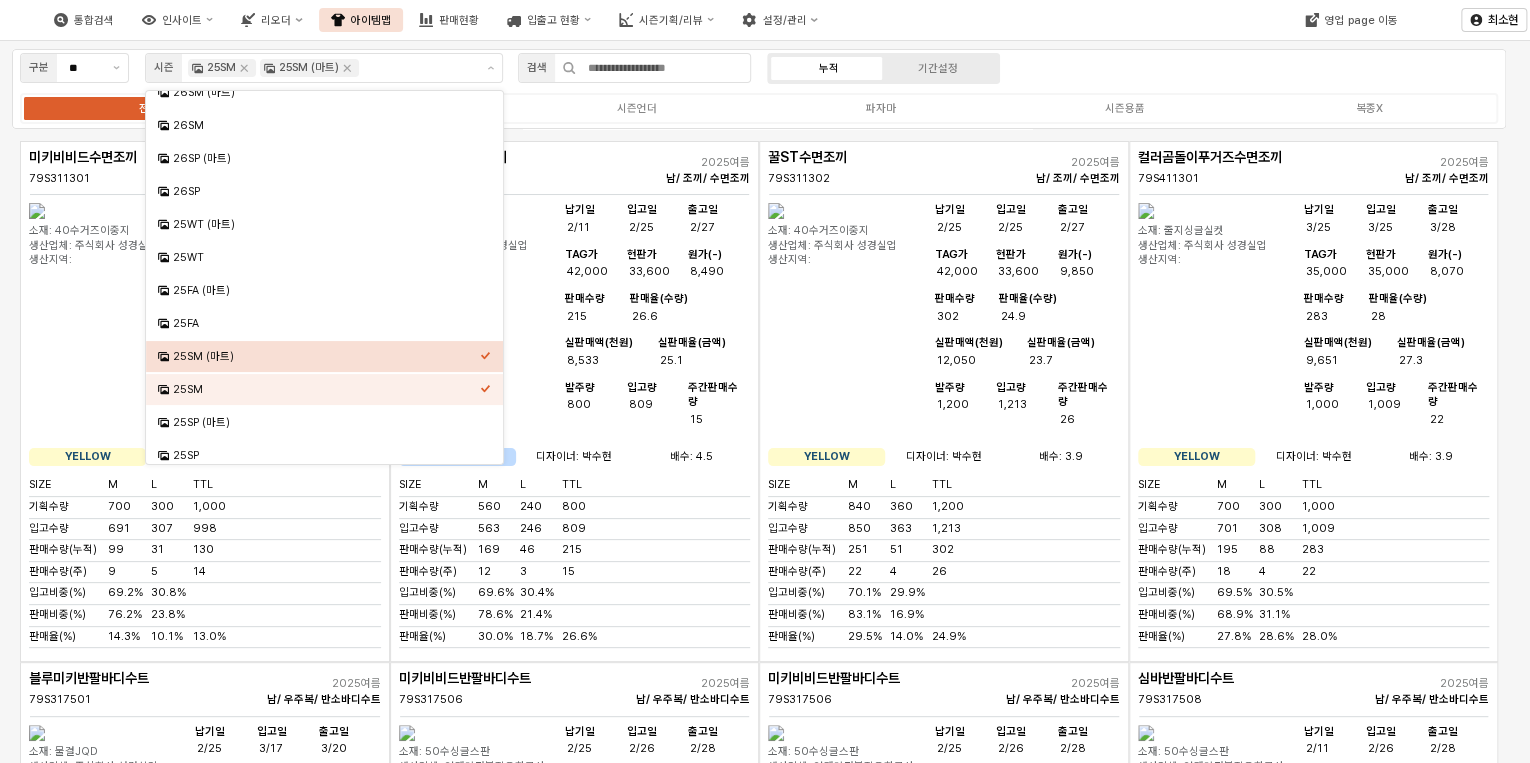 click on "구분 ** 시즌 25SM 25SM (마트) 검색 누적 기간설정 전체 시즌의류 시즌언더 파자마 시즌용품 복종X" at bounding box center [759, 89] 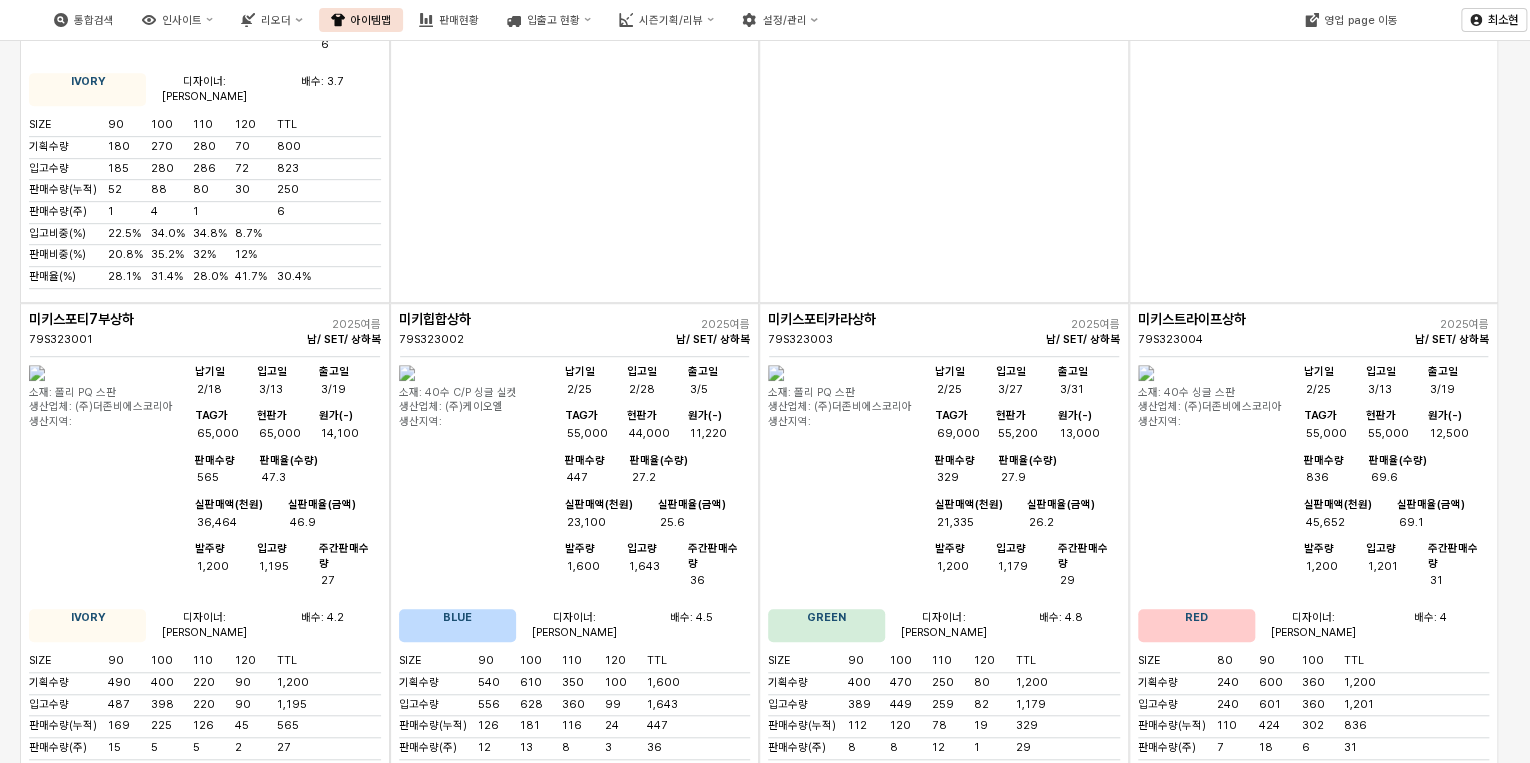 scroll, scrollTop: 15840, scrollLeft: 0, axis: vertical 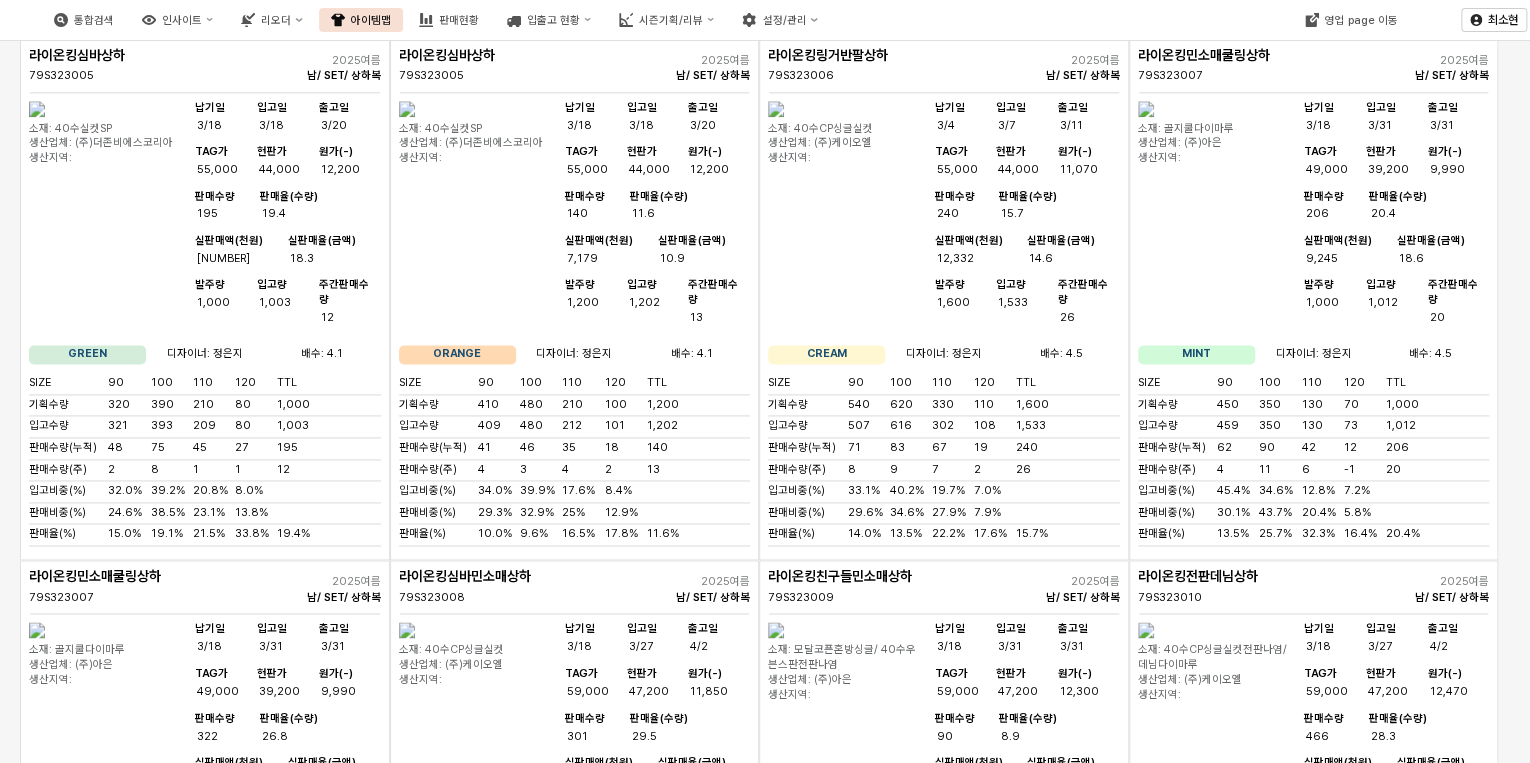 click on "구분 ** 시즌 25SM 25SM (마트) 검색 누적 기간설정 전체 시즌의류 시즌언더 파자마 시즌용품 복종X" at bounding box center (765, -1103) 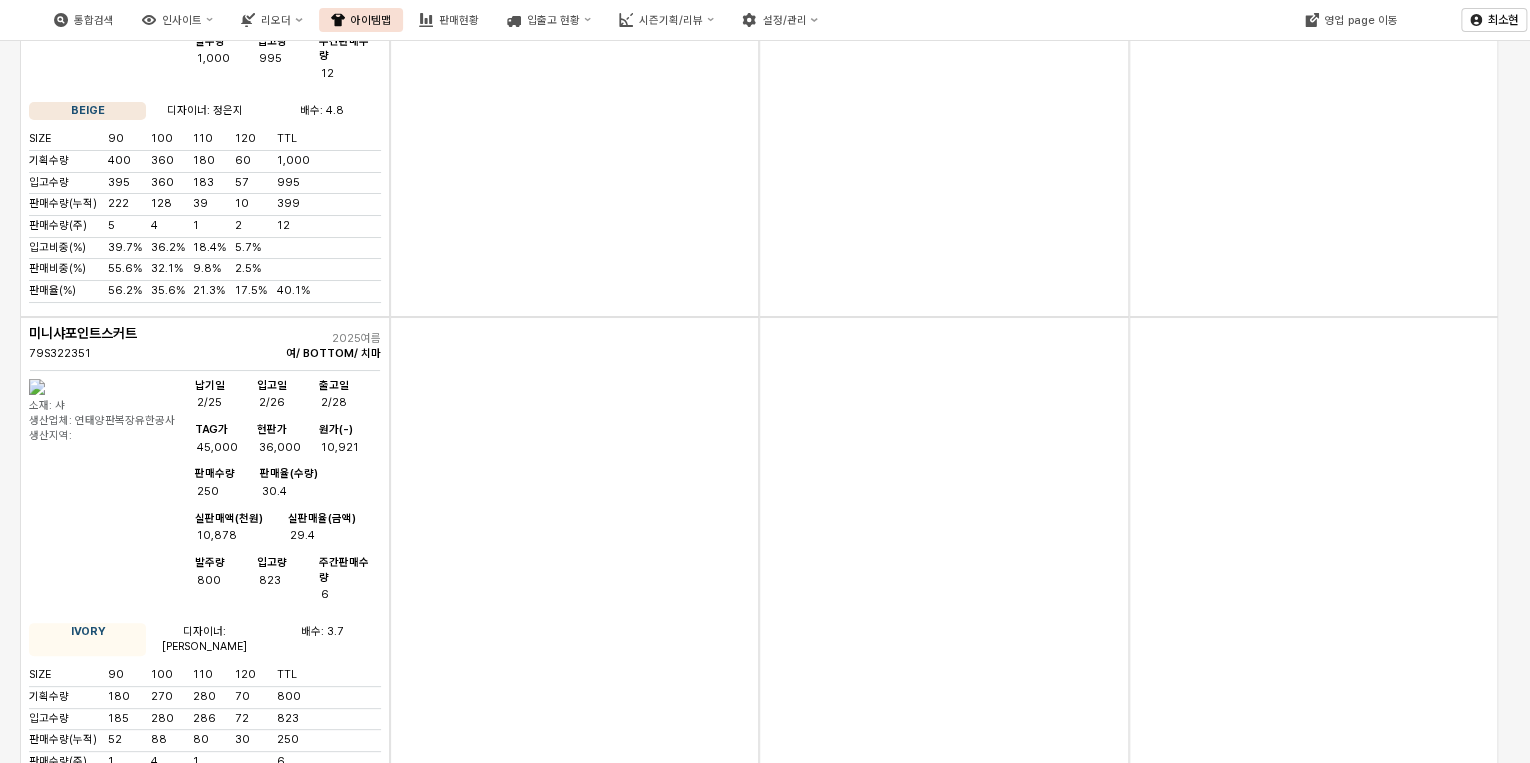 scroll, scrollTop: 14960, scrollLeft: 0, axis: vertical 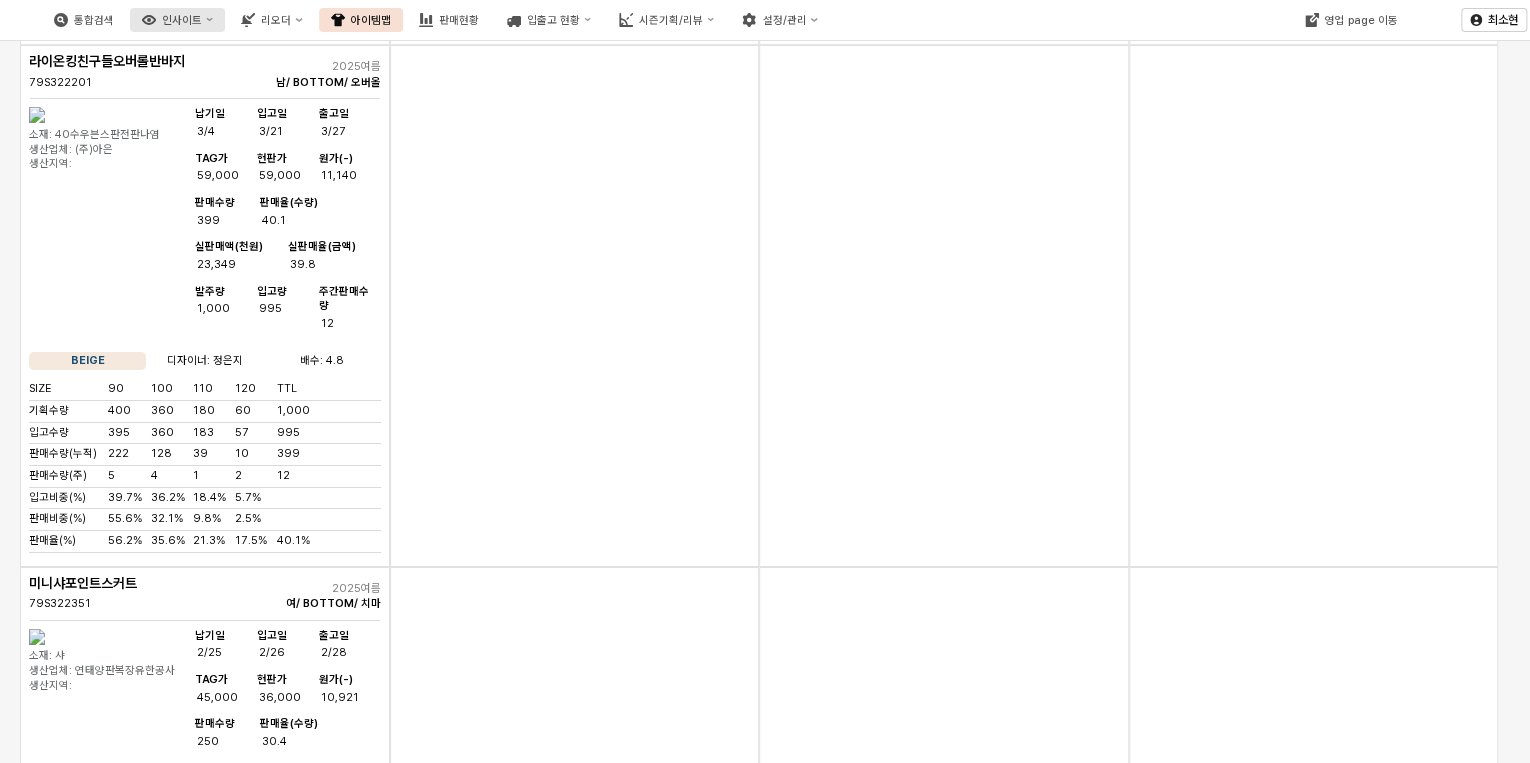 click on "인사이트" at bounding box center [177, 20] 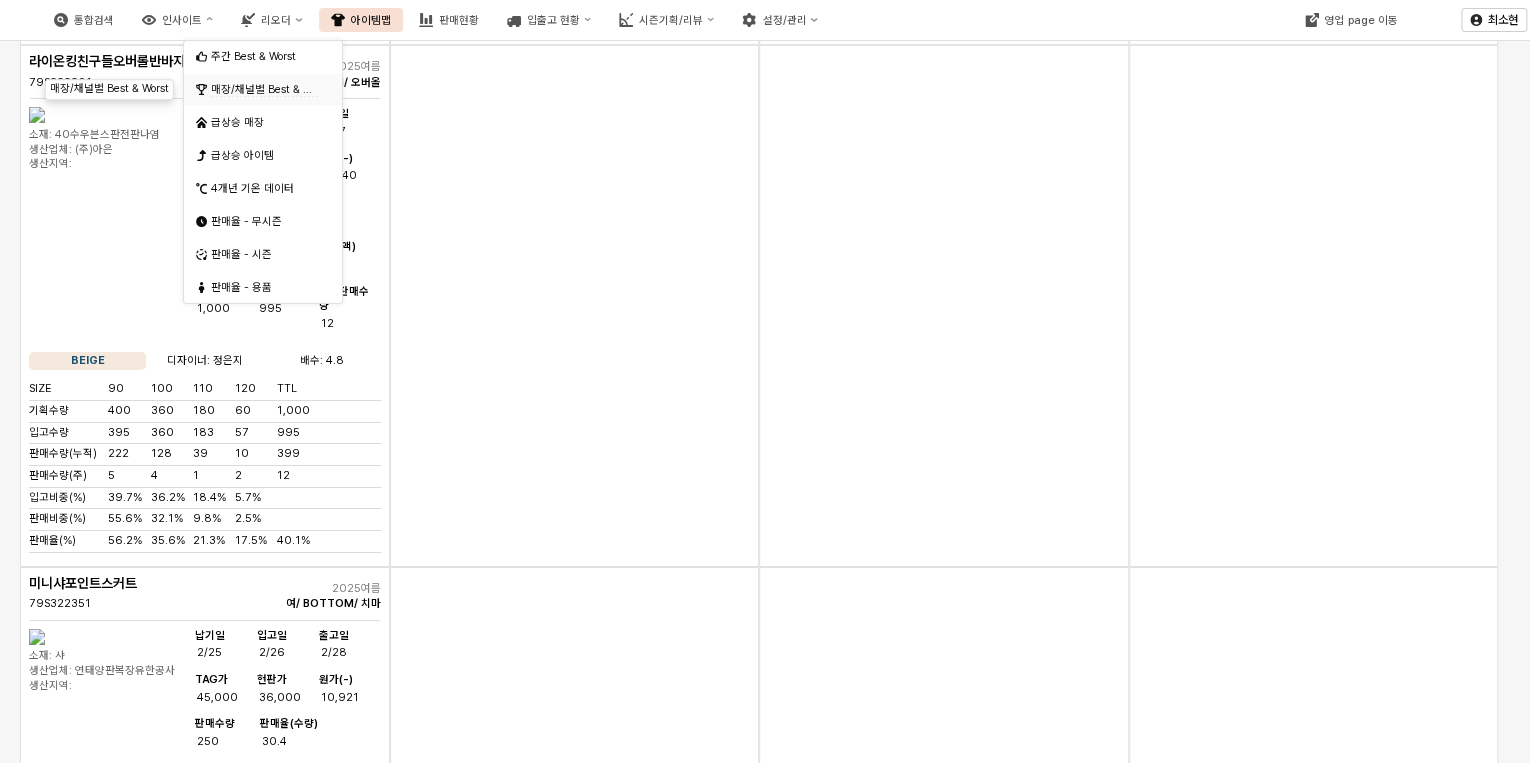 click on "매장/채널별 Best & Worst" at bounding box center [270, 90] 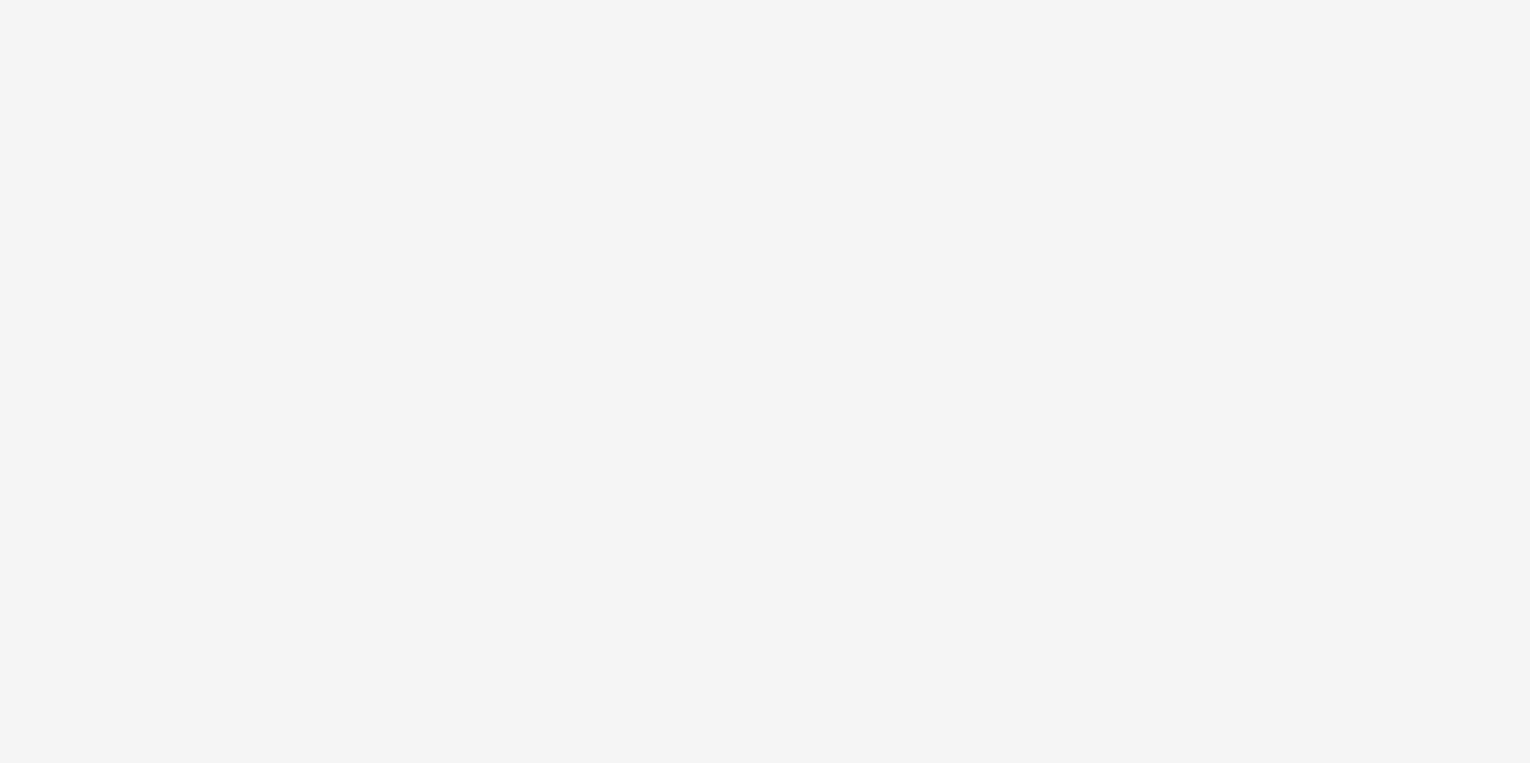 scroll, scrollTop: 0, scrollLeft: 0, axis: both 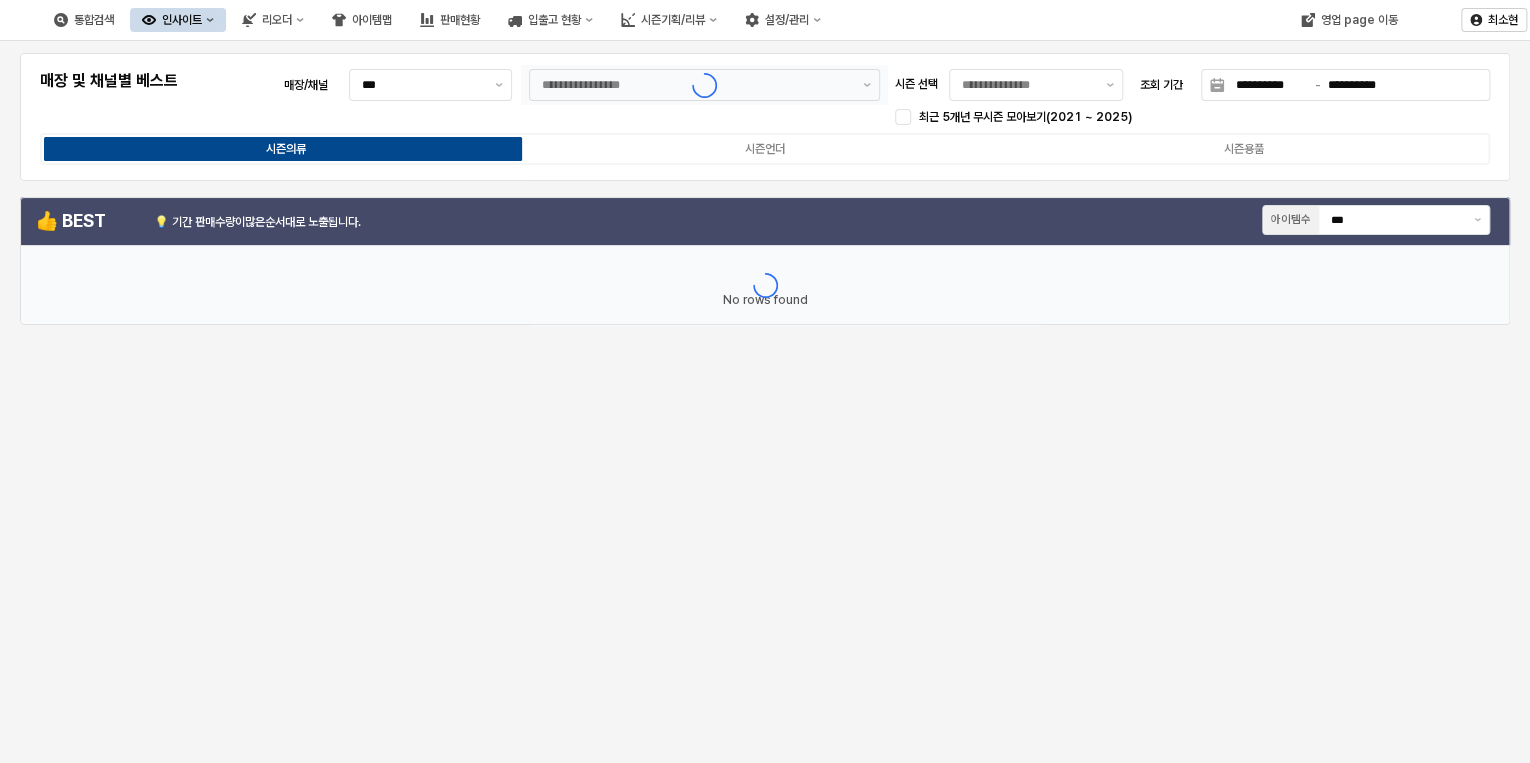 type on "**********" 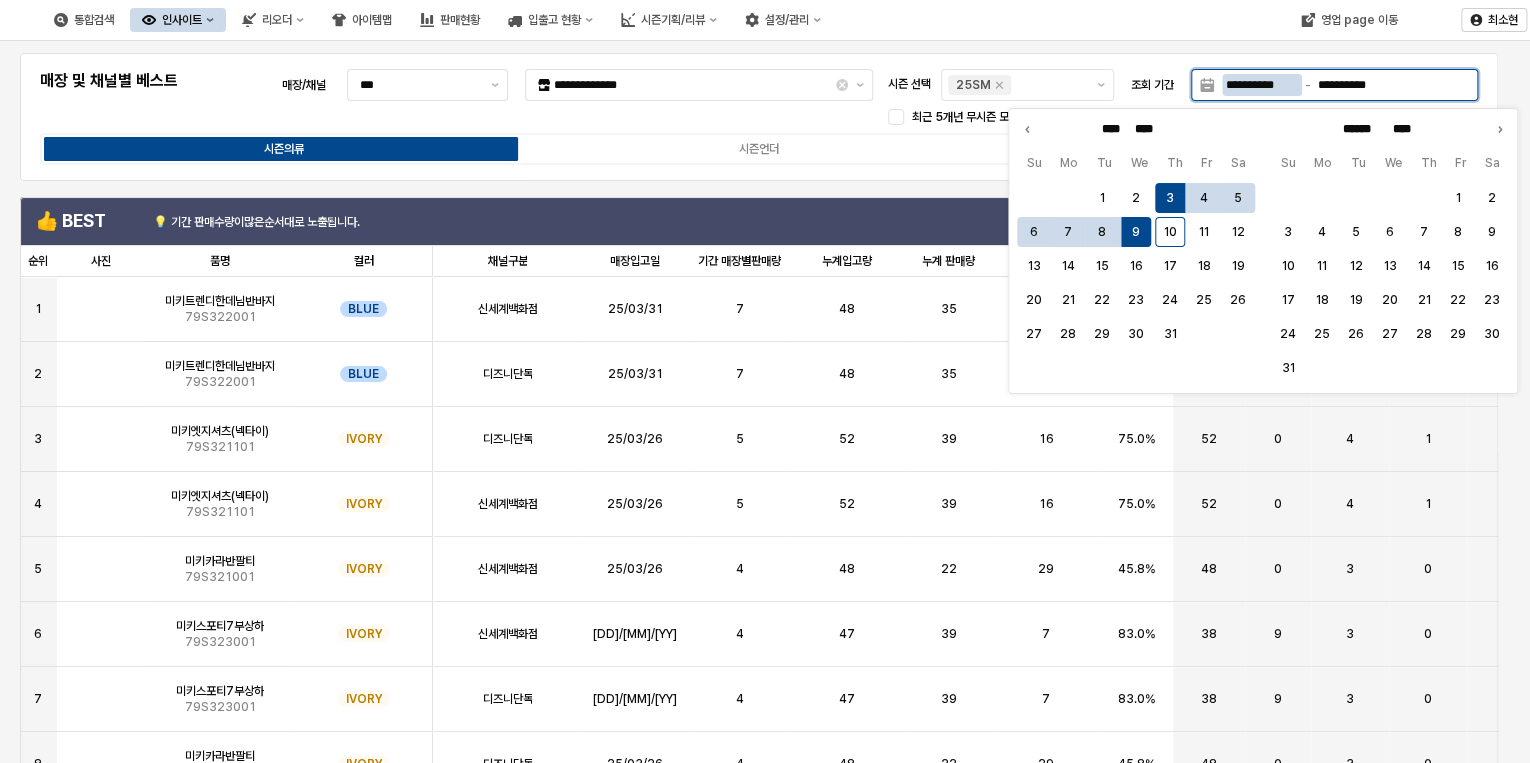 click on "**********" at bounding box center [1262, 85] 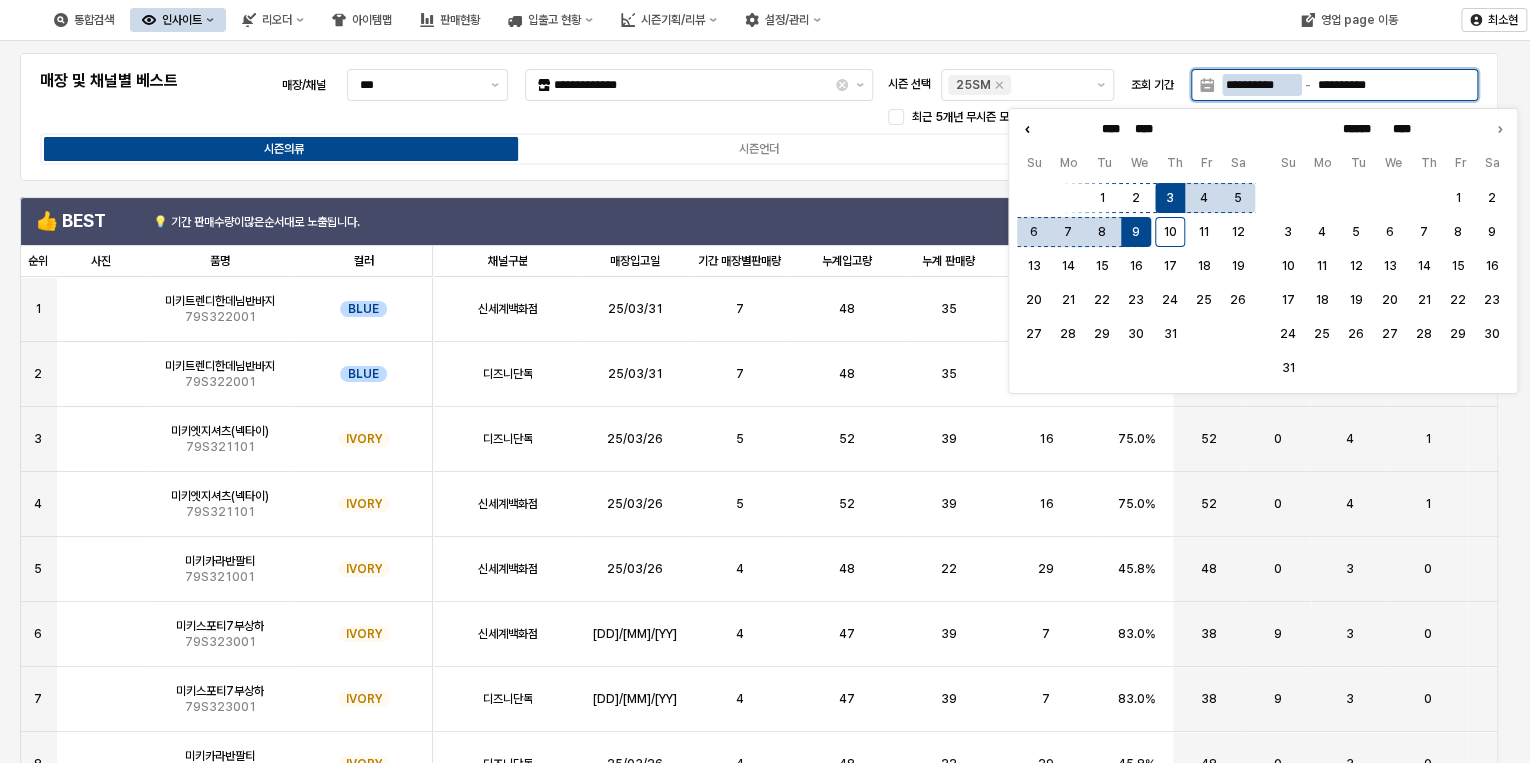 click 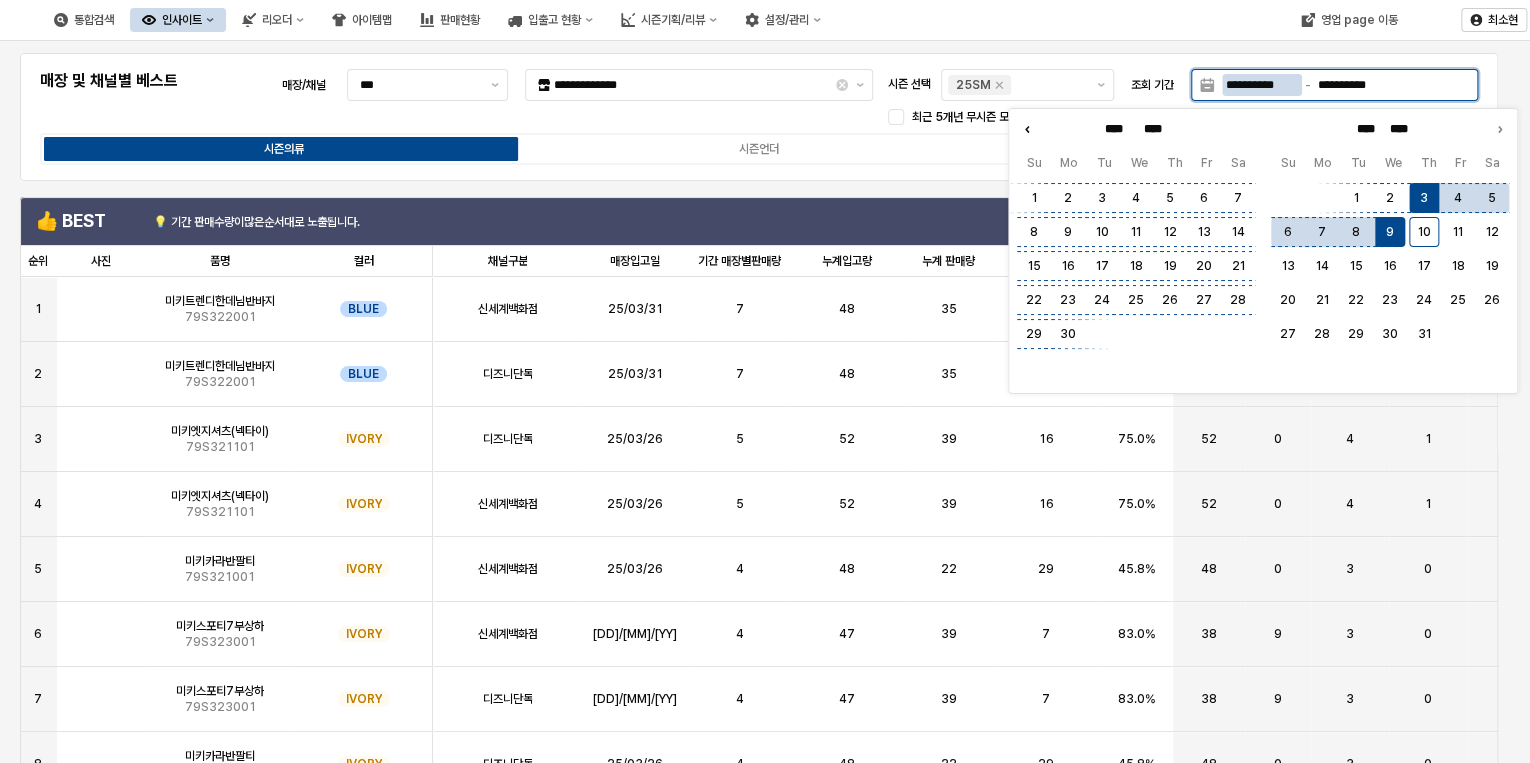 click 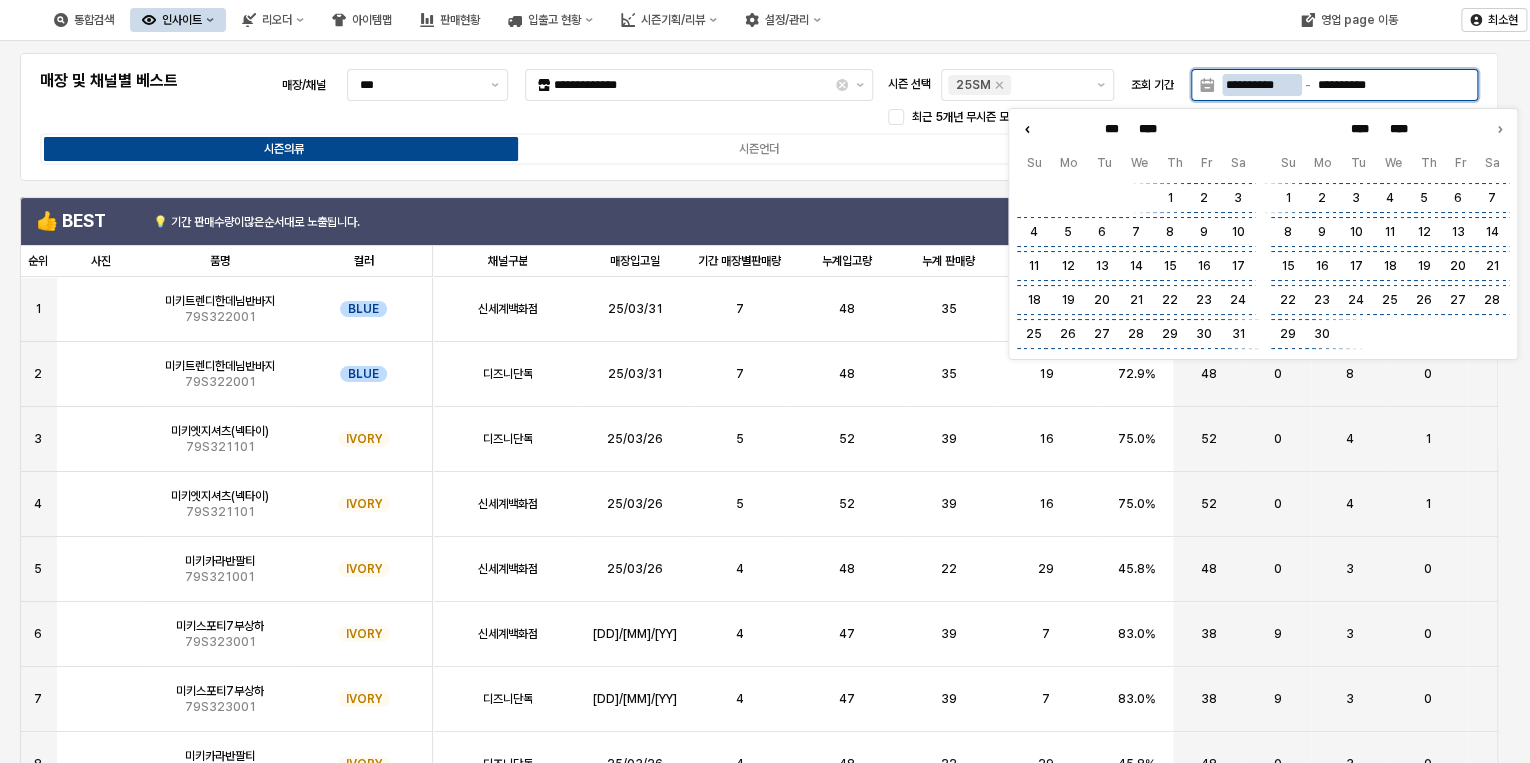 click 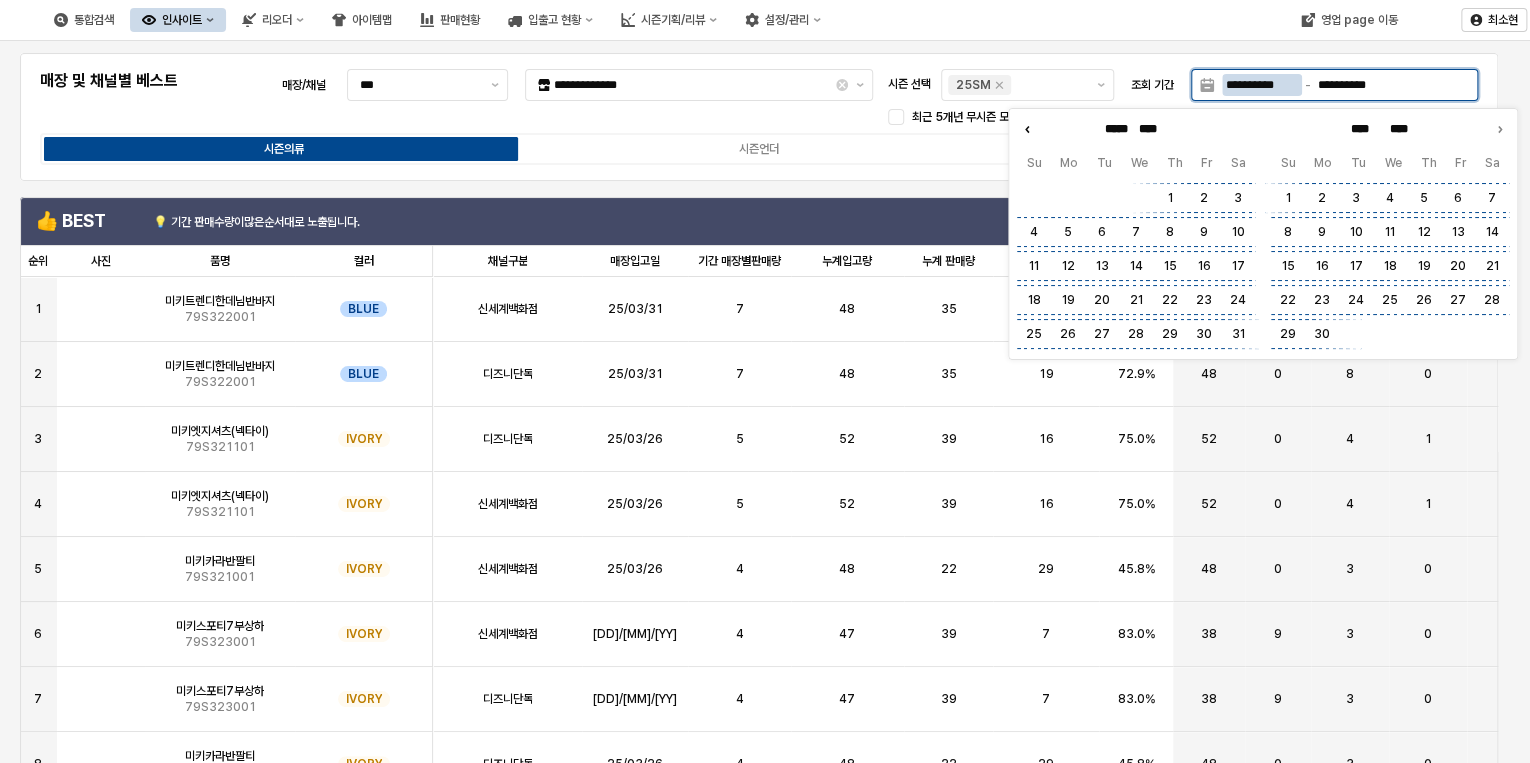 type on "***" 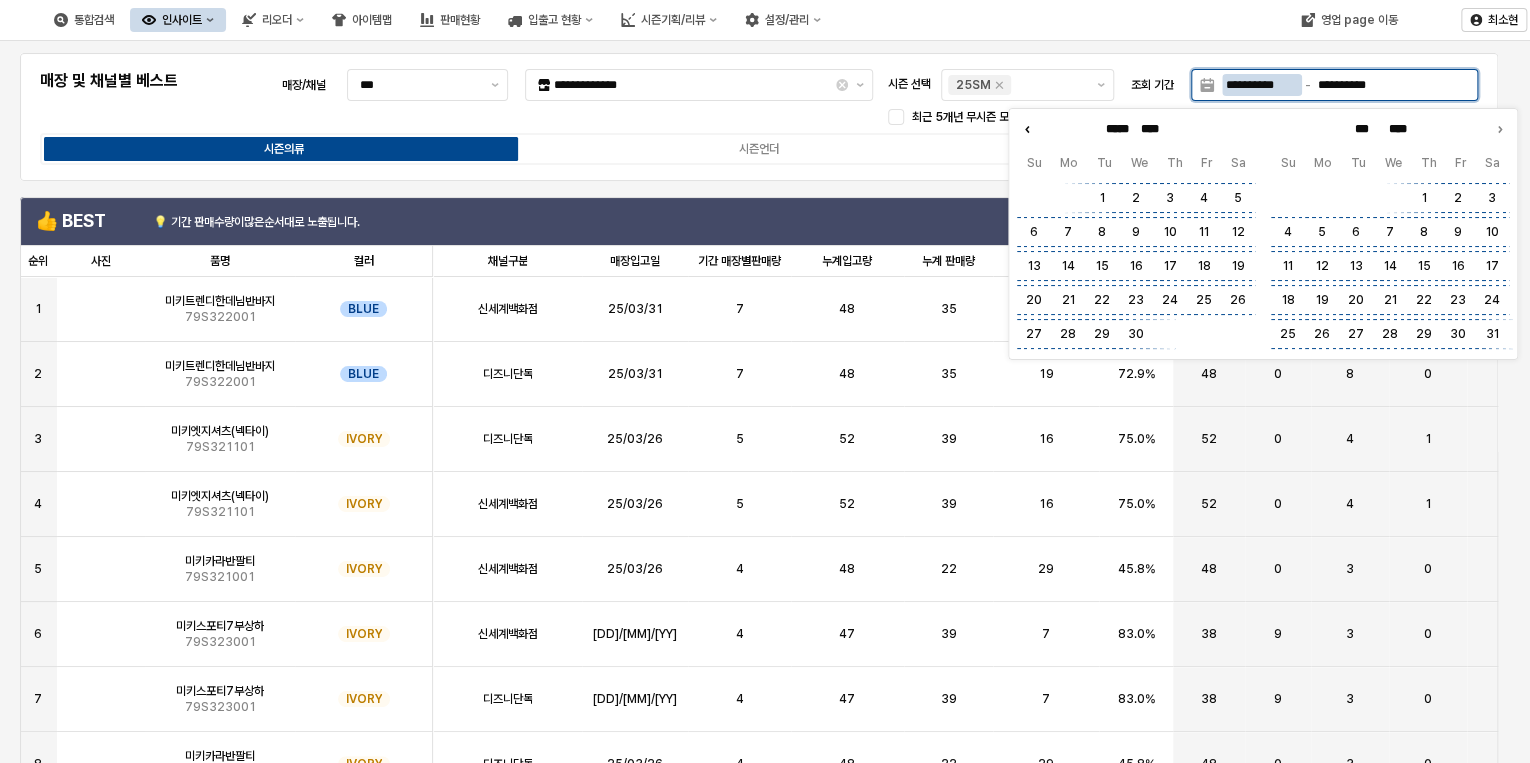 click 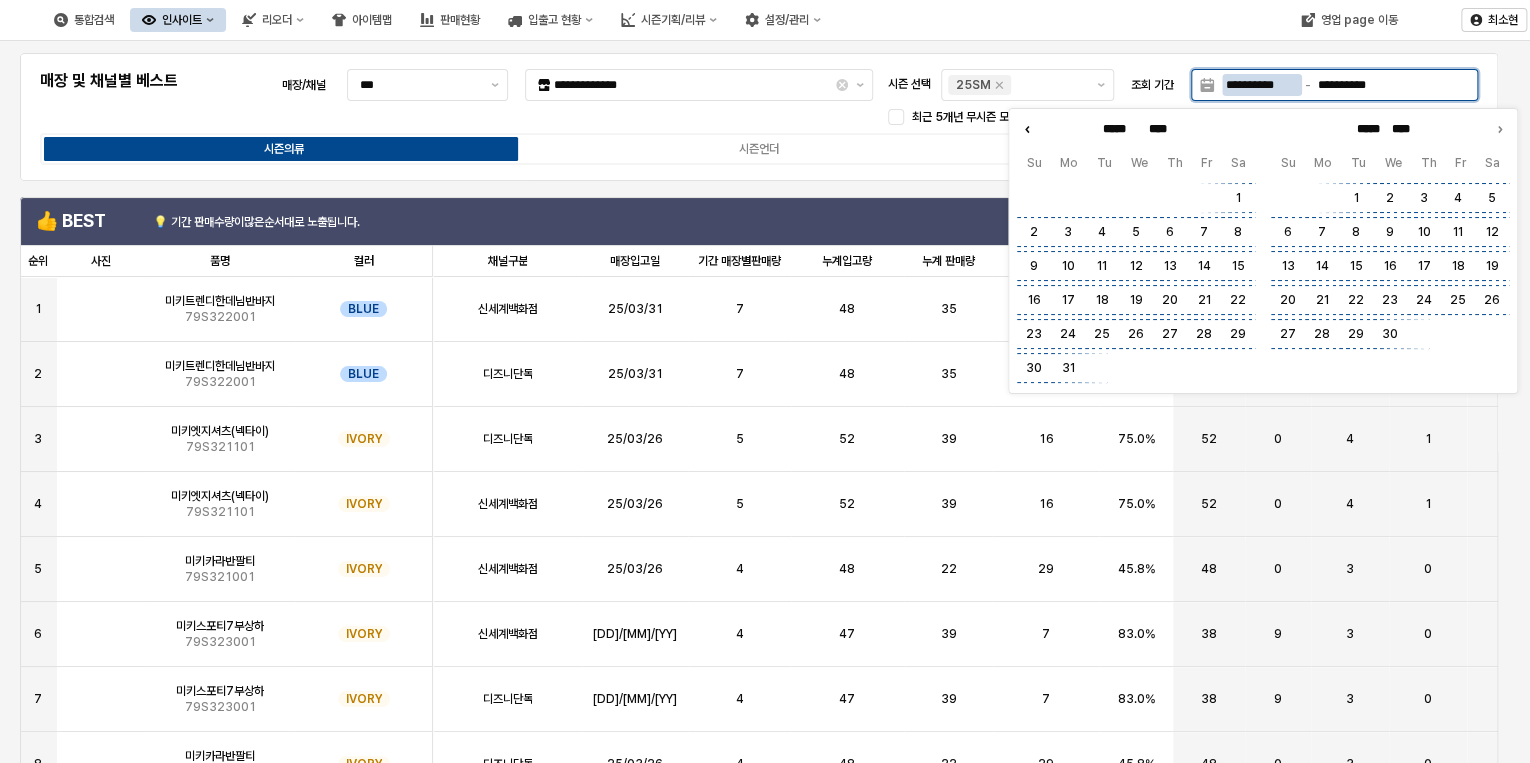 click 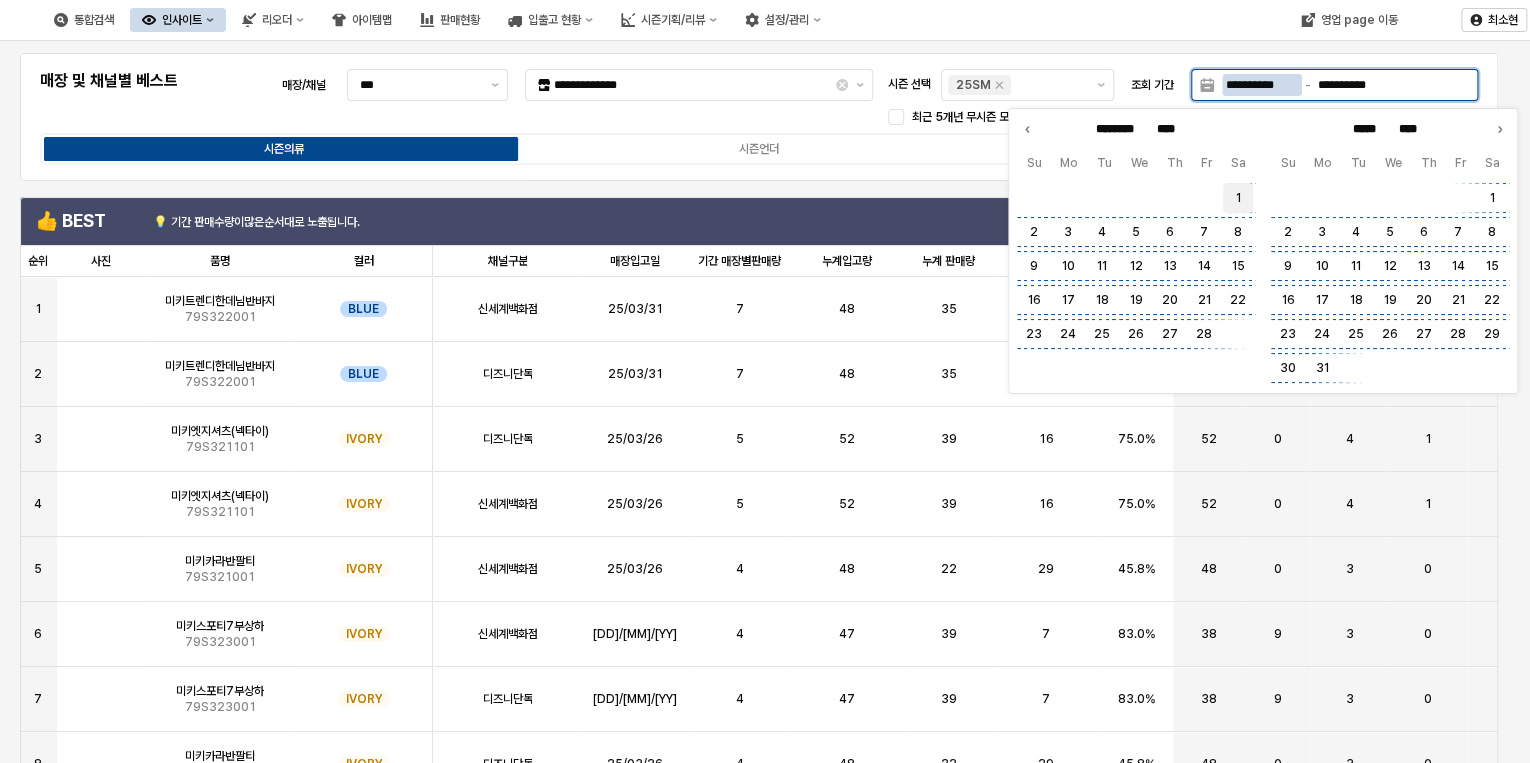 click on "1" at bounding box center [1238, 198] 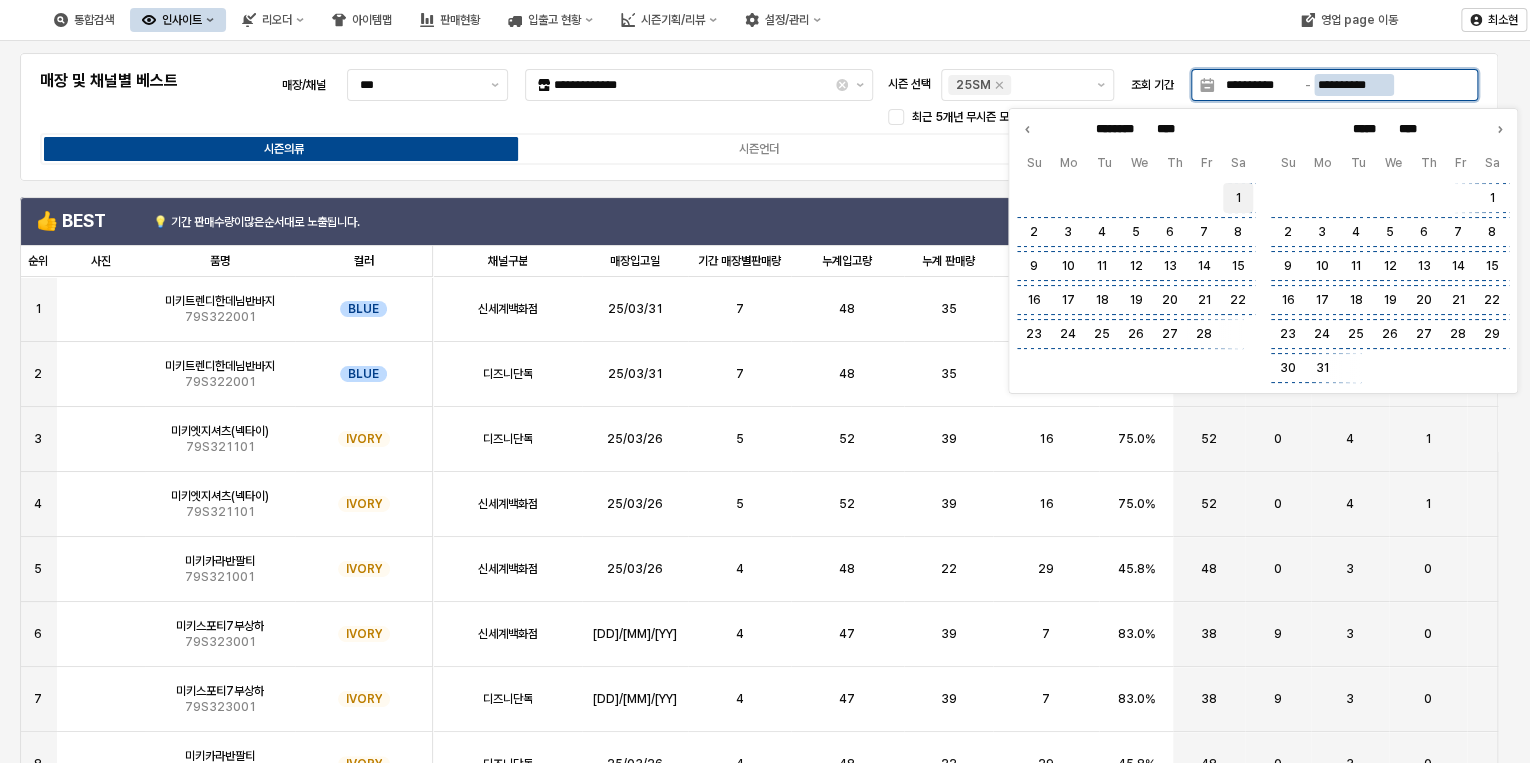 type on "**********" 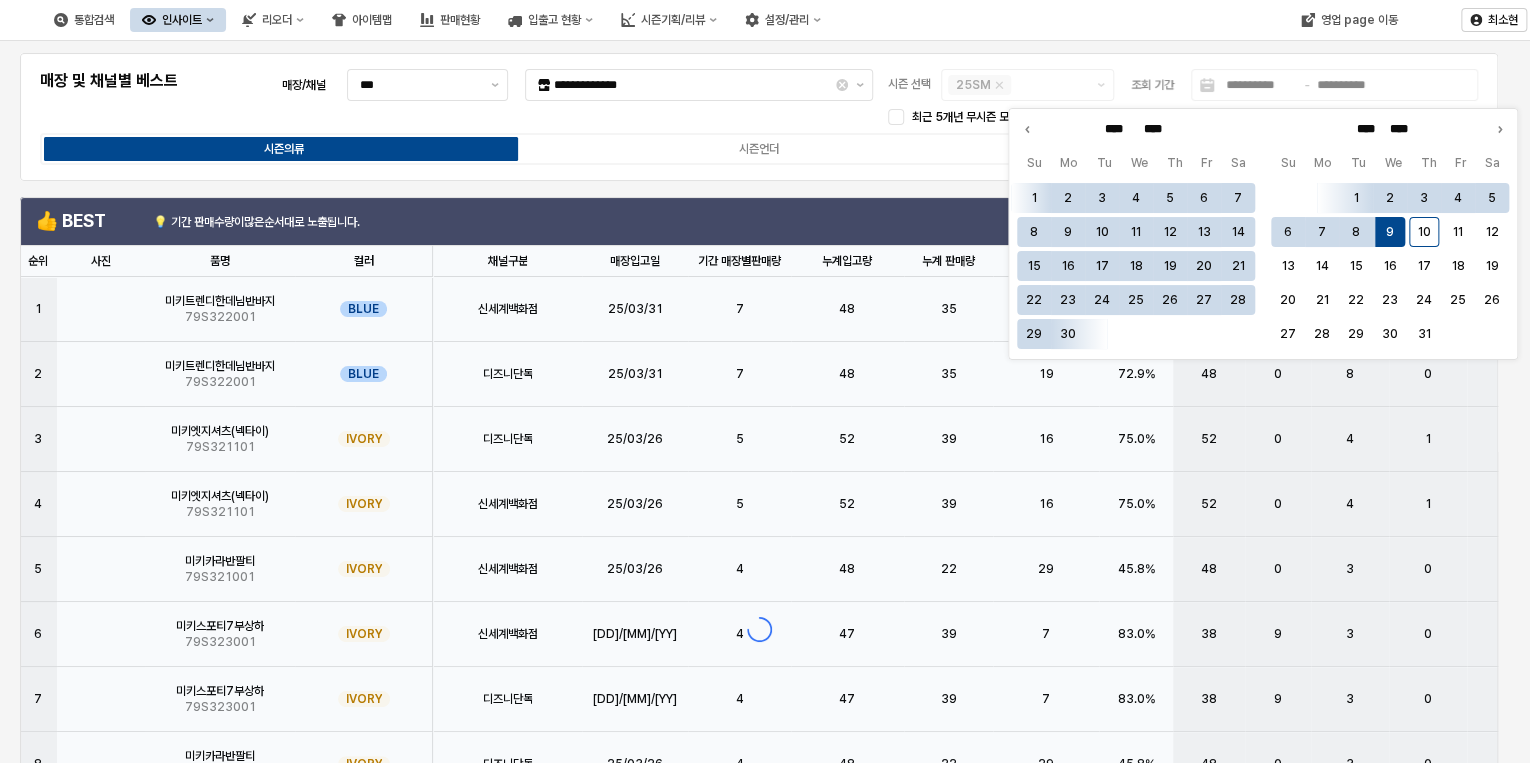 click on "**********" at bounding box center [759, 117] 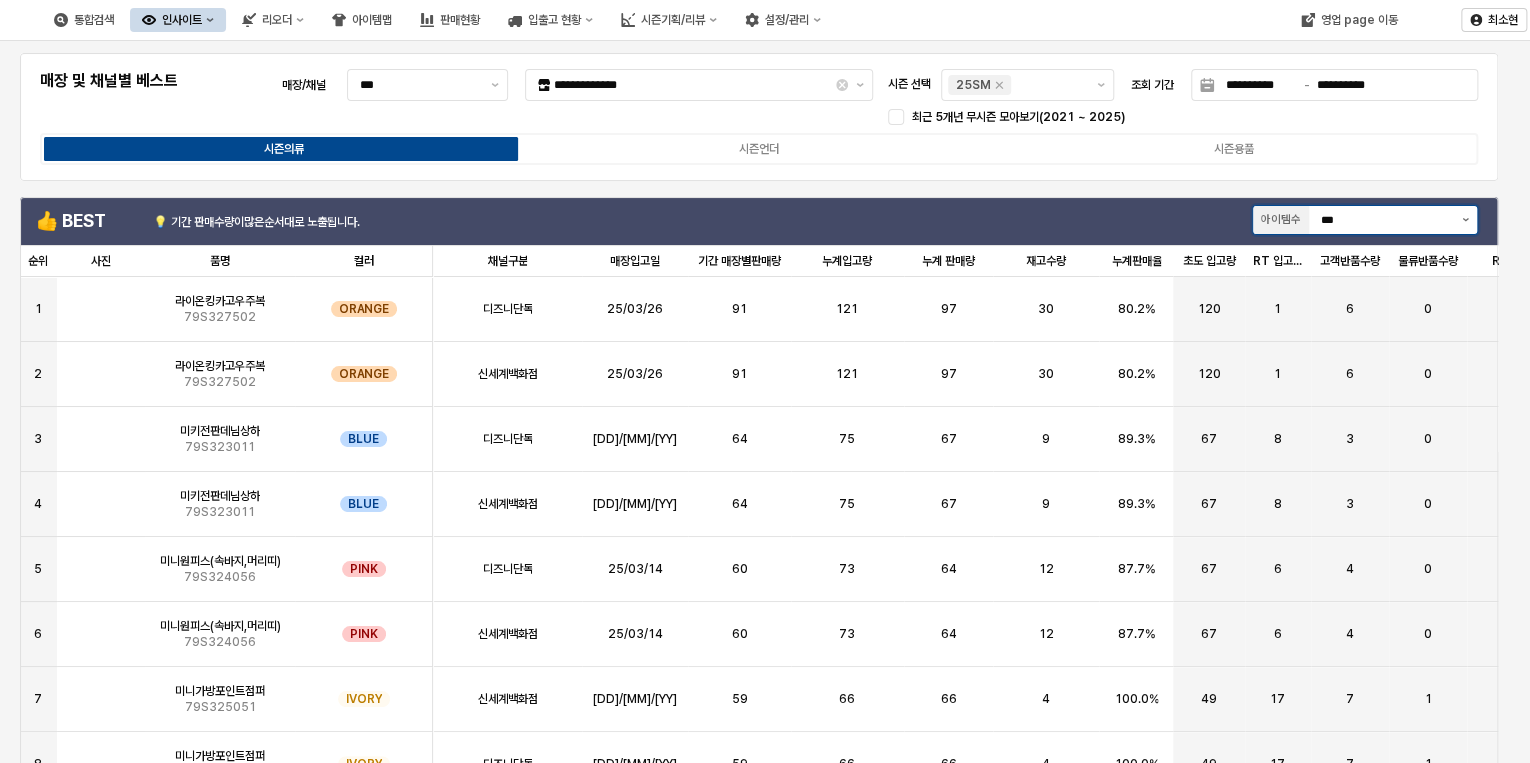 click at bounding box center [1465, 220] 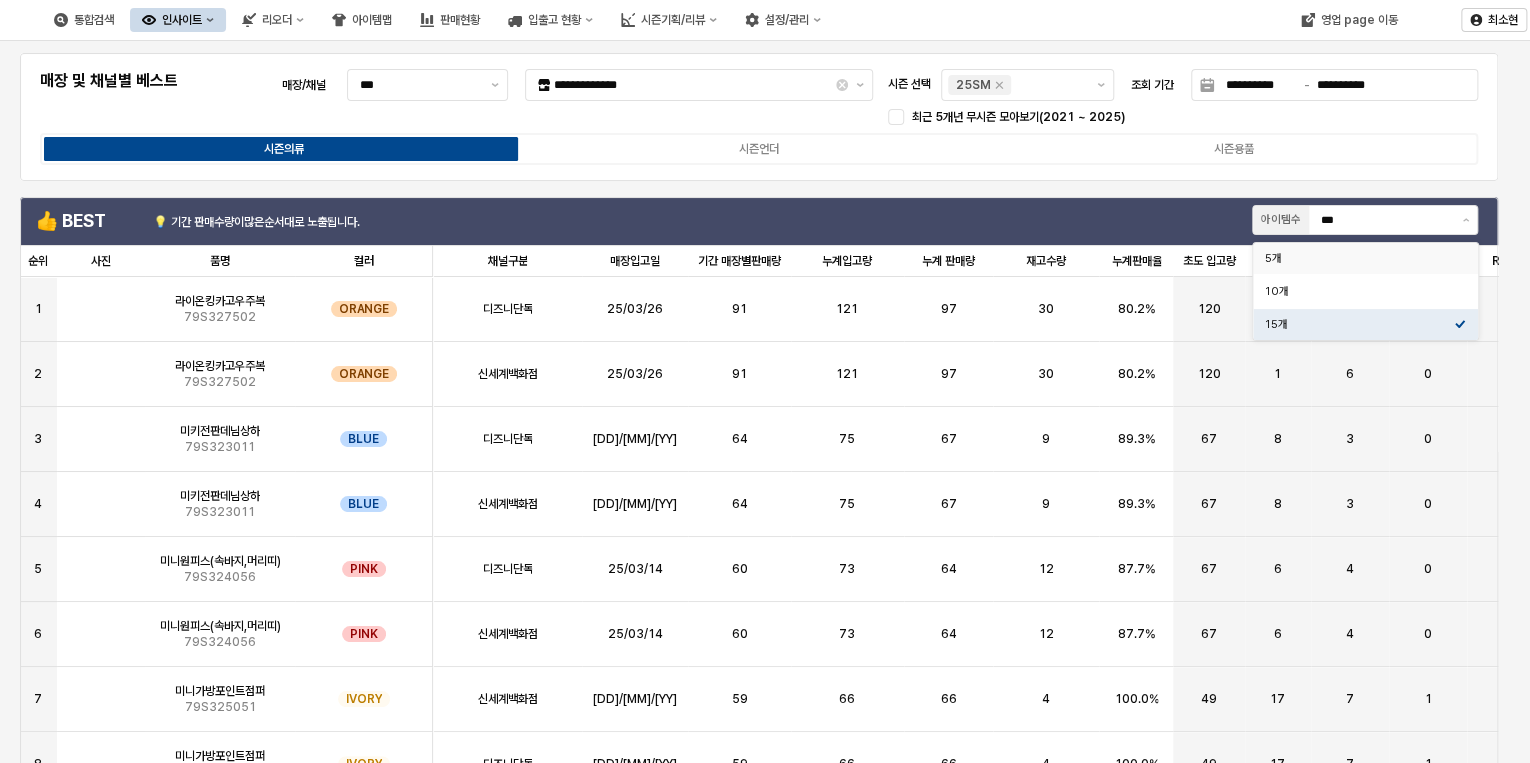 click at bounding box center [759, 189] 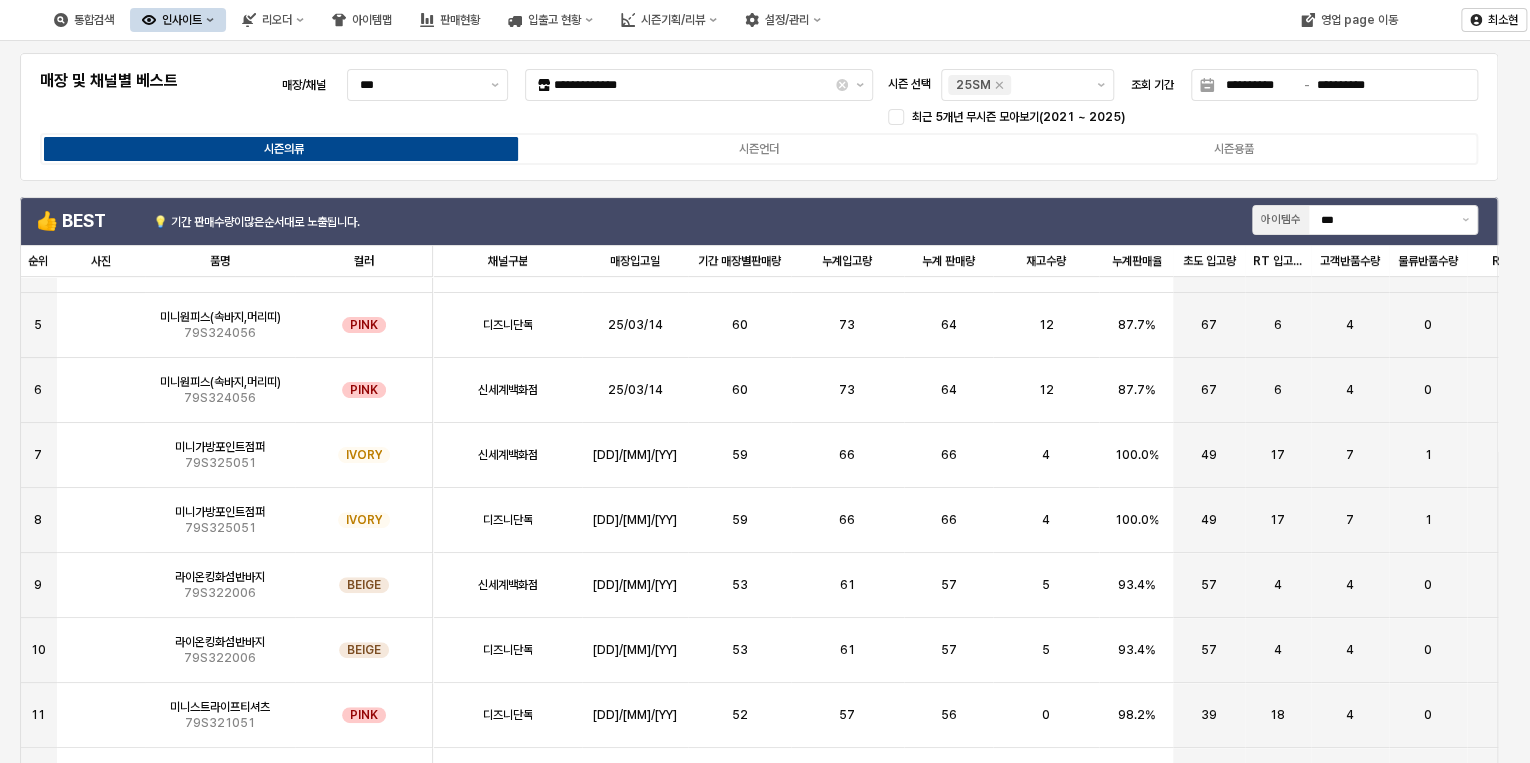 scroll, scrollTop: 256, scrollLeft: 0, axis: vertical 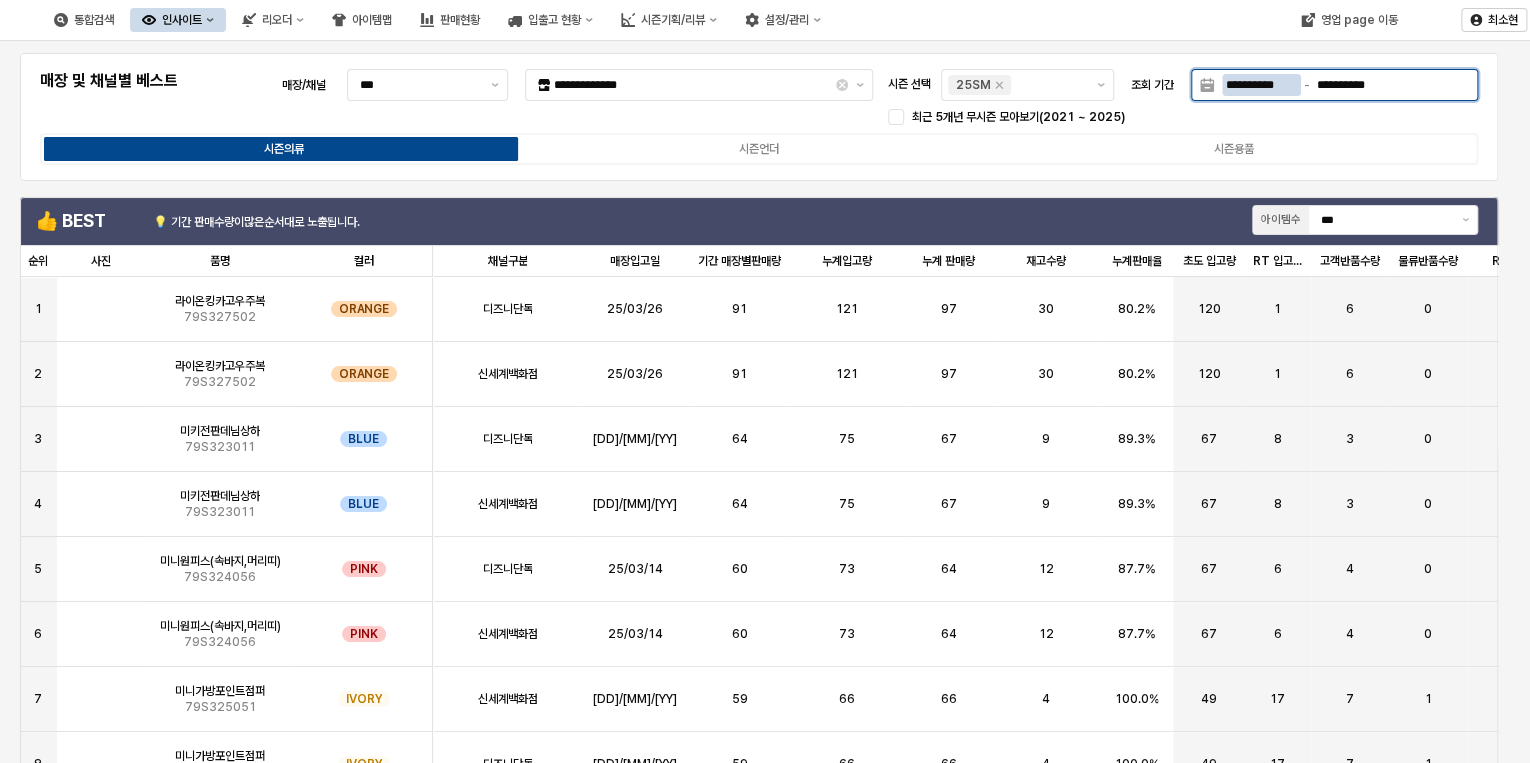 click on "**********" at bounding box center [1261, 85] 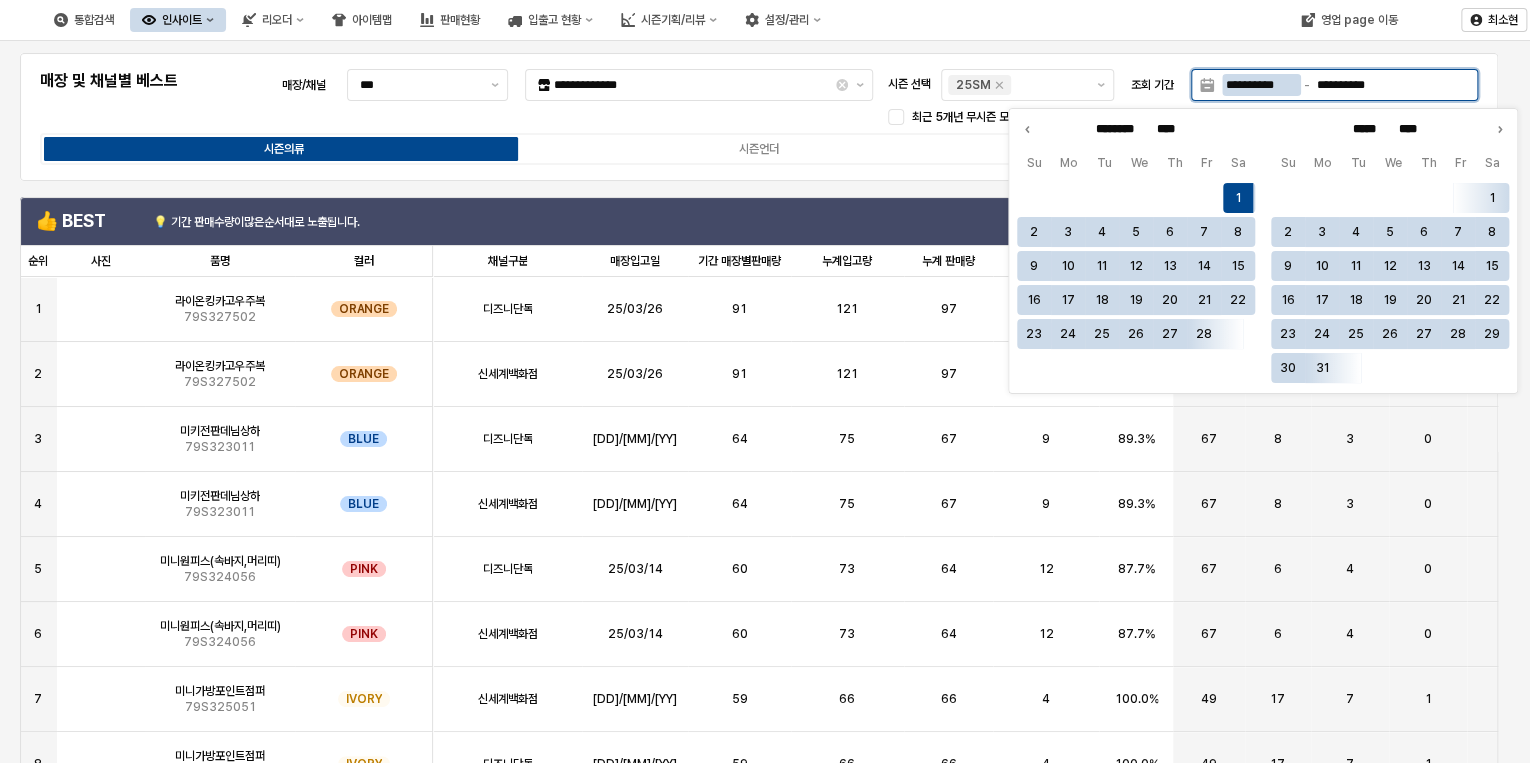 click on "**********" at bounding box center [1261, 85] 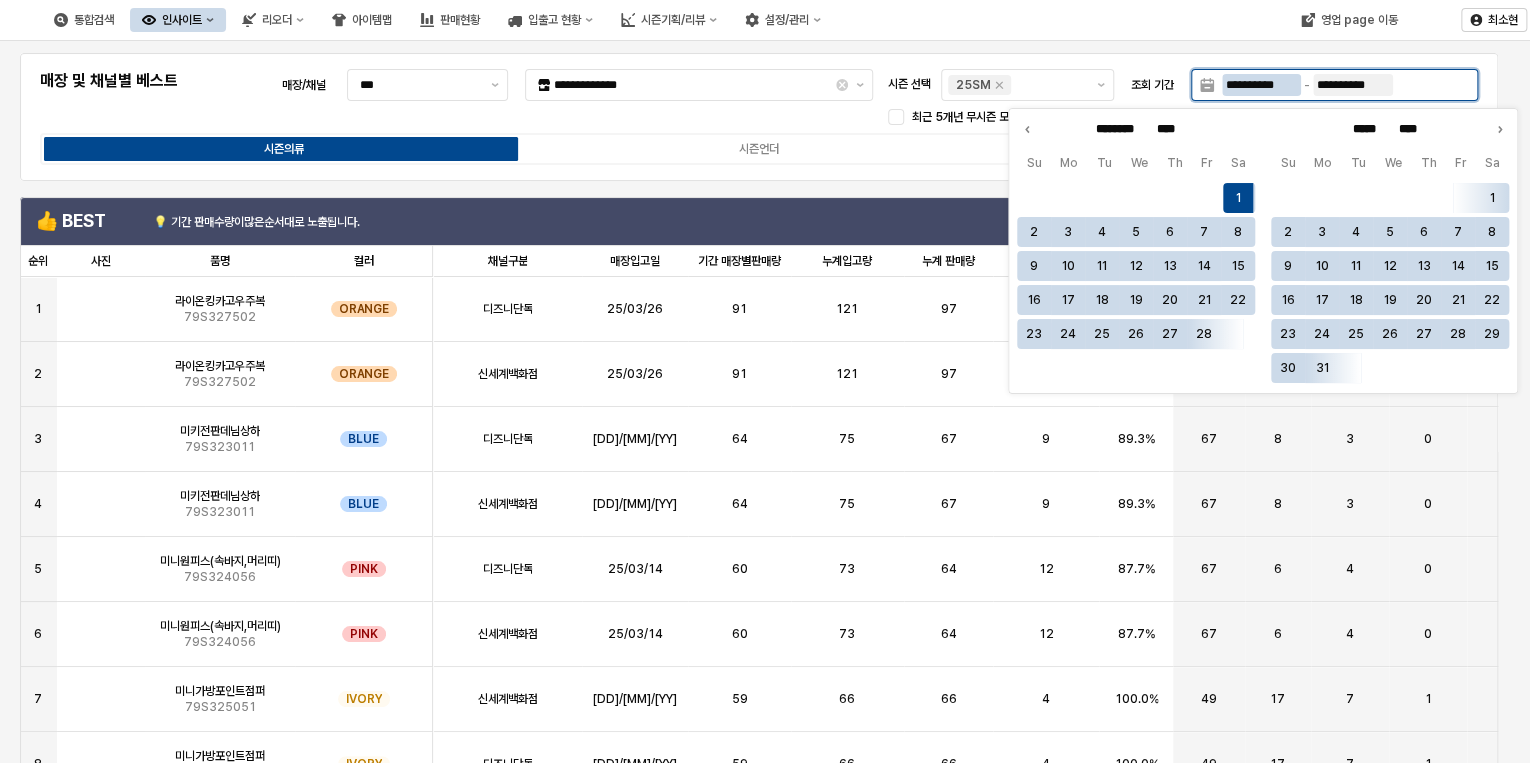 type on "**********" 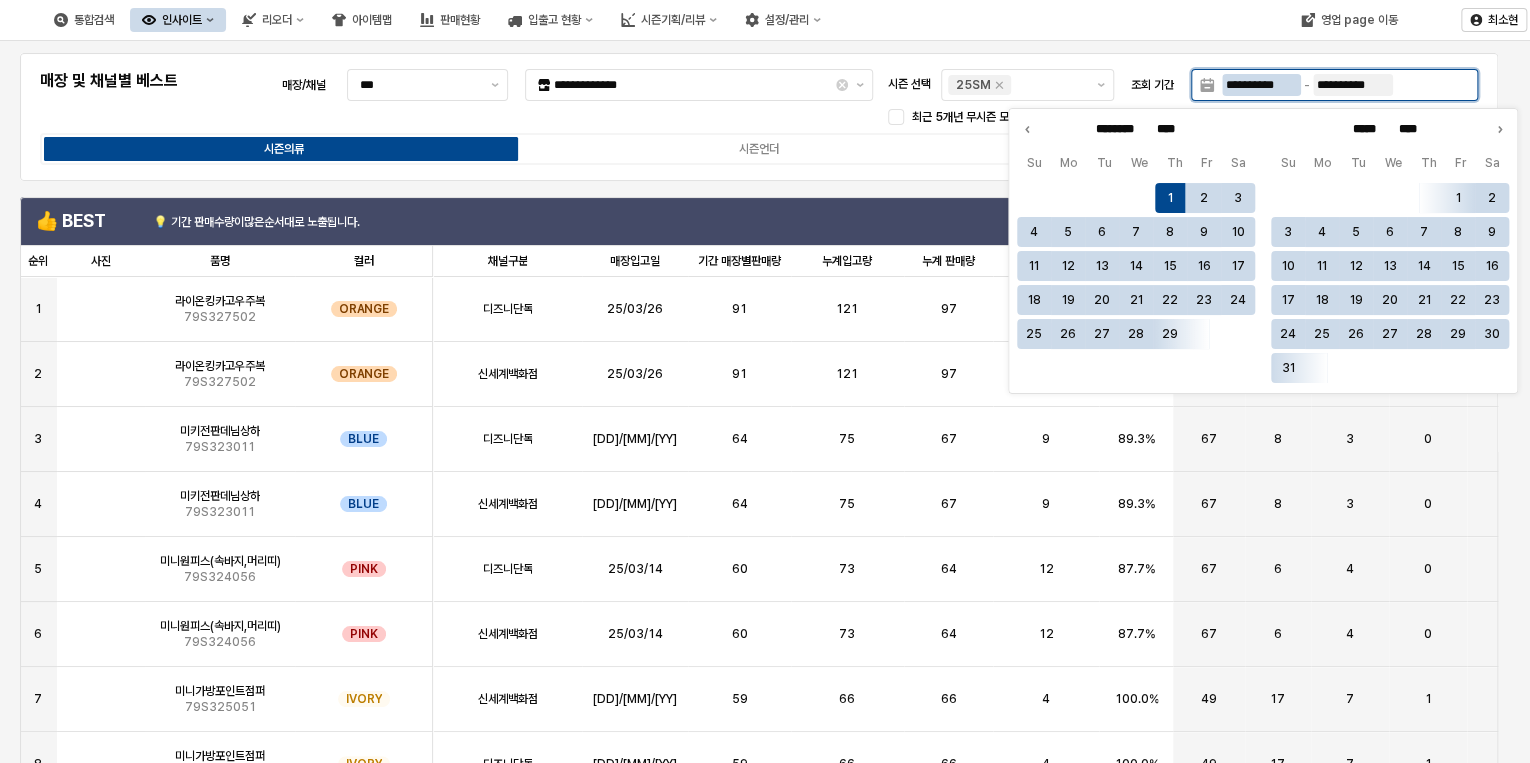 type on "**********" 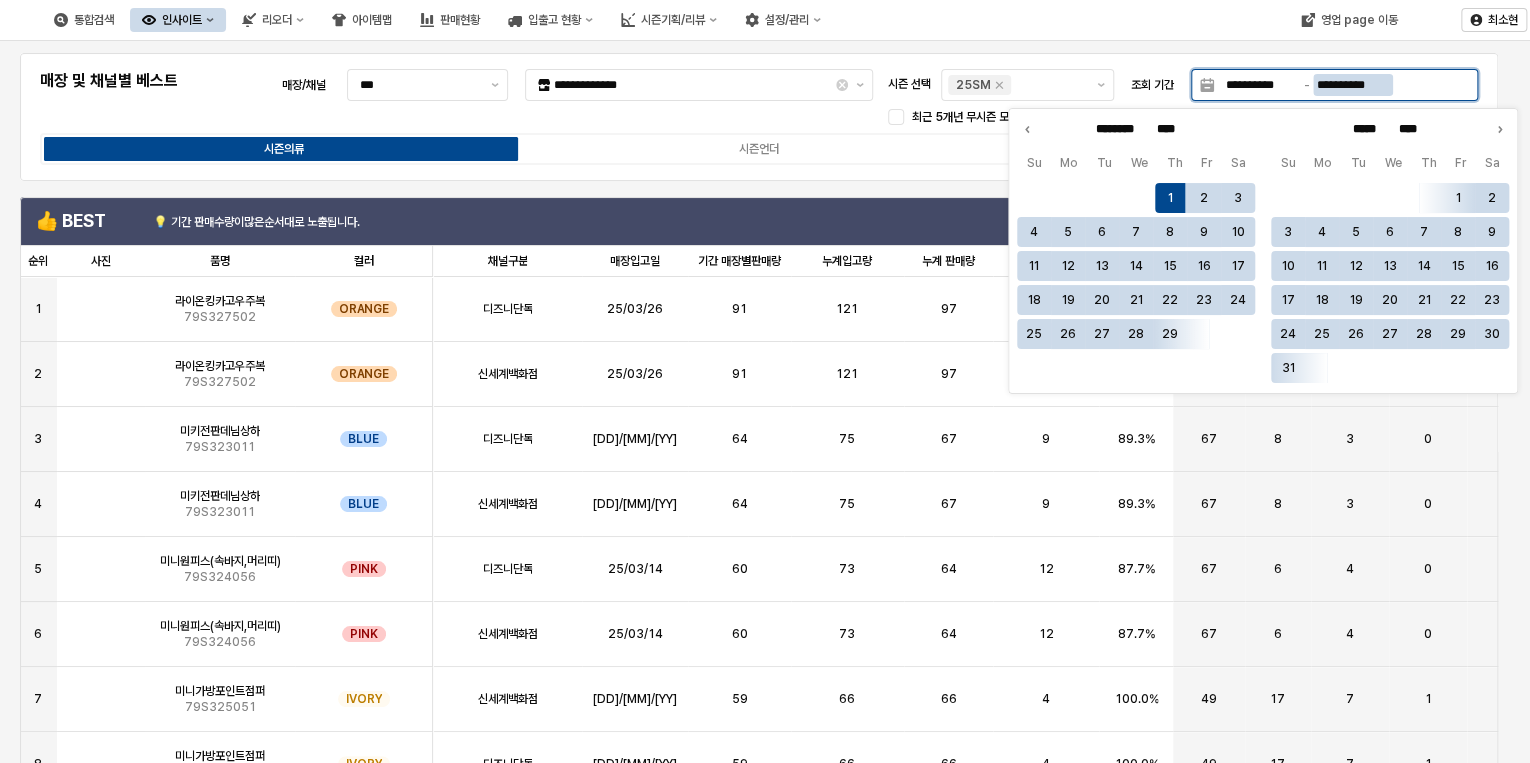type on "****" 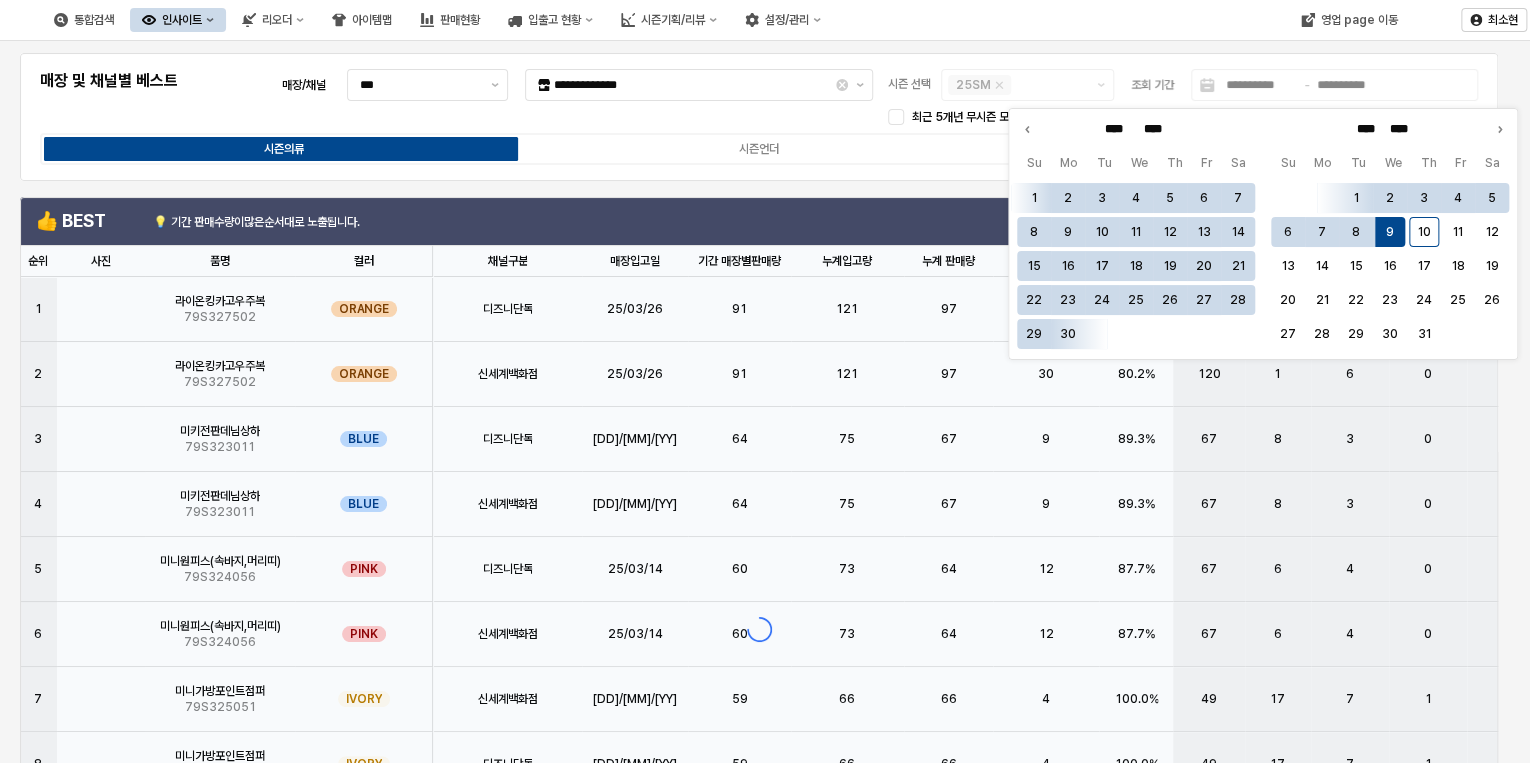 drag, startPoint x: 1344, startPoint y: 83, endPoint x: 1305, endPoint y: 92, distance: 40.024994 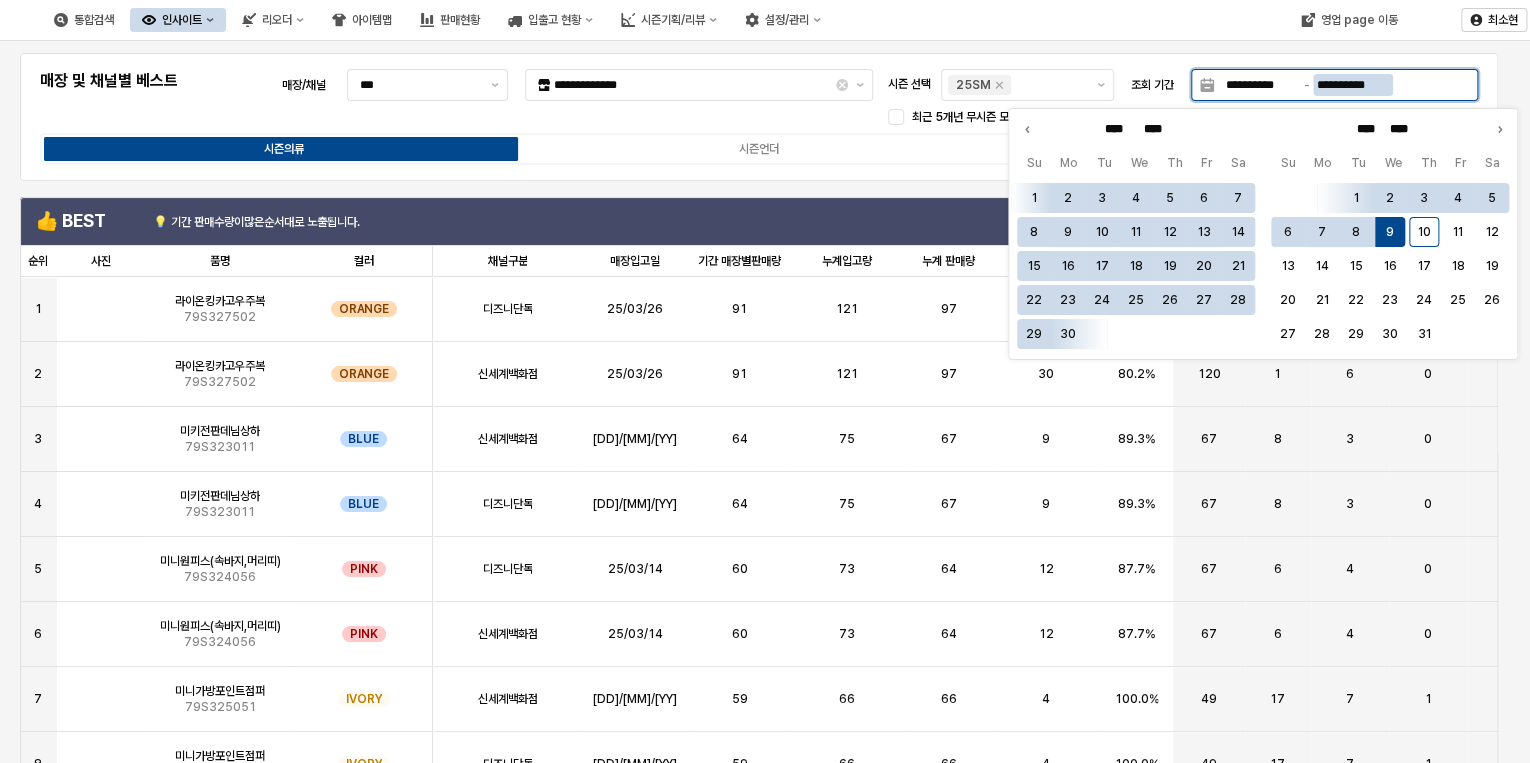 click on "**********" at bounding box center (1353, 85) 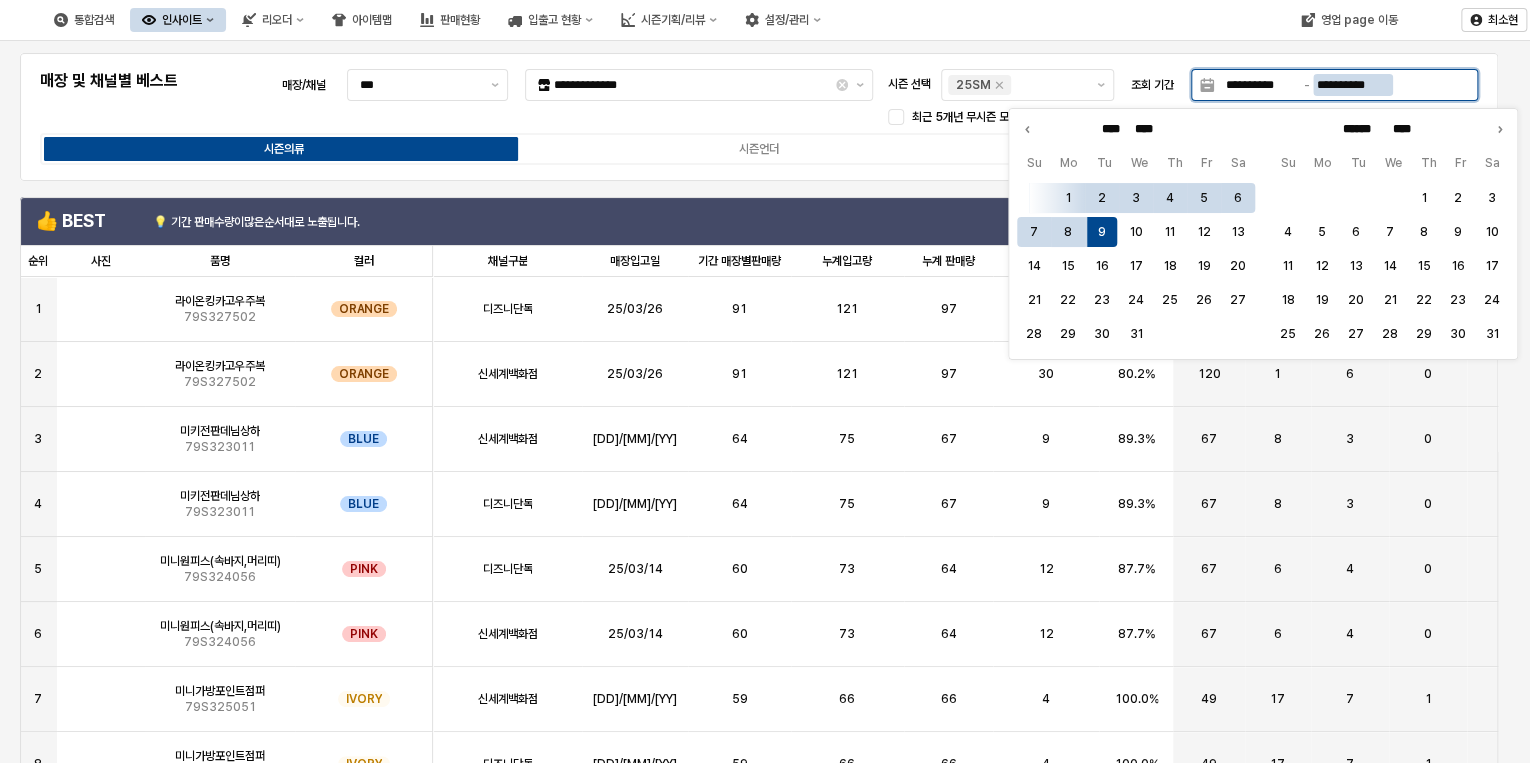 type on "**********" 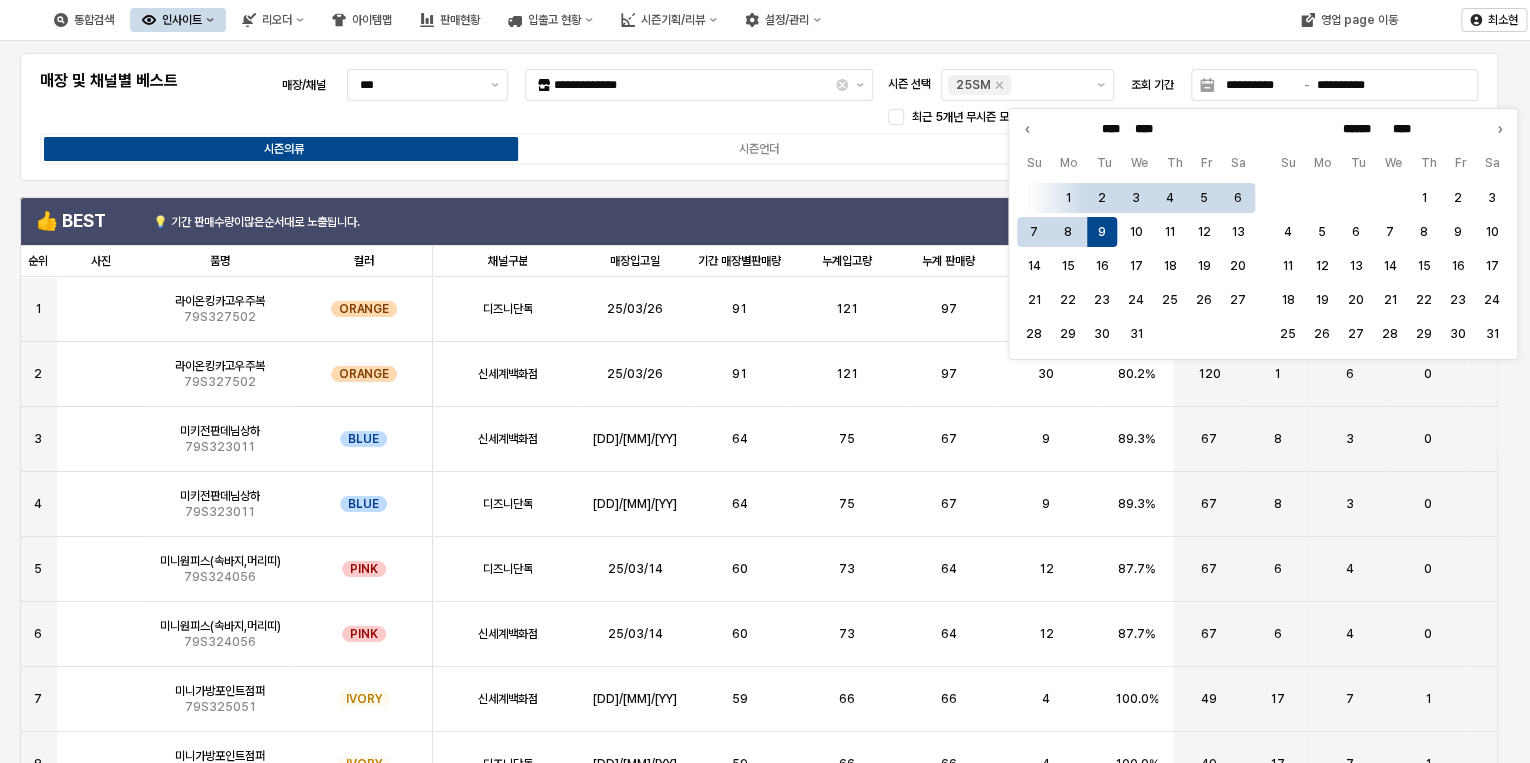 click on "**********" at bounding box center (759, 117) 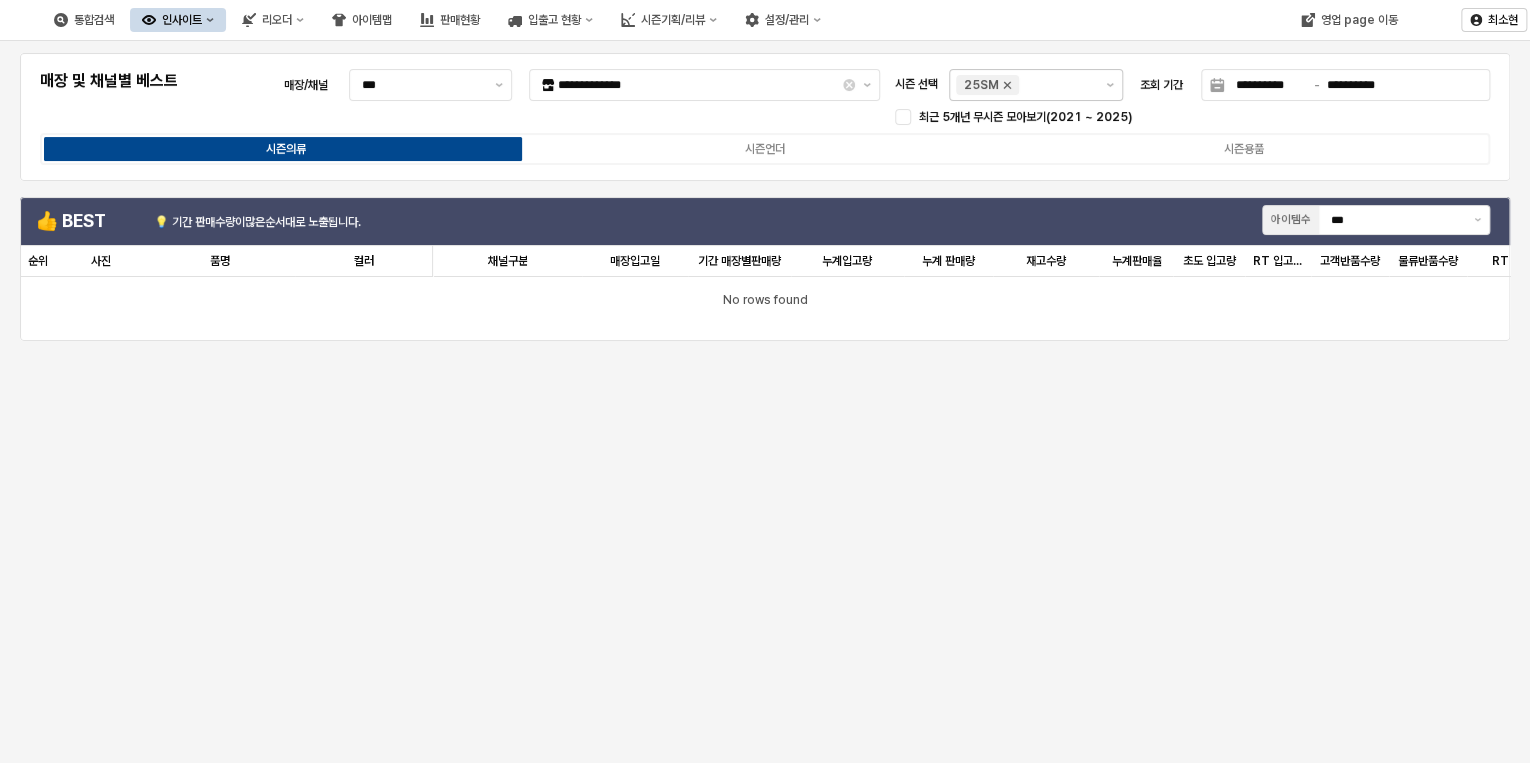 click 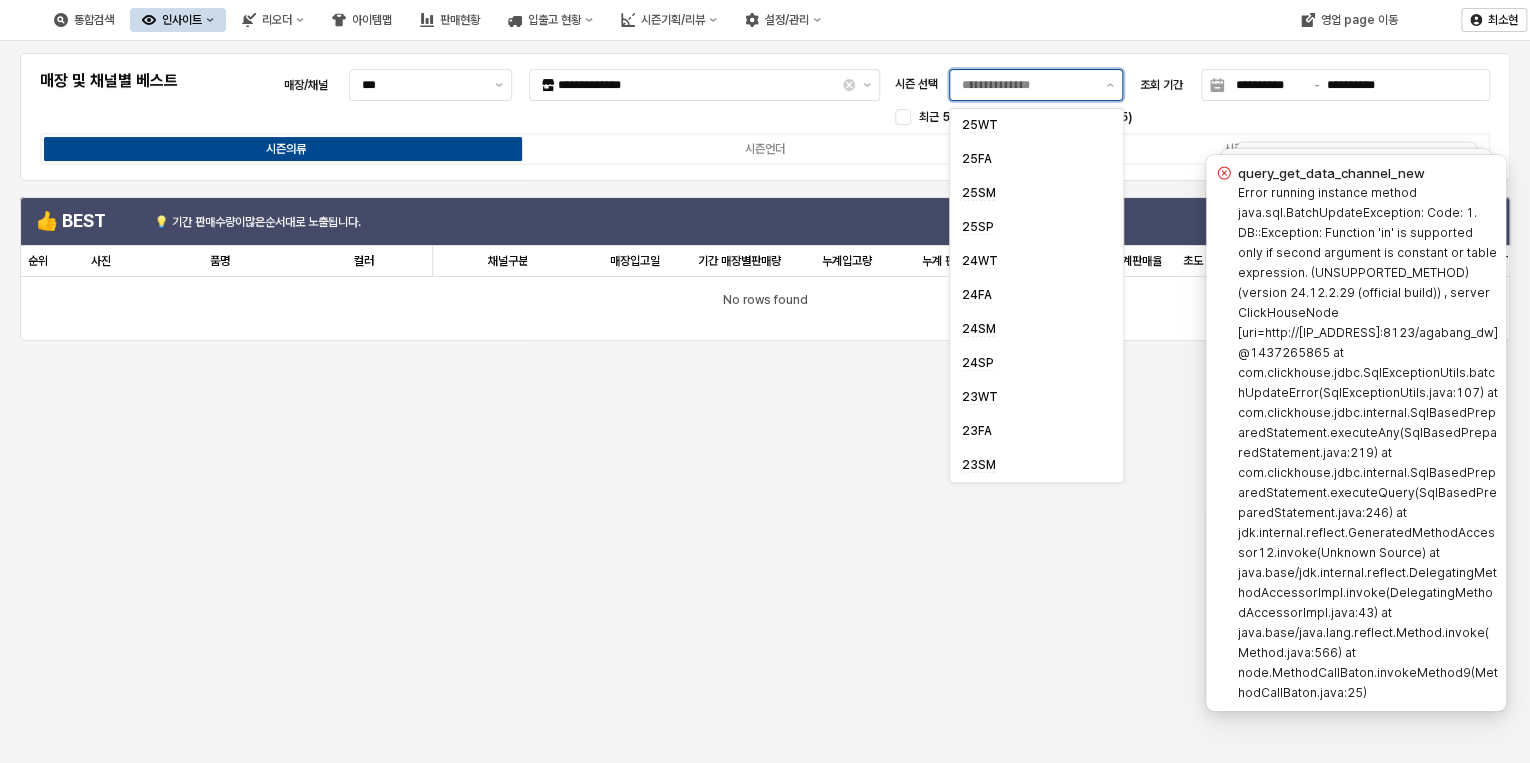 click on "시즌 선택" at bounding box center [1028, 85] 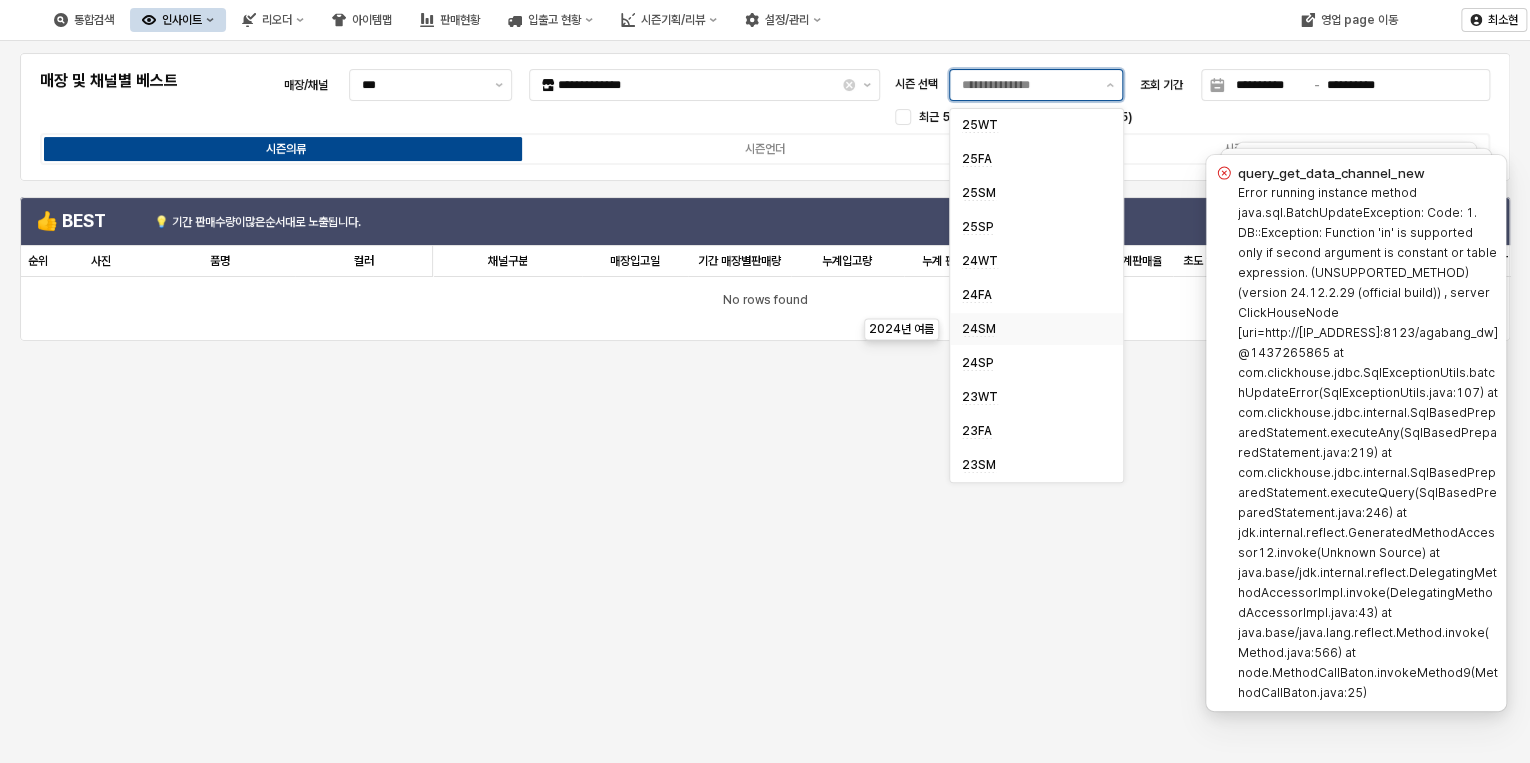 click on "24SM" at bounding box center [1030, 329] 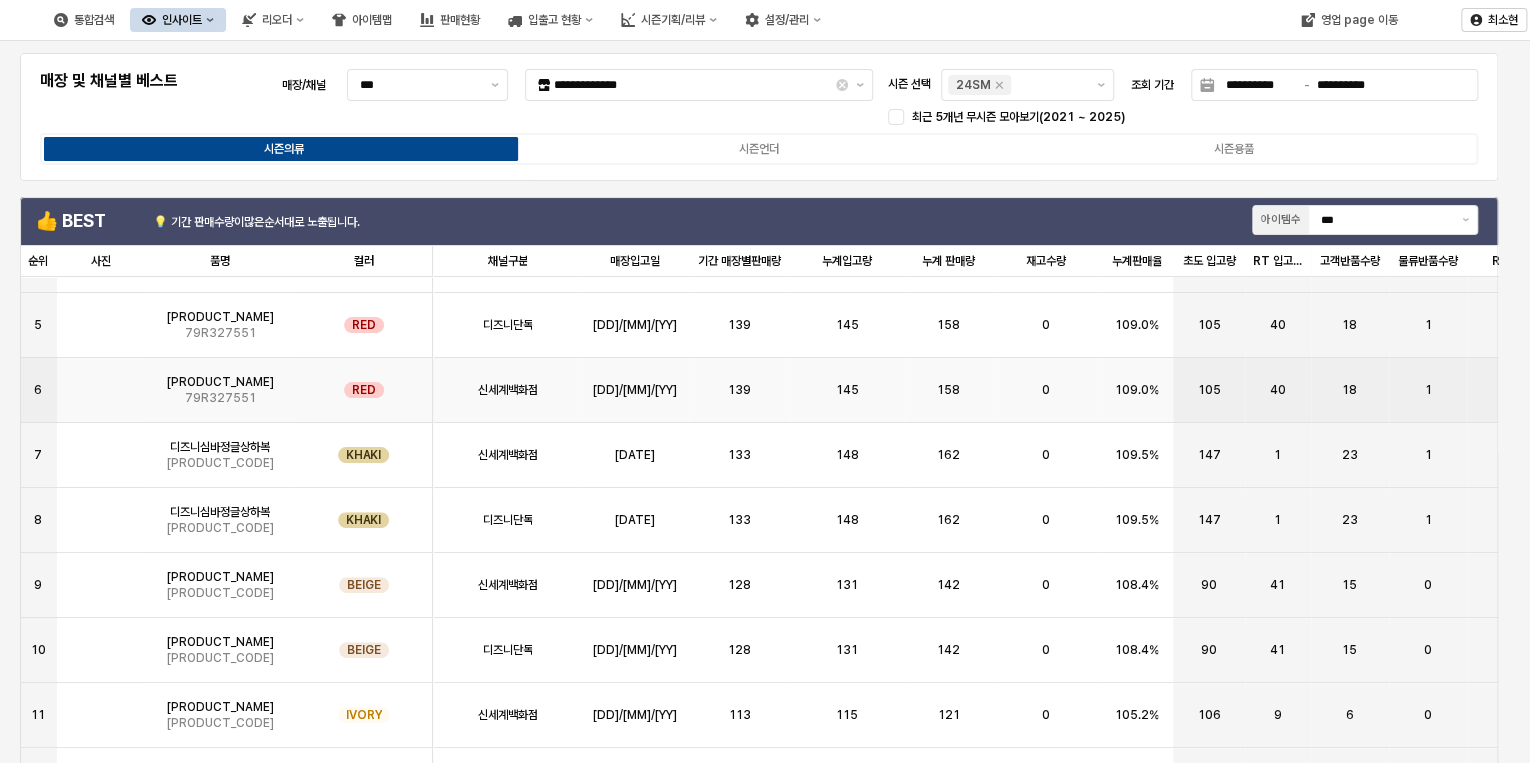scroll, scrollTop: 256, scrollLeft: 0, axis: vertical 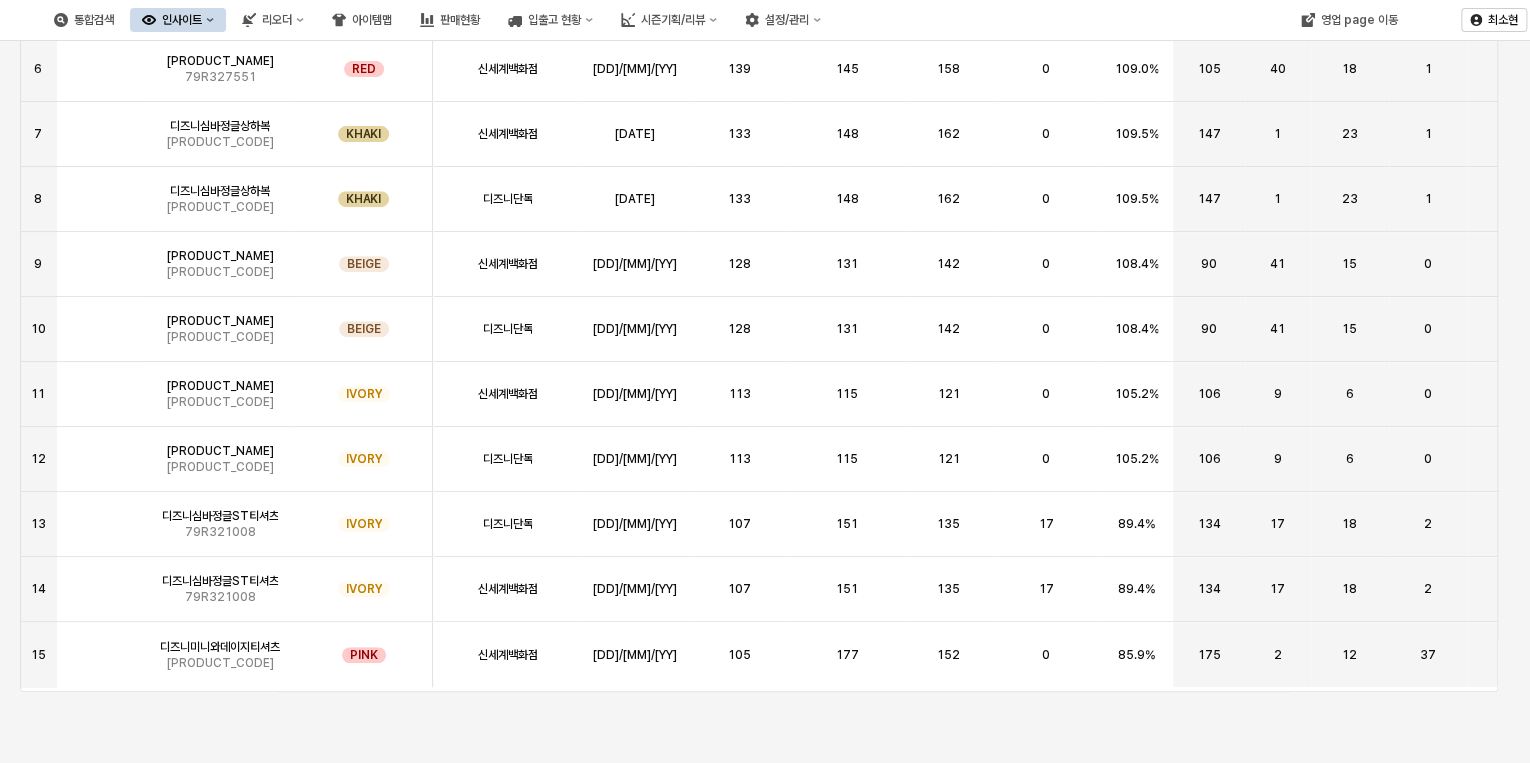 click on "1 [PRODUCT_NAME] [PRODUCT_CODE] [COLOR] [COMPANY_NAME] [DD]/[MM]/[YY] 209 254 255 10 100.4% 253 1 19 4 4 0 2 [PRODUCT_NAME] [PRODUCT_CODE] [COLOR] [COMPANY_NAME] [DD]/[MM]/[YY] 209 254 255 10 100.4% 253 1 19 4 4 0 3 [PRODUCT_NAME] [PRODUCT_CODE] [COLOR] [COMPANY_NAME] [DD]/[MM]/[YY] 144 167 182 0 109.0% 161 6 15 0 0 0 4 [PRODUCT_NAME] [PRODUCT_CODE] [COLOR] [COMPANY_NAME] [DD]/[MM]/[YY] 144 167 182 0 109.0% 161 6 15 0 0" at bounding box center [759, 284] 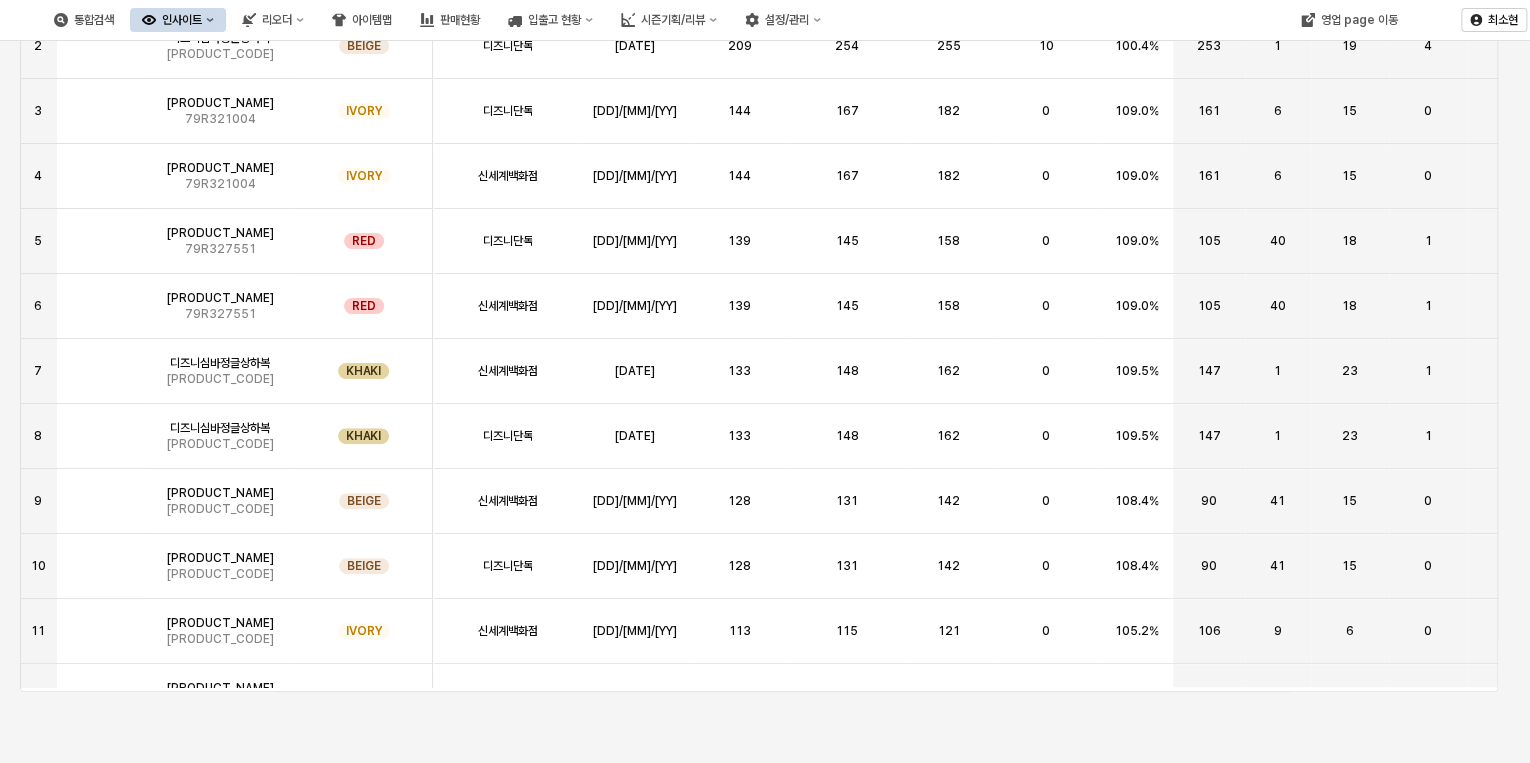 scroll, scrollTop: 0, scrollLeft: 0, axis: both 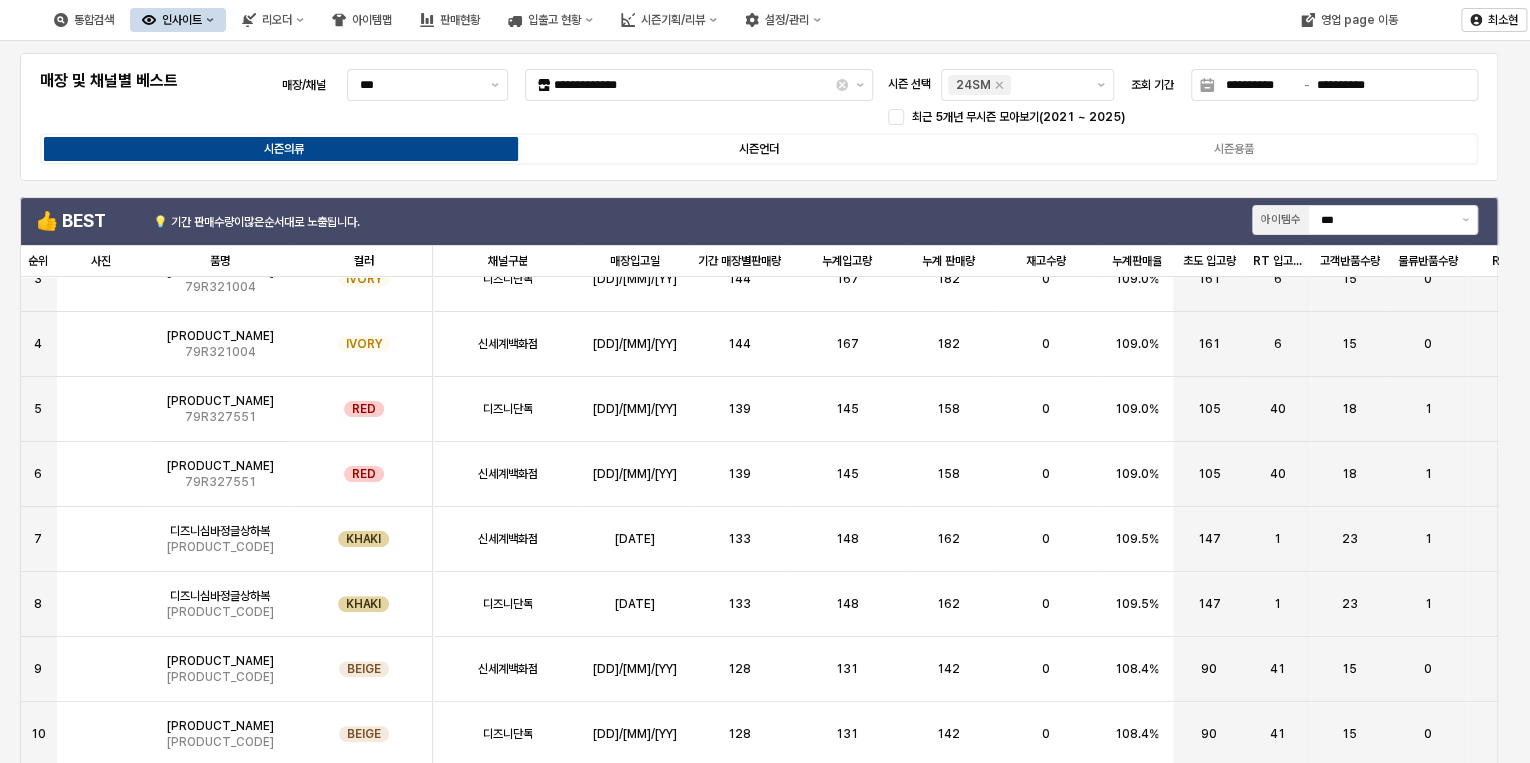 click on "시즌언더" at bounding box center (759, 149) 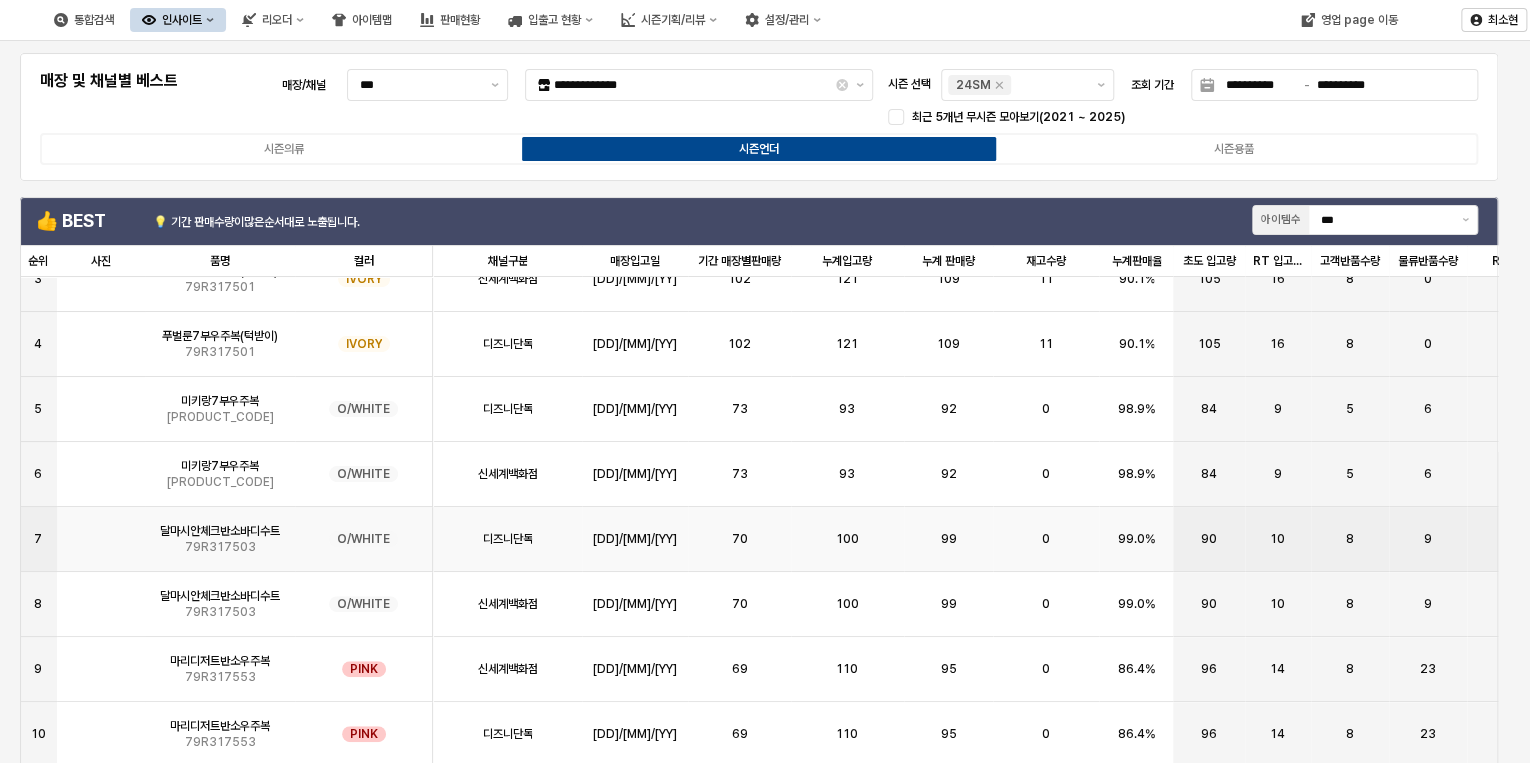 scroll, scrollTop: 0, scrollLeft: 0, axis: both 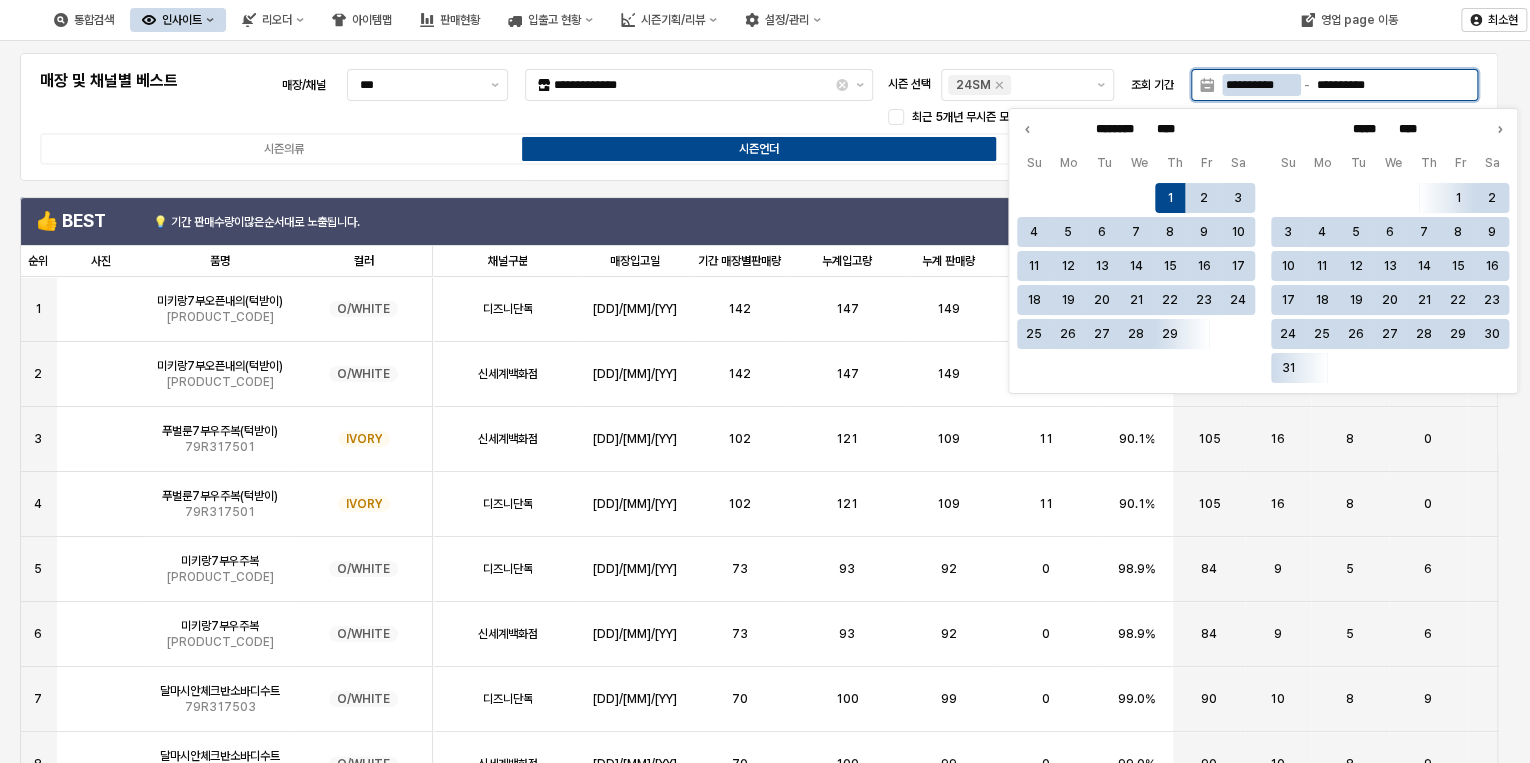 click on "**********" at bounding box center (1261, 85) 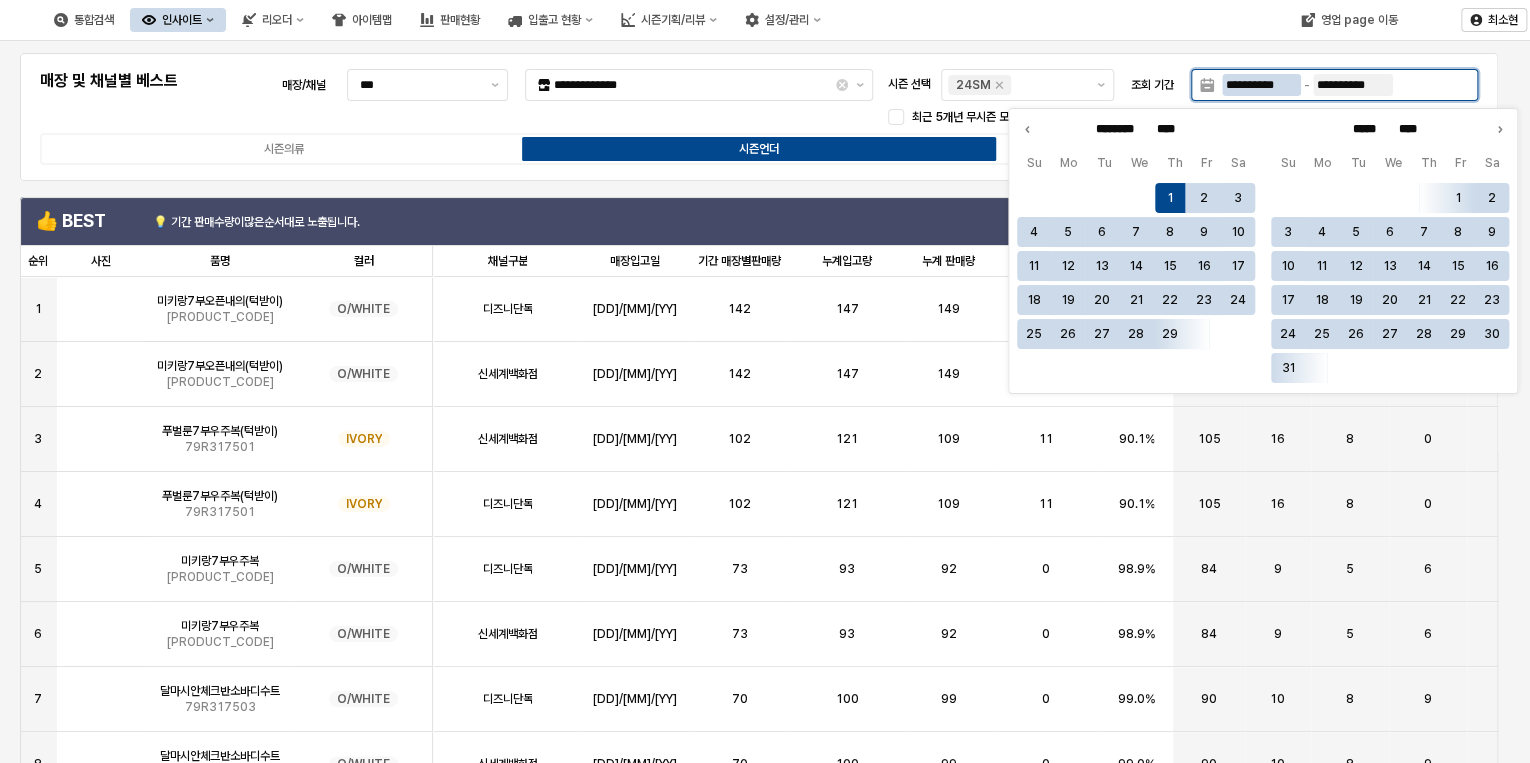 type on "**********" 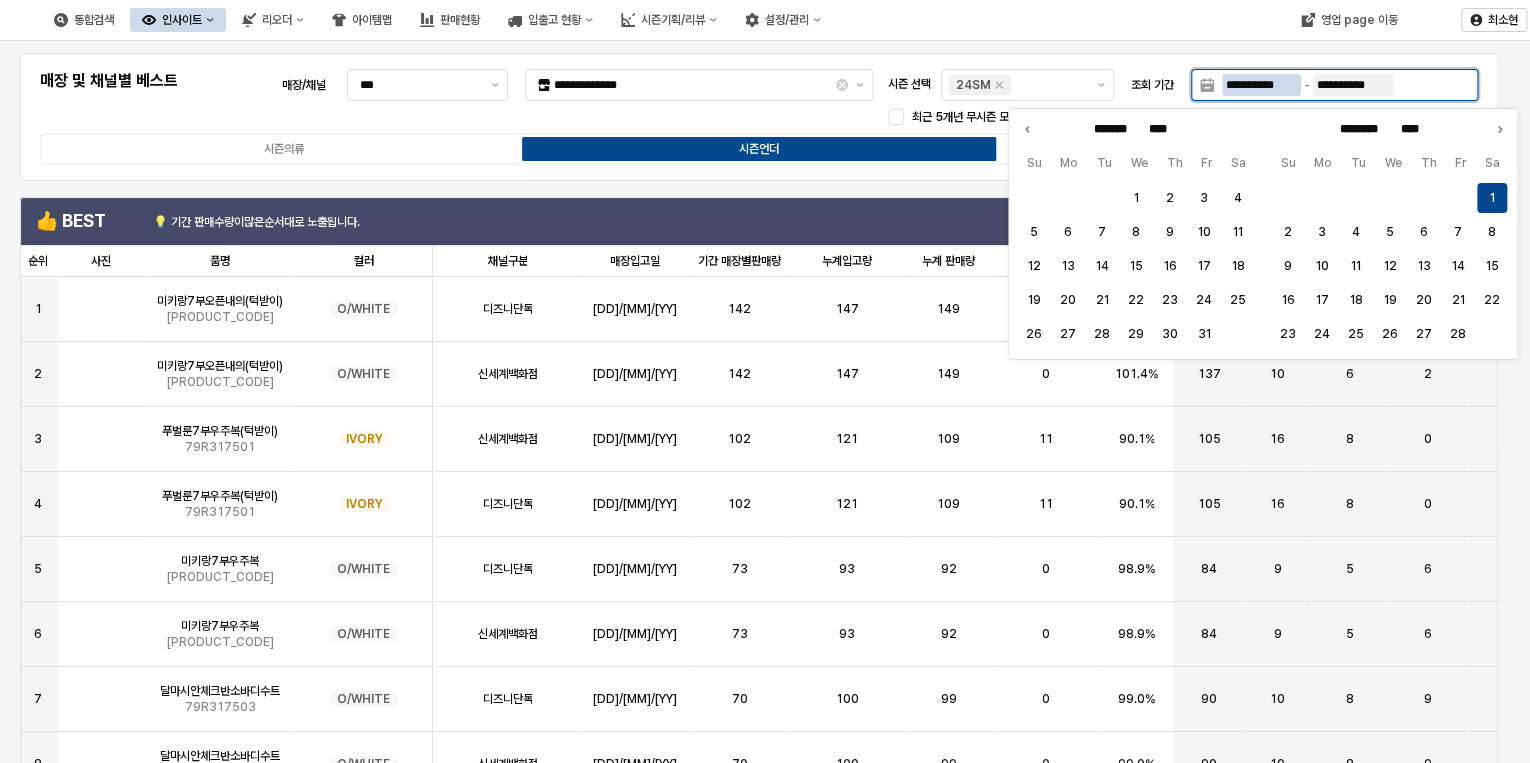 type on "**********" 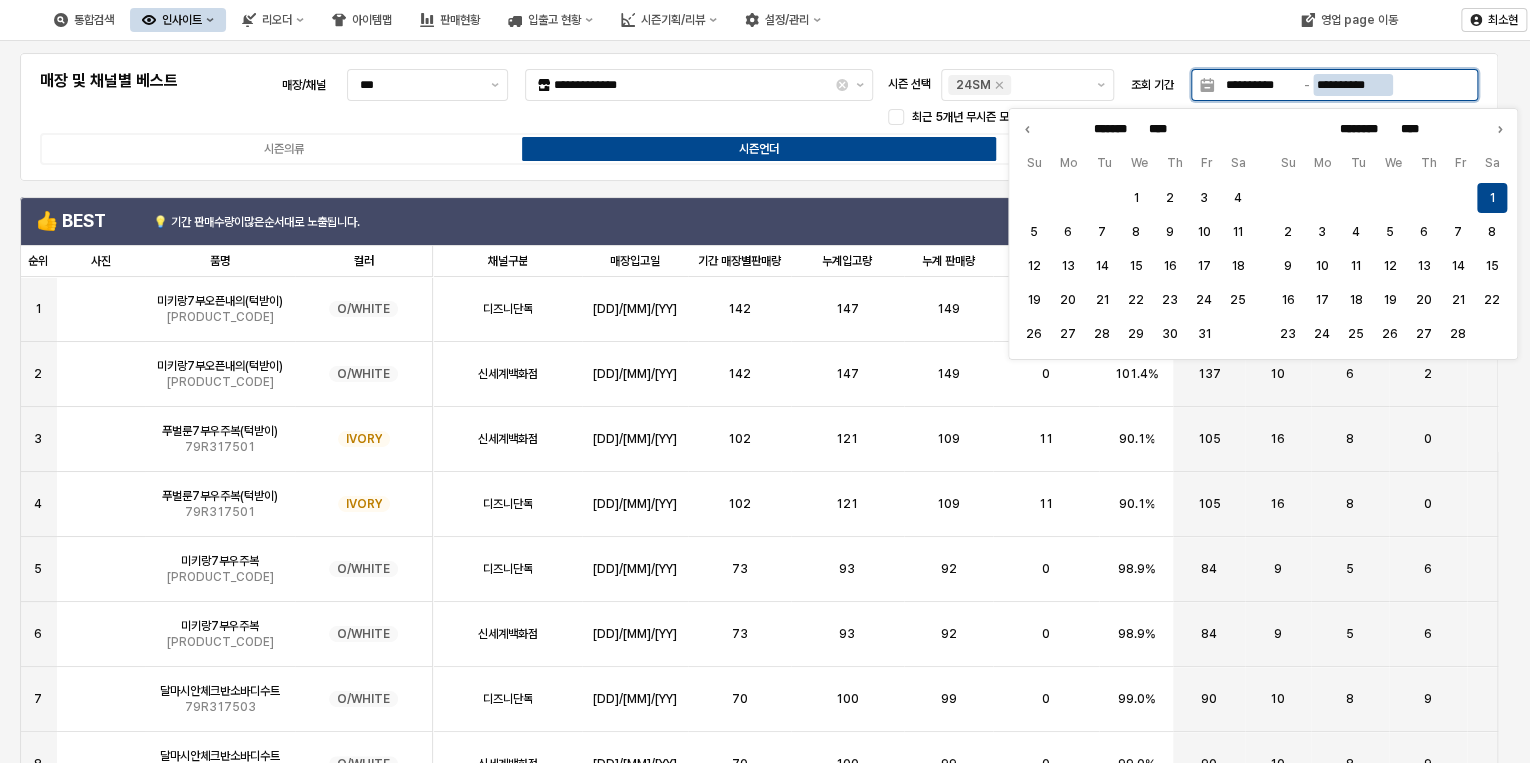type 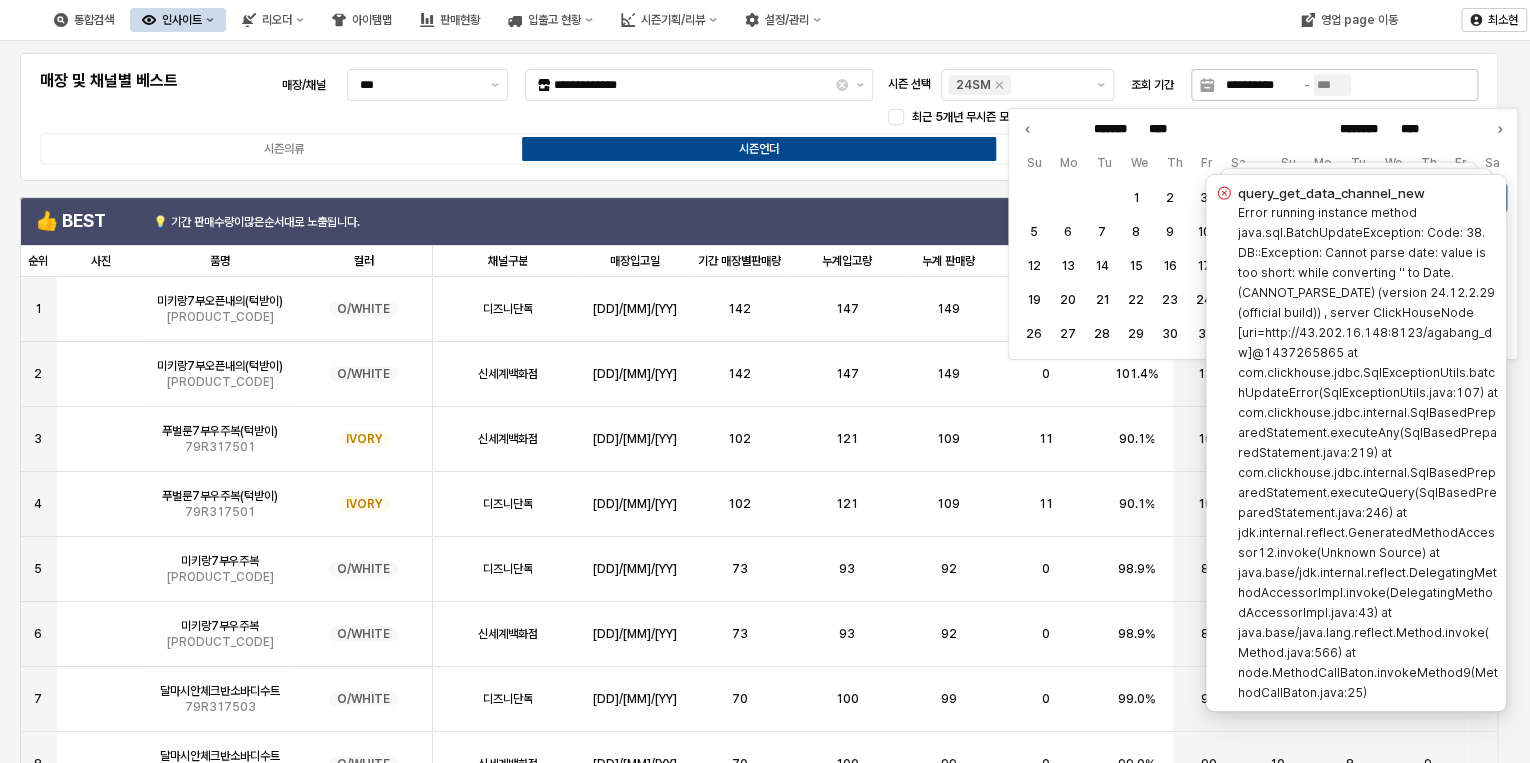 click at bounding box center [1332, 85] 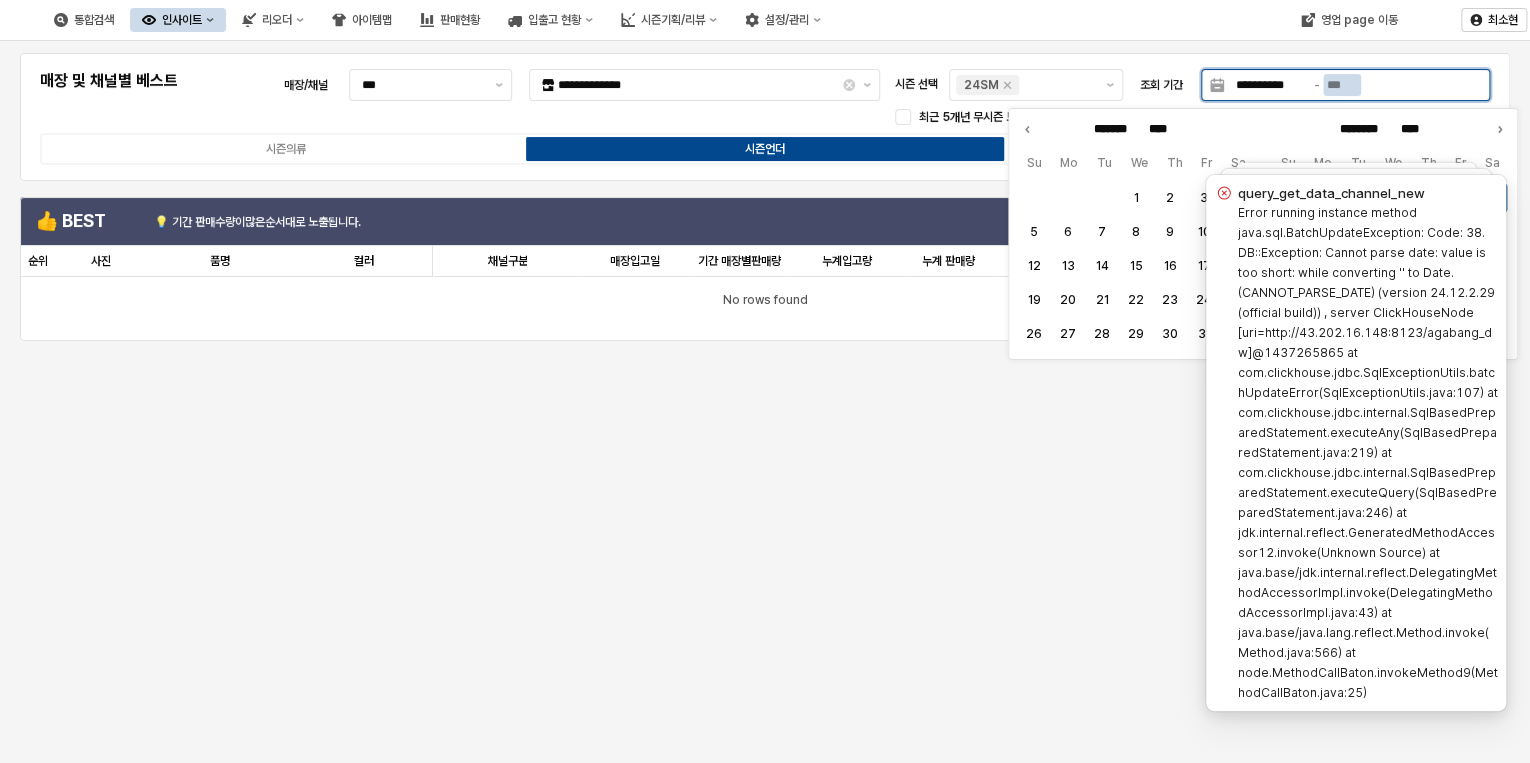 click at bounding box center [1342, 85] 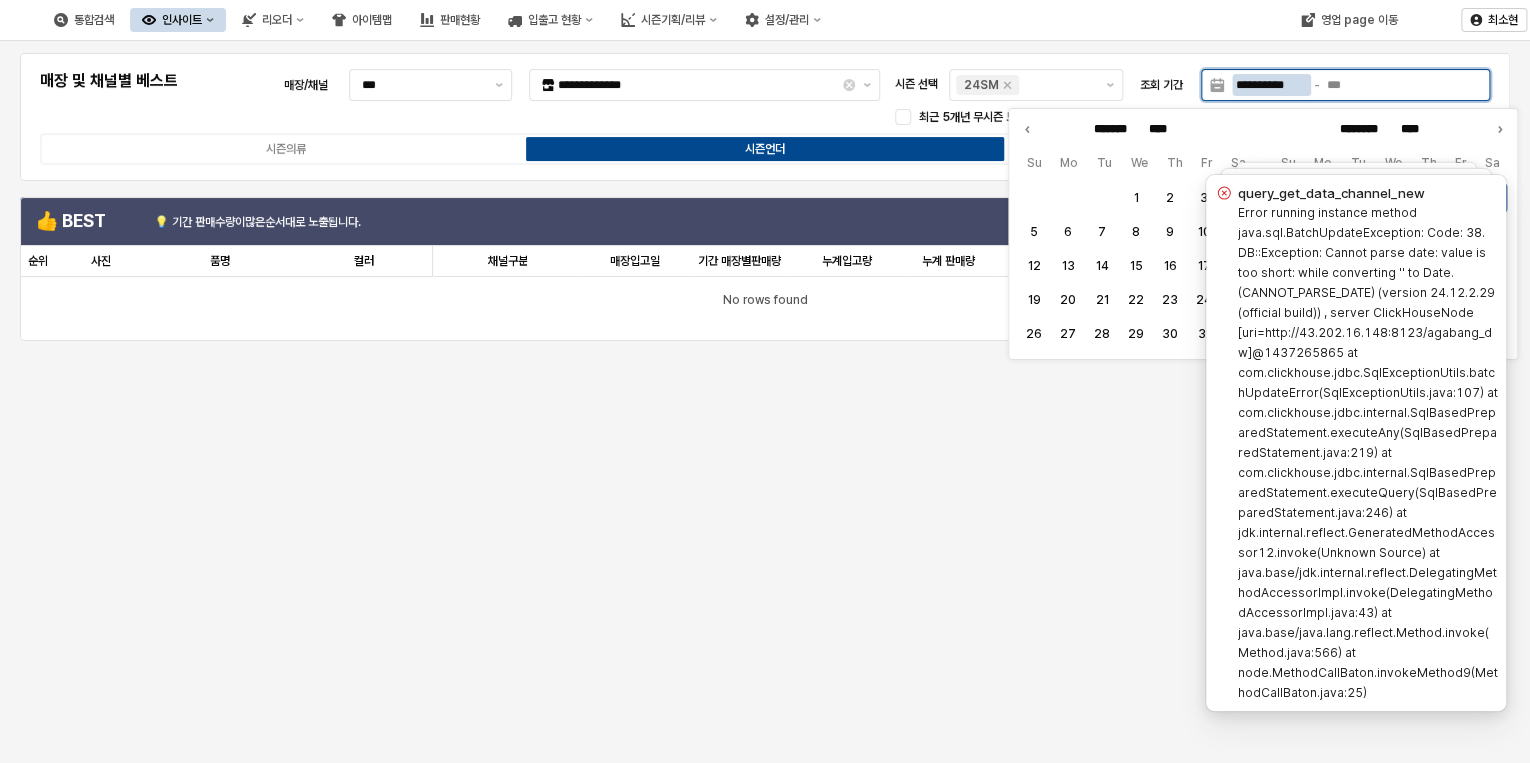 click on "**********" at bounding box center (1271, 85) 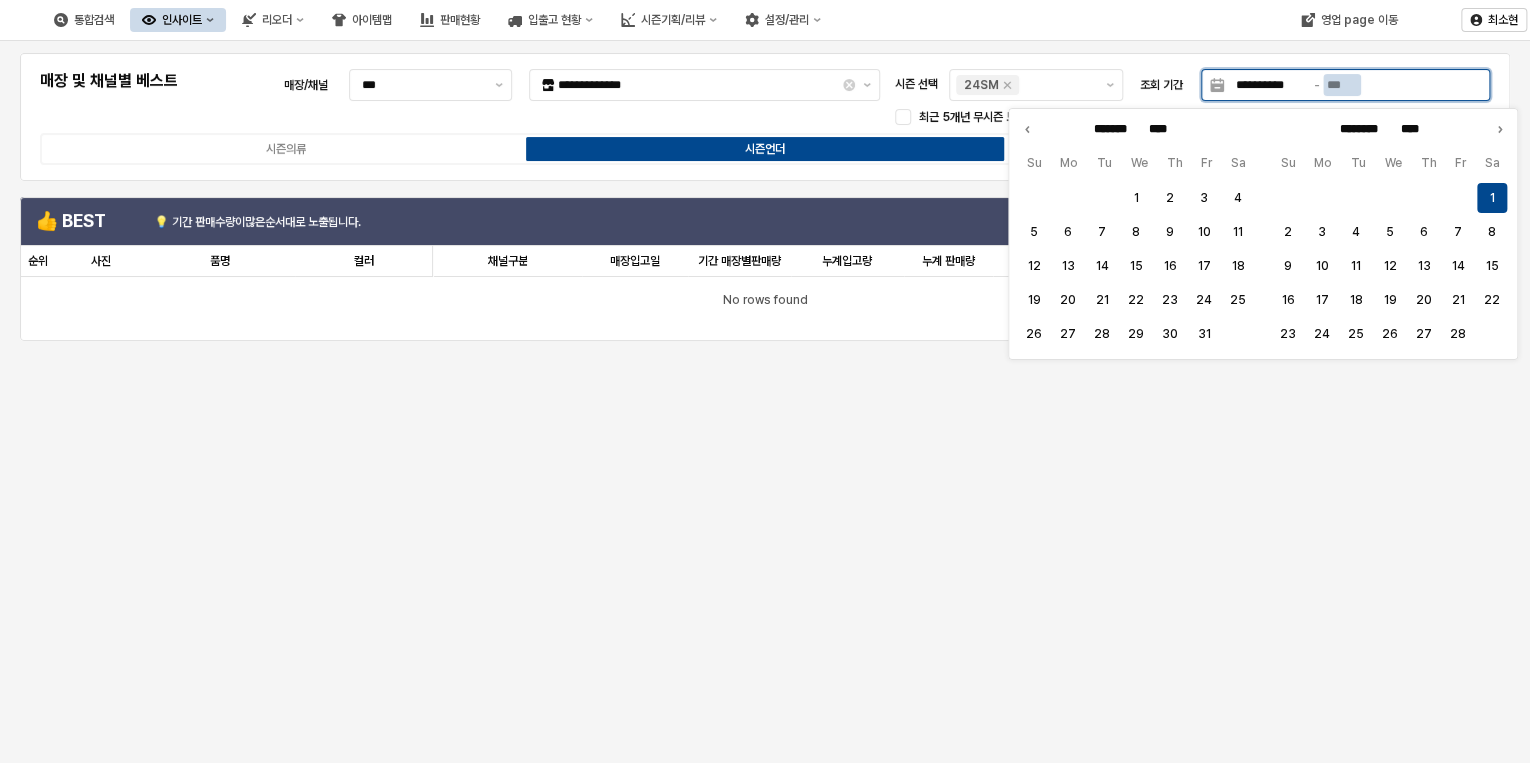click at bounding box center [1342, 85] 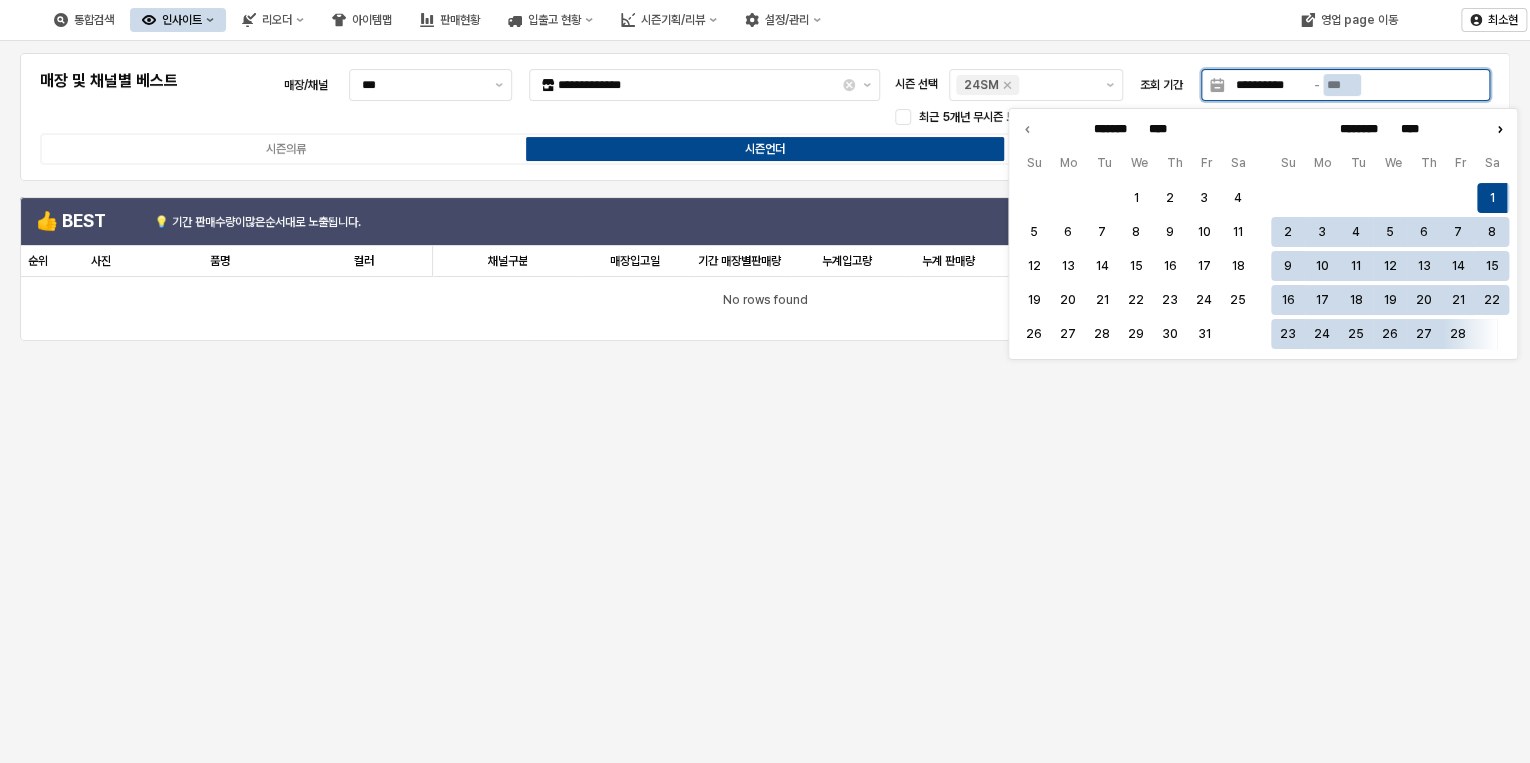 click 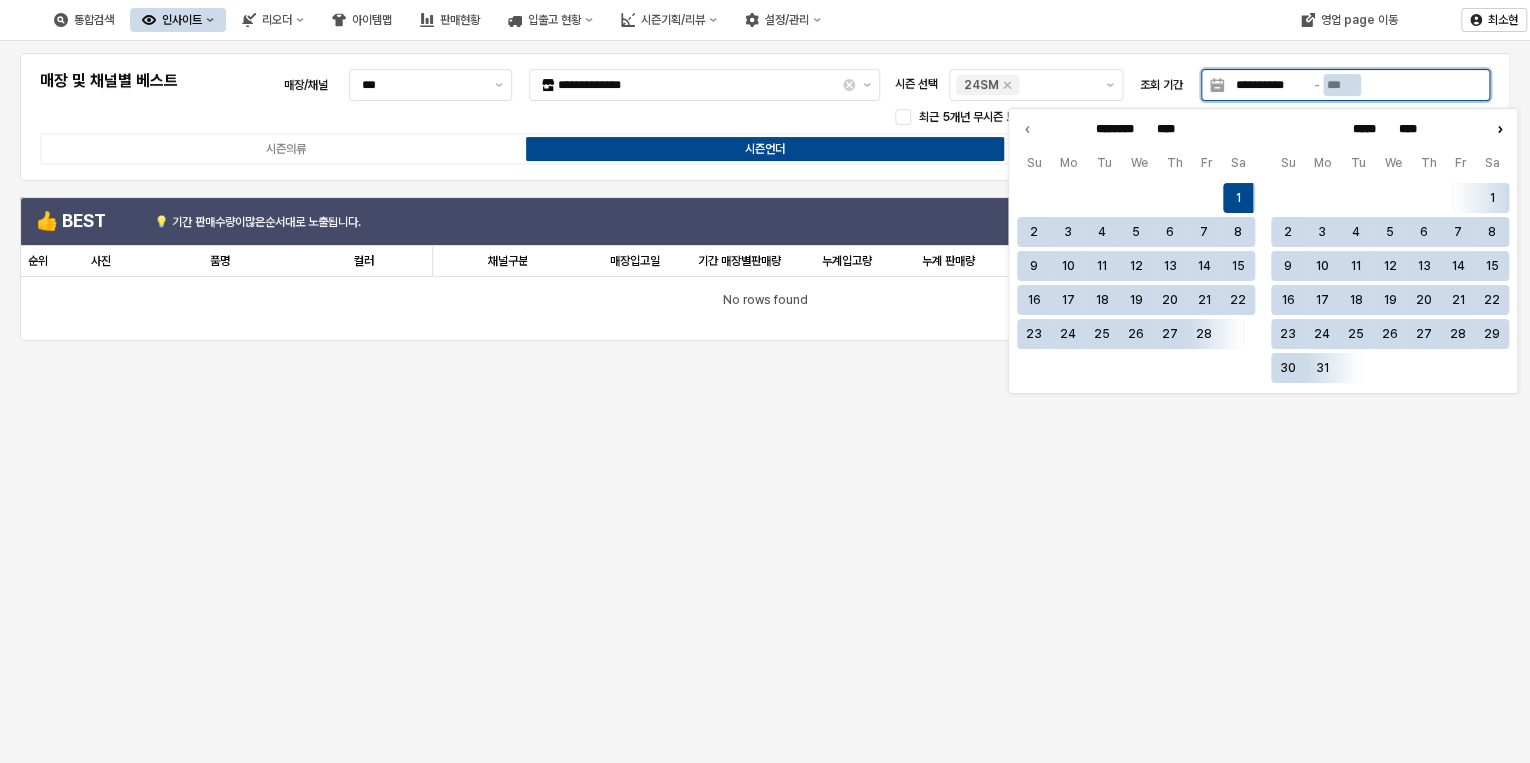 click 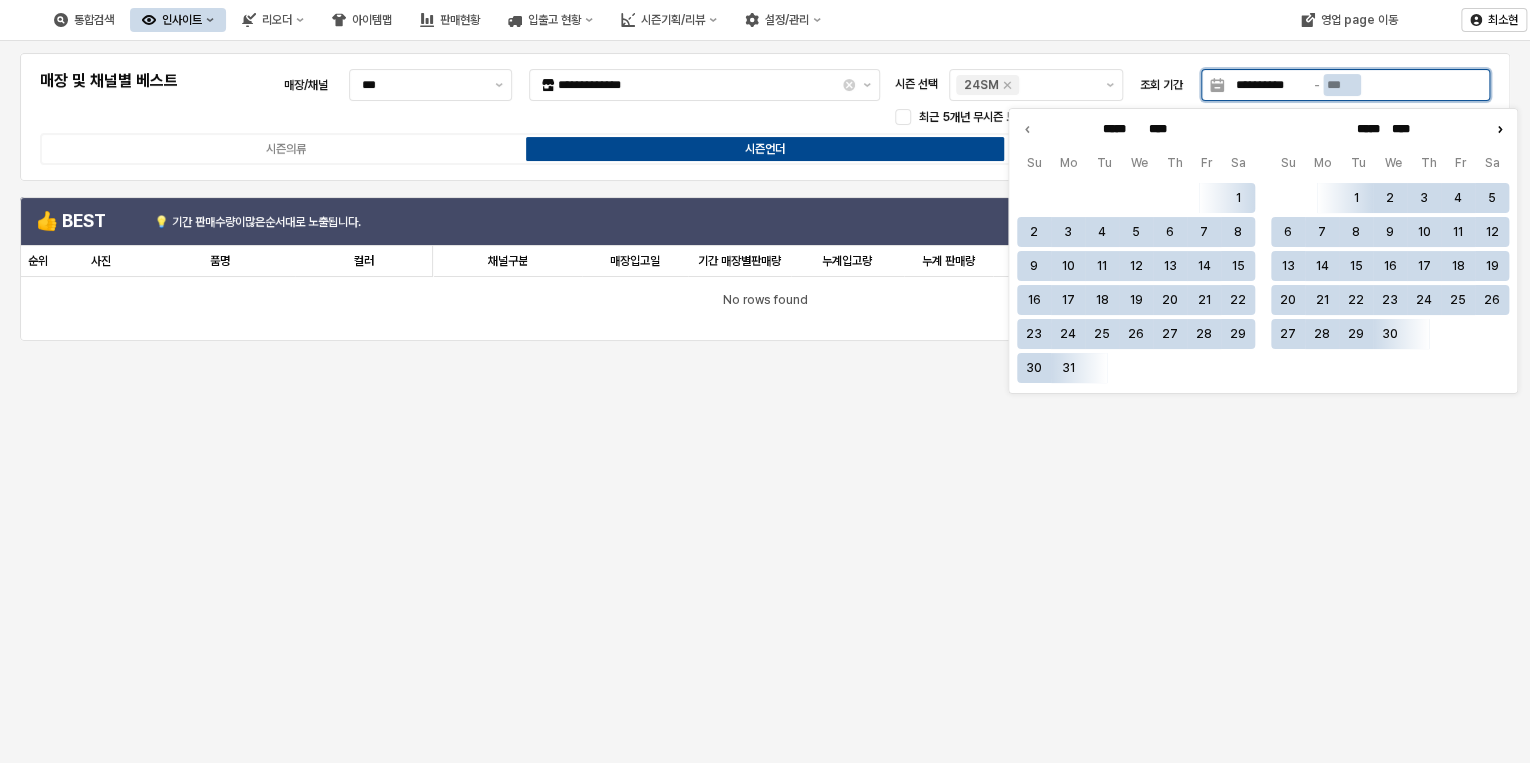 click 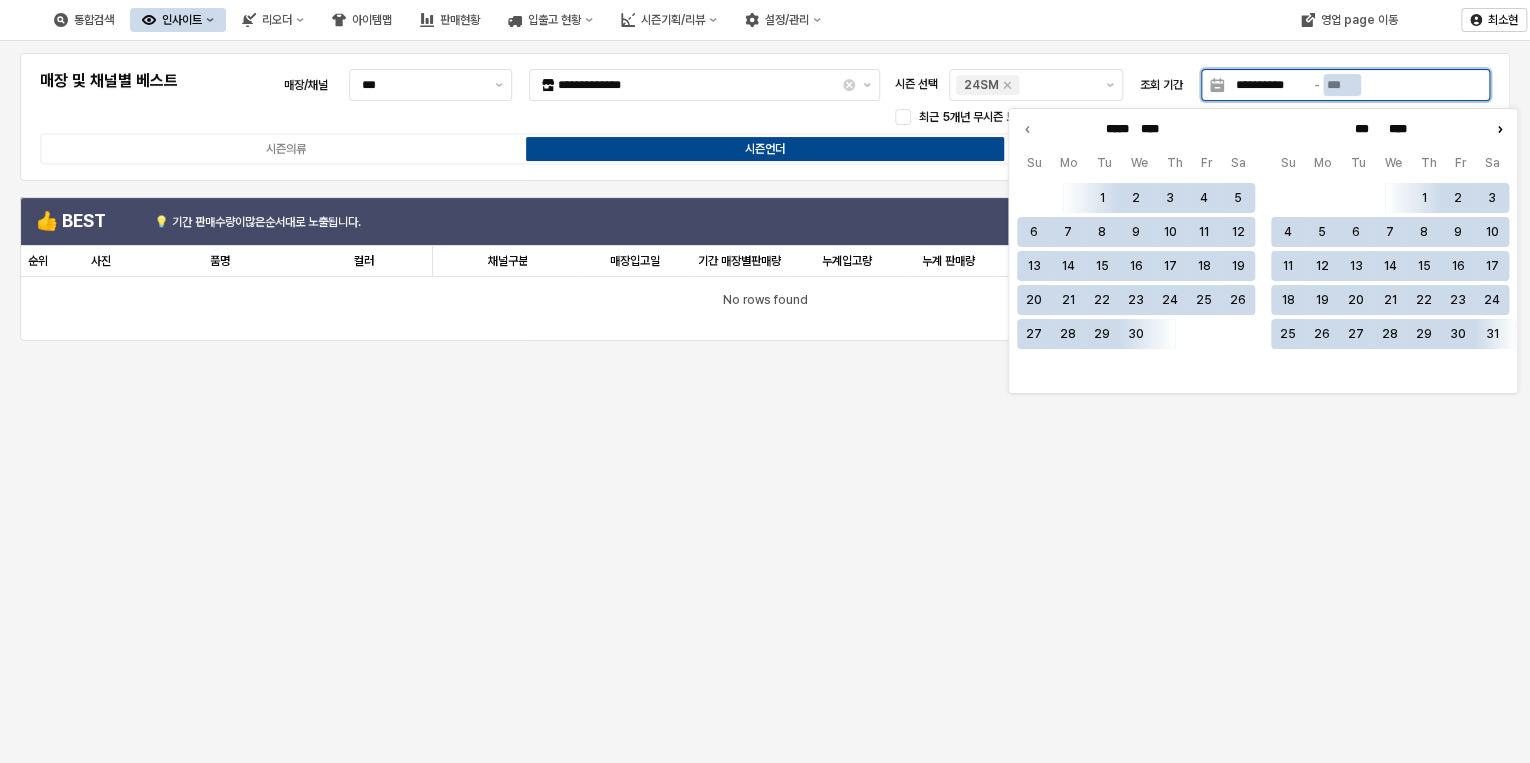 click 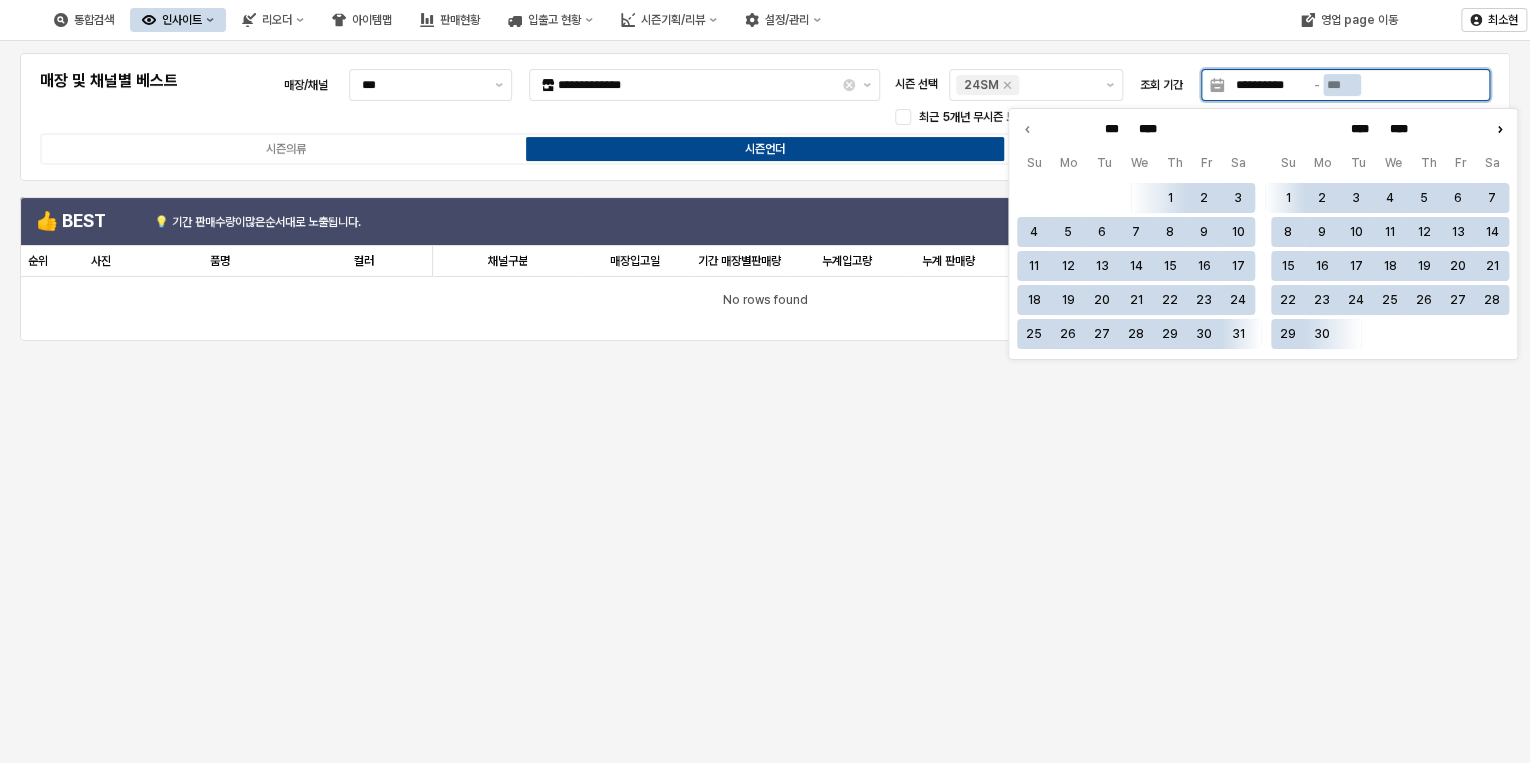 click 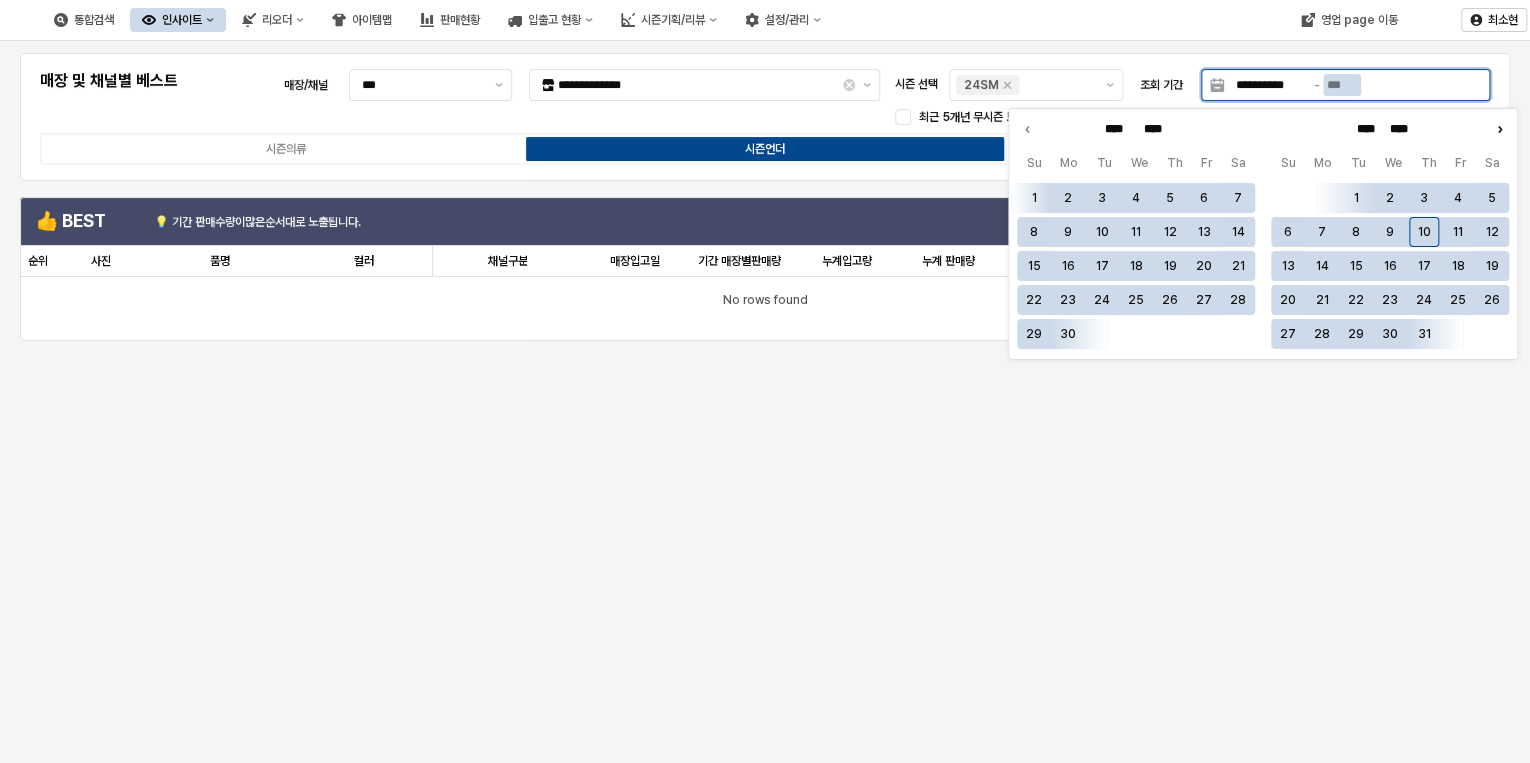 click 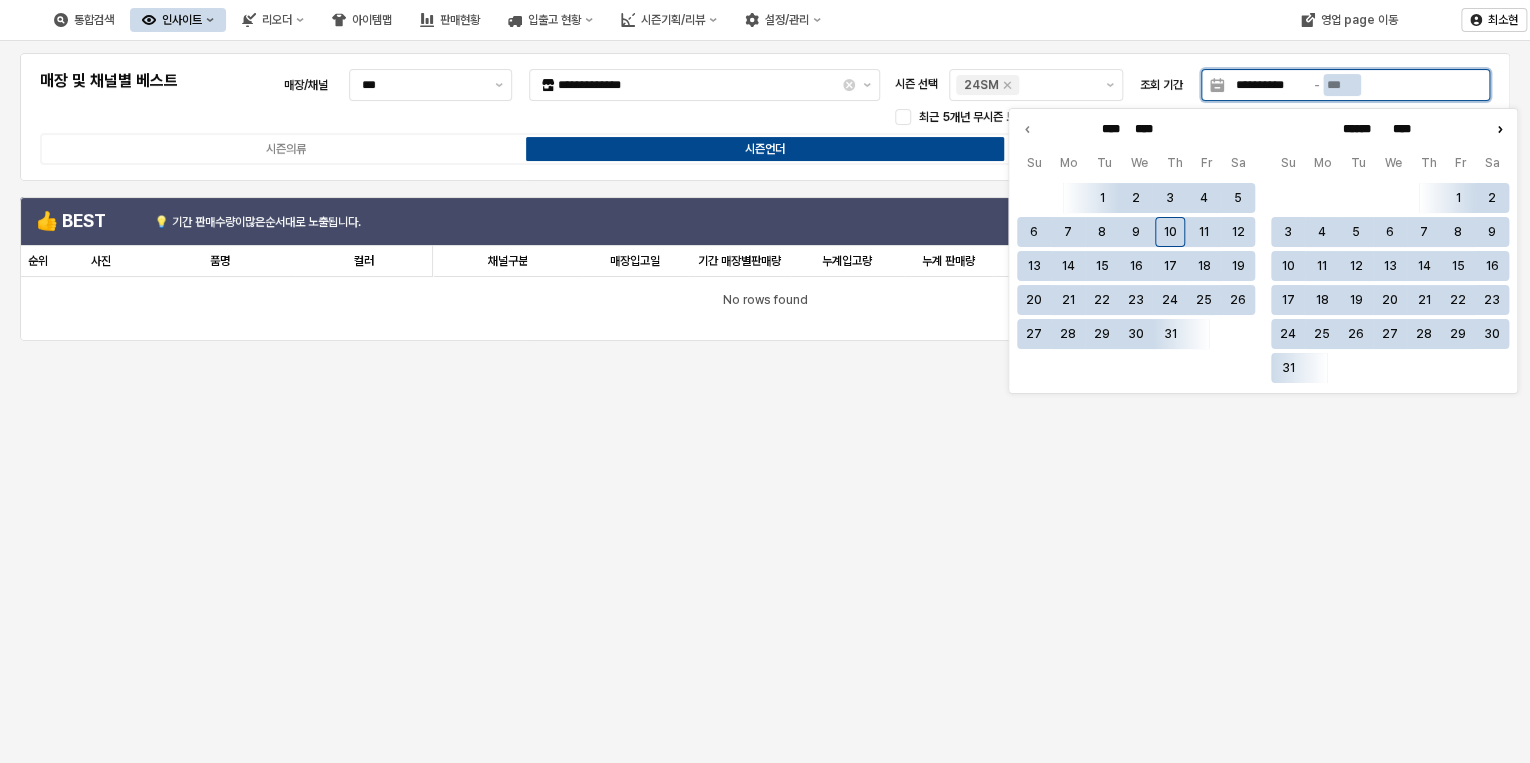 click 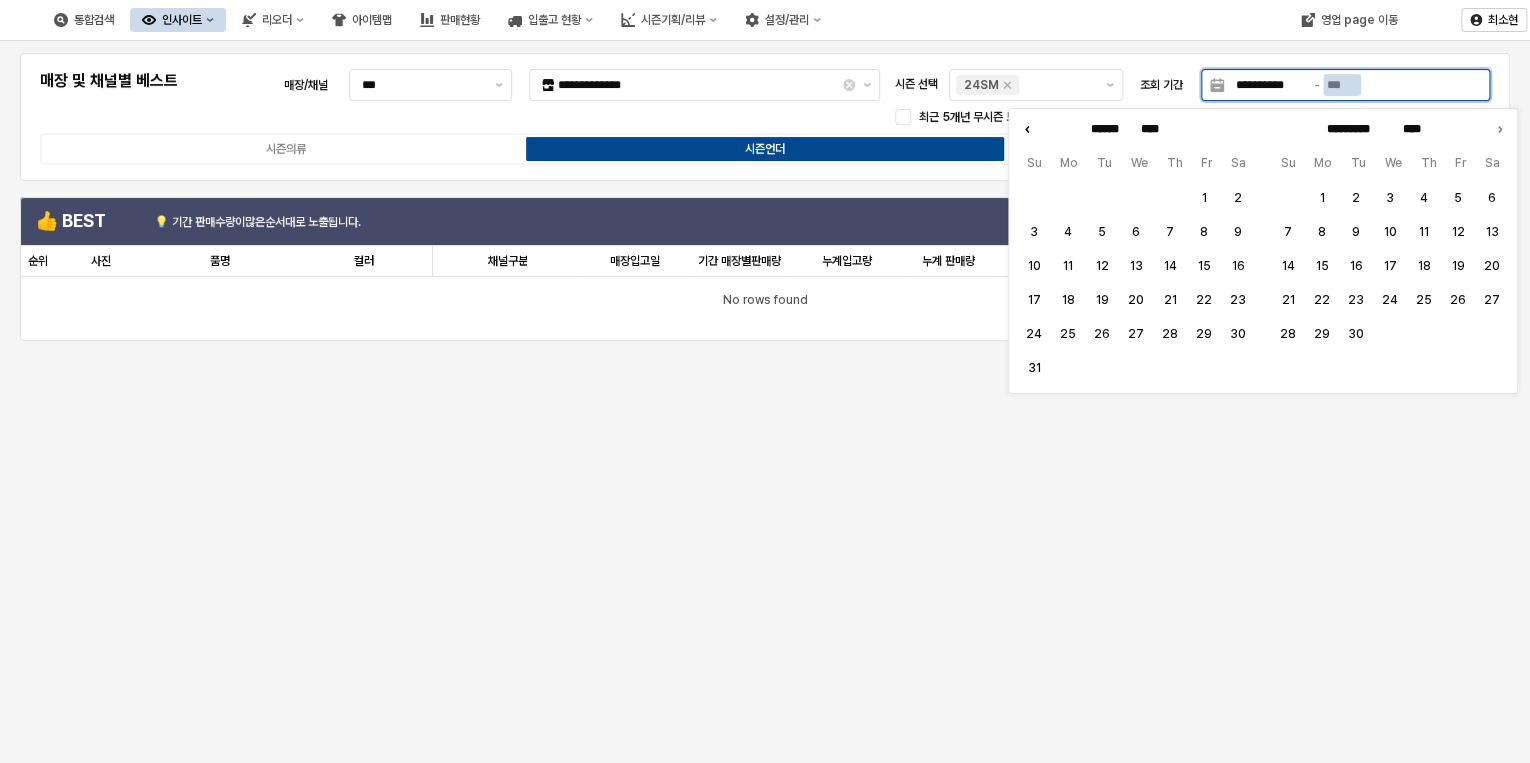 click 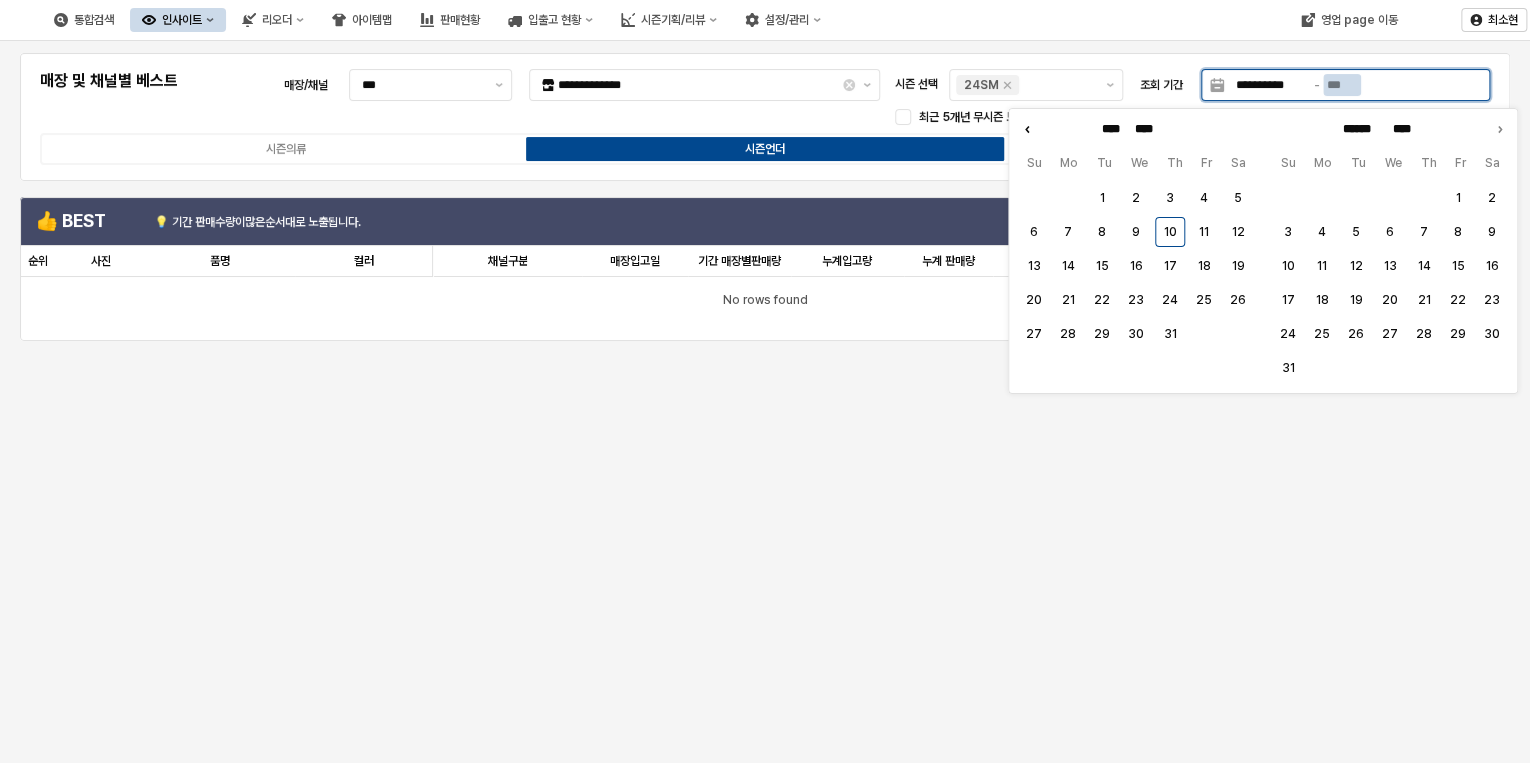 click 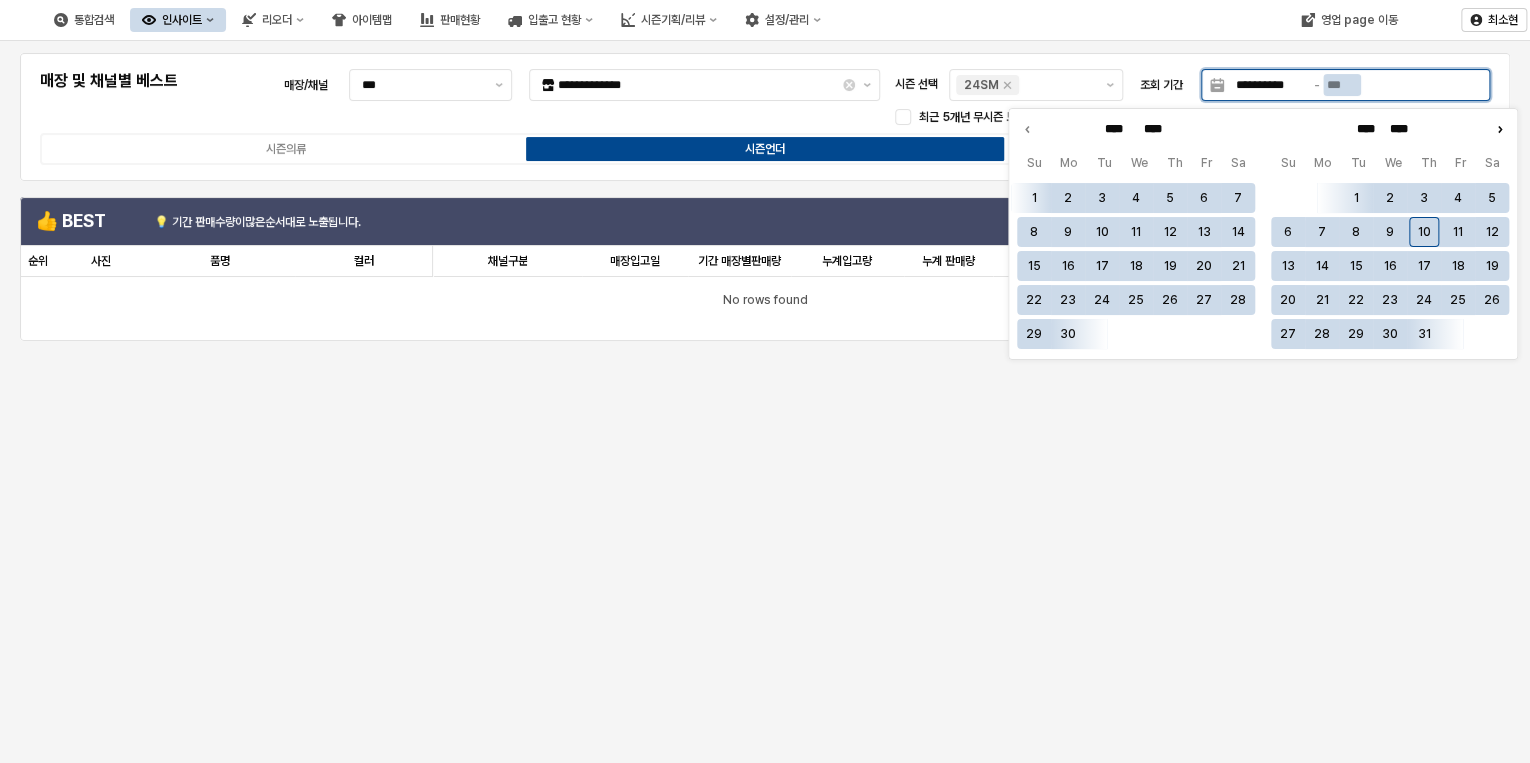 click 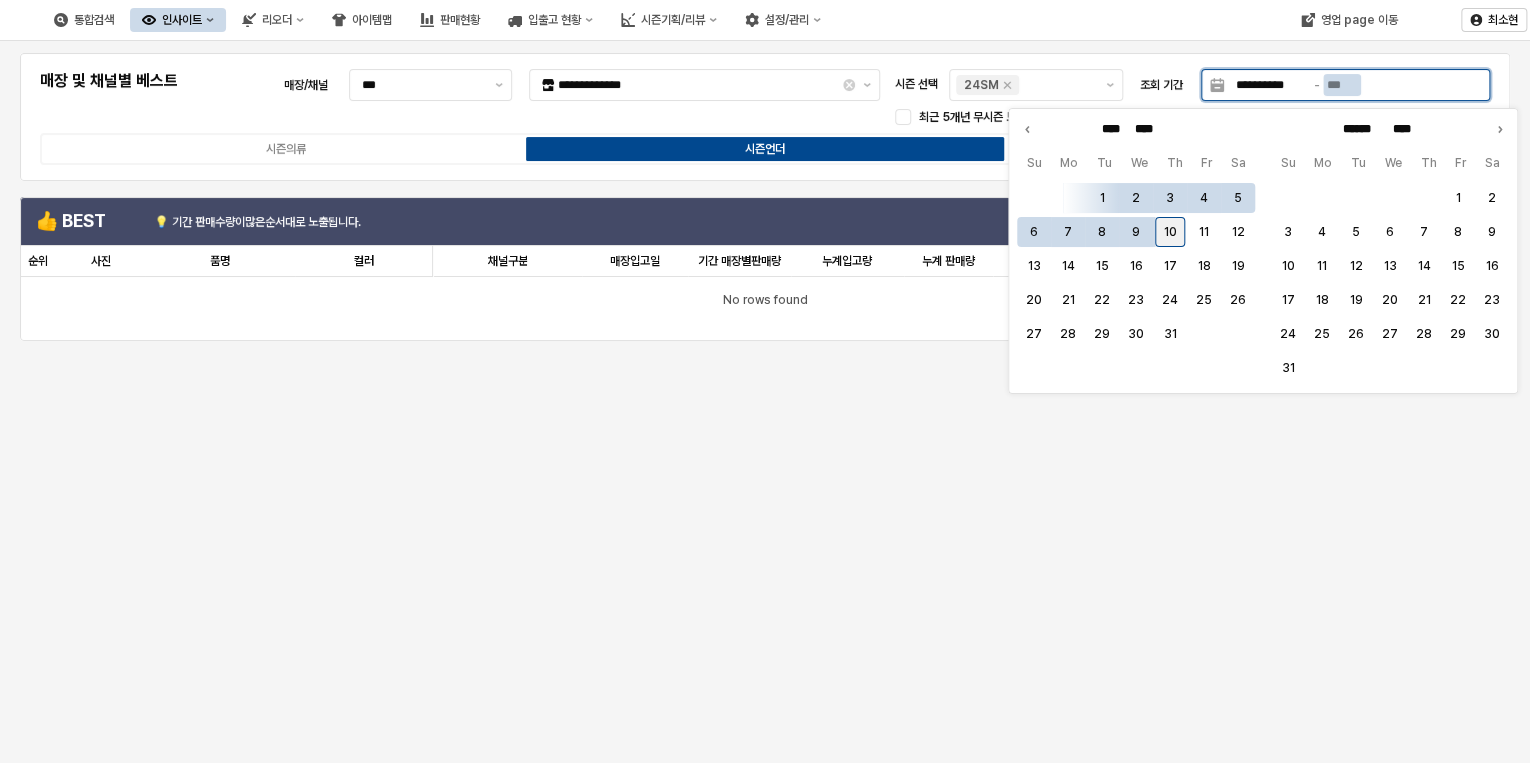 click on "10" at bounding box center (1170, 232) 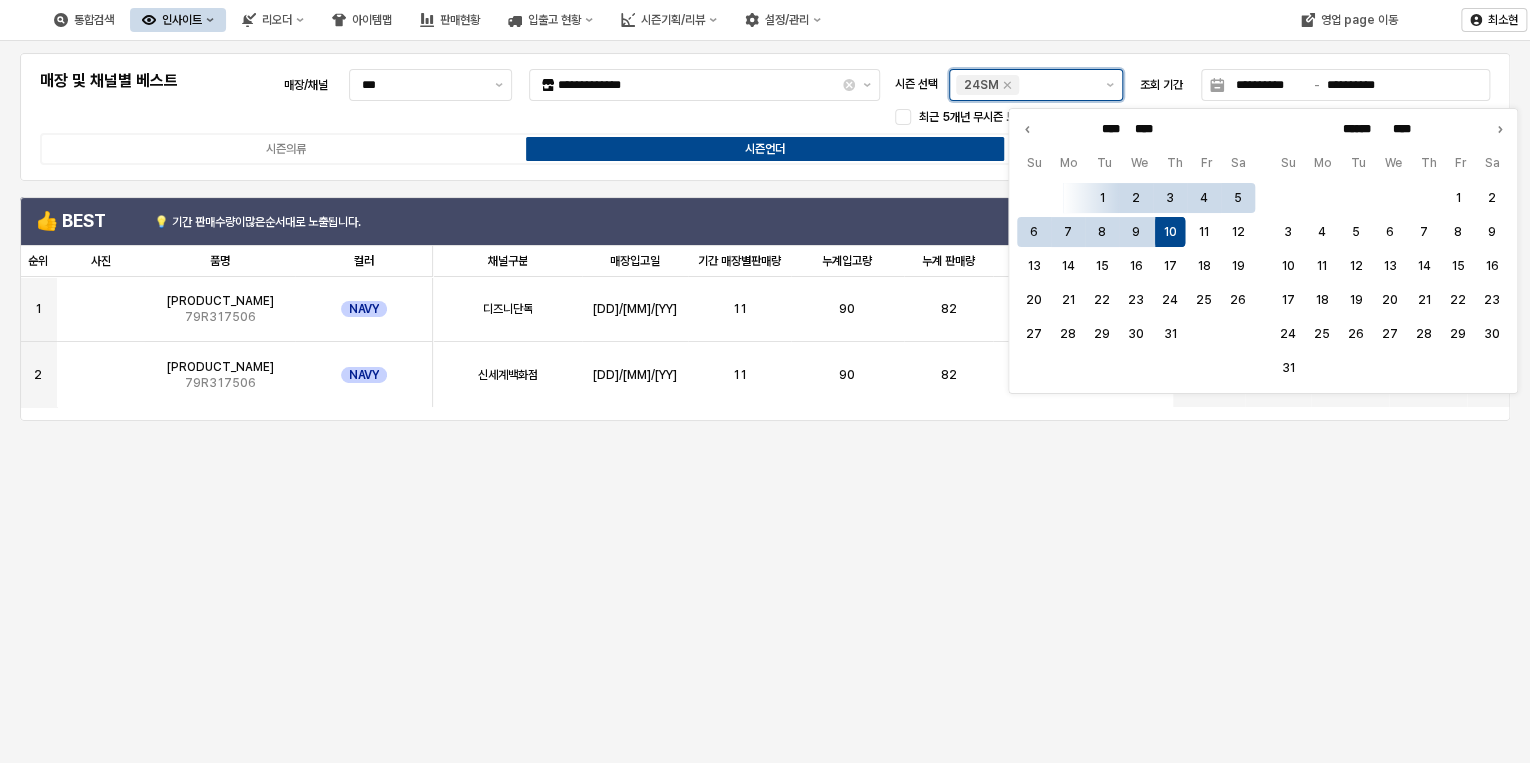 click on "24SM" at bounding box center (981, 85) 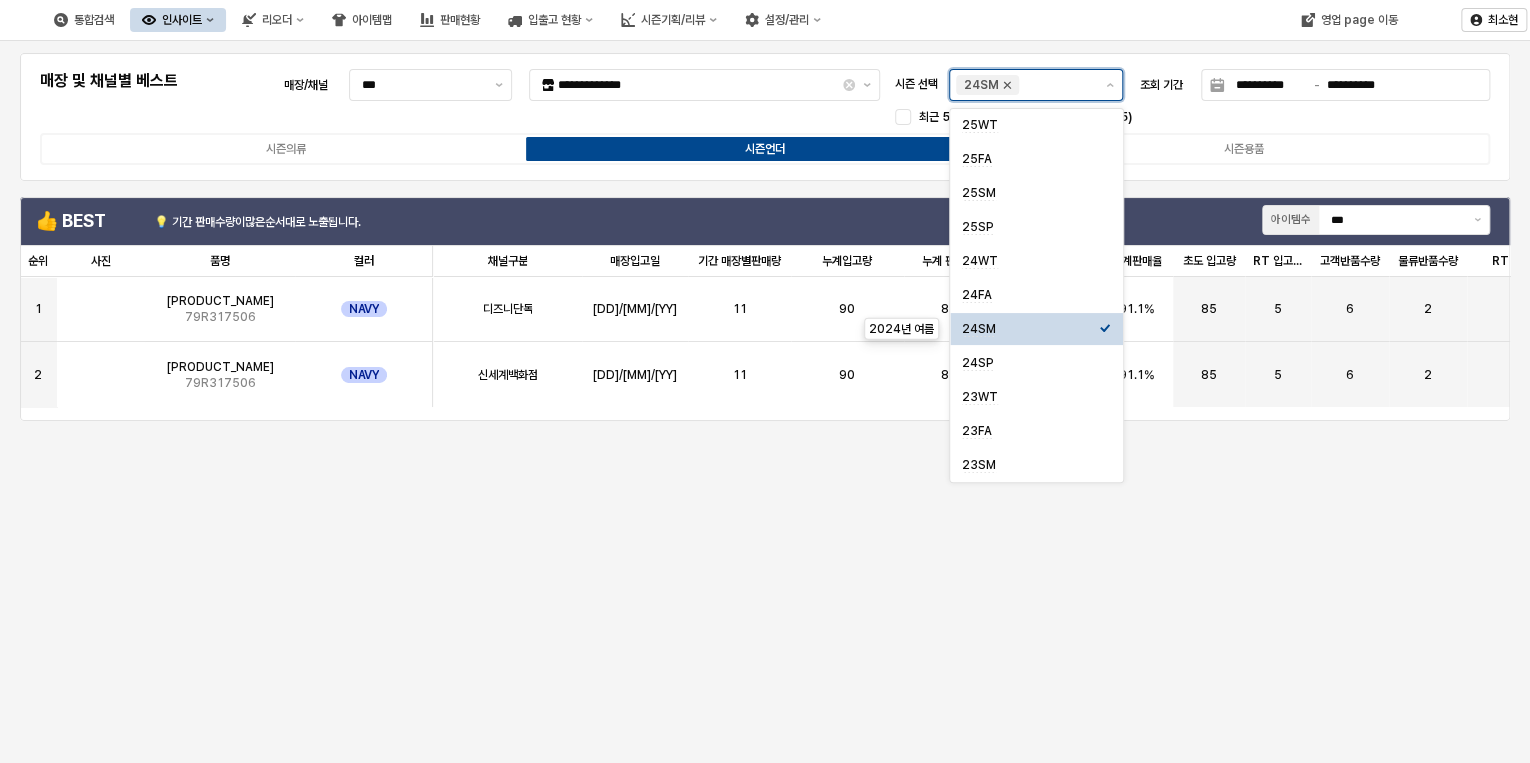 click 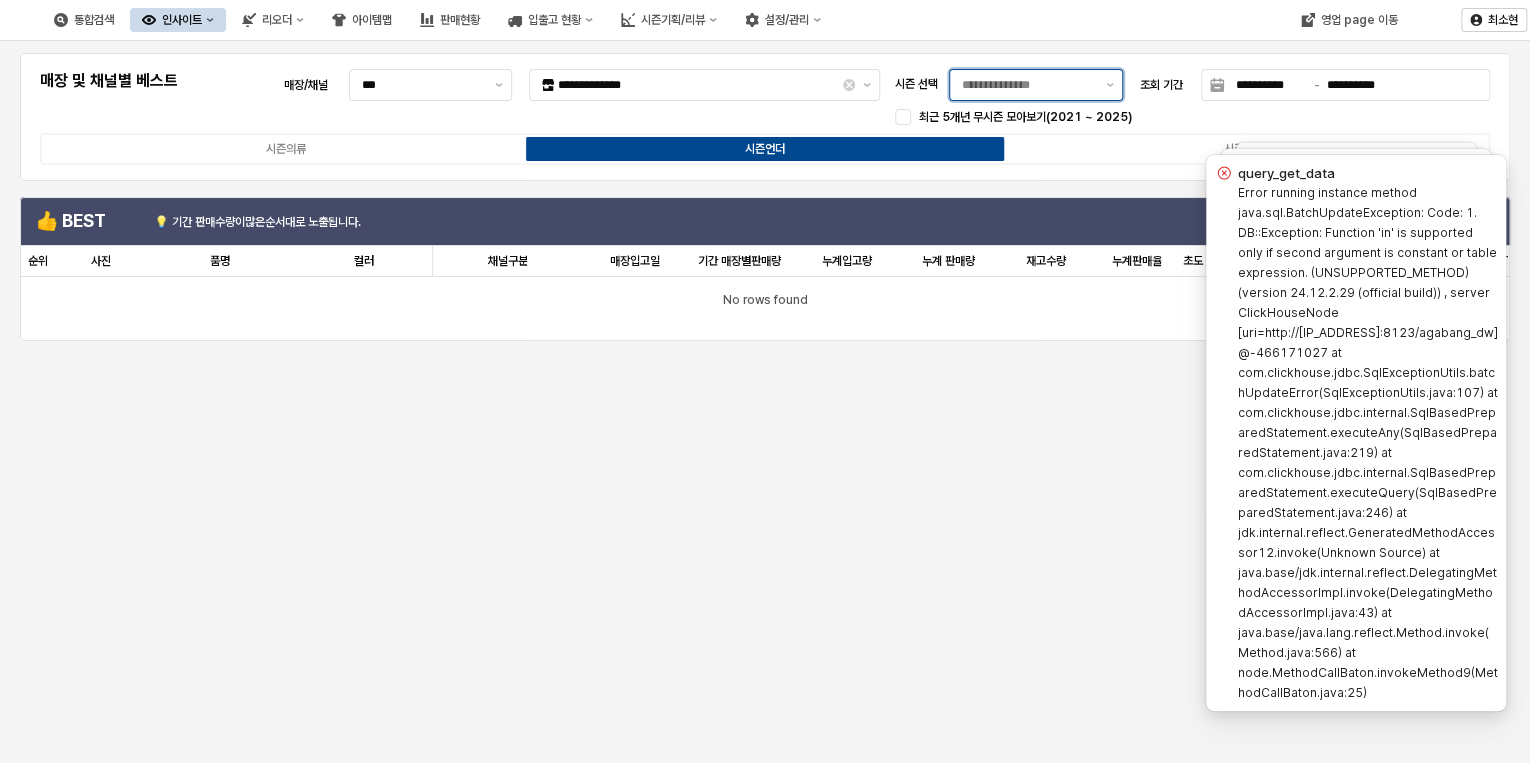 click on "시즌 선택" at bounding box center [1028, 85] 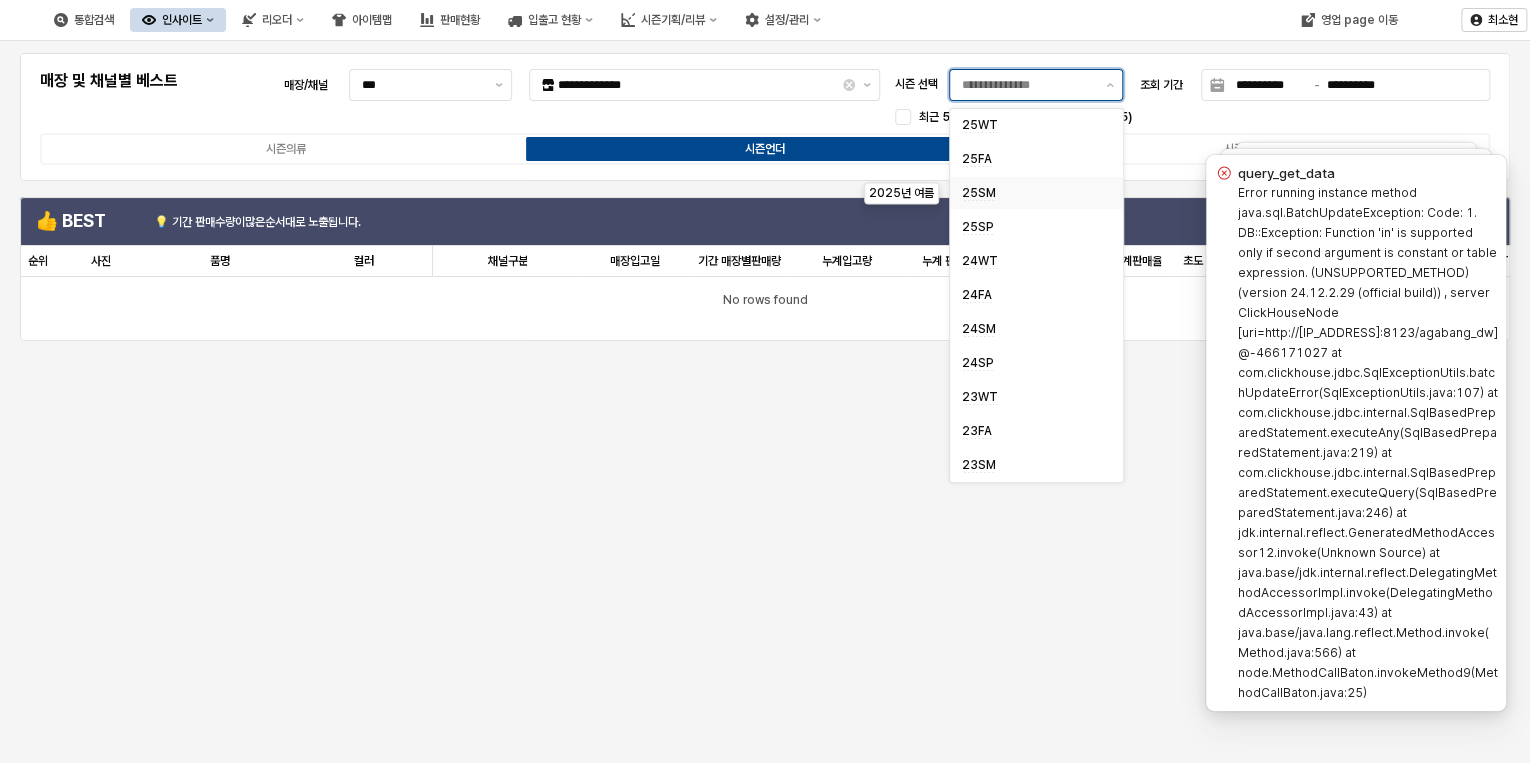 click on "25SM" at bounding box center [979, 193] 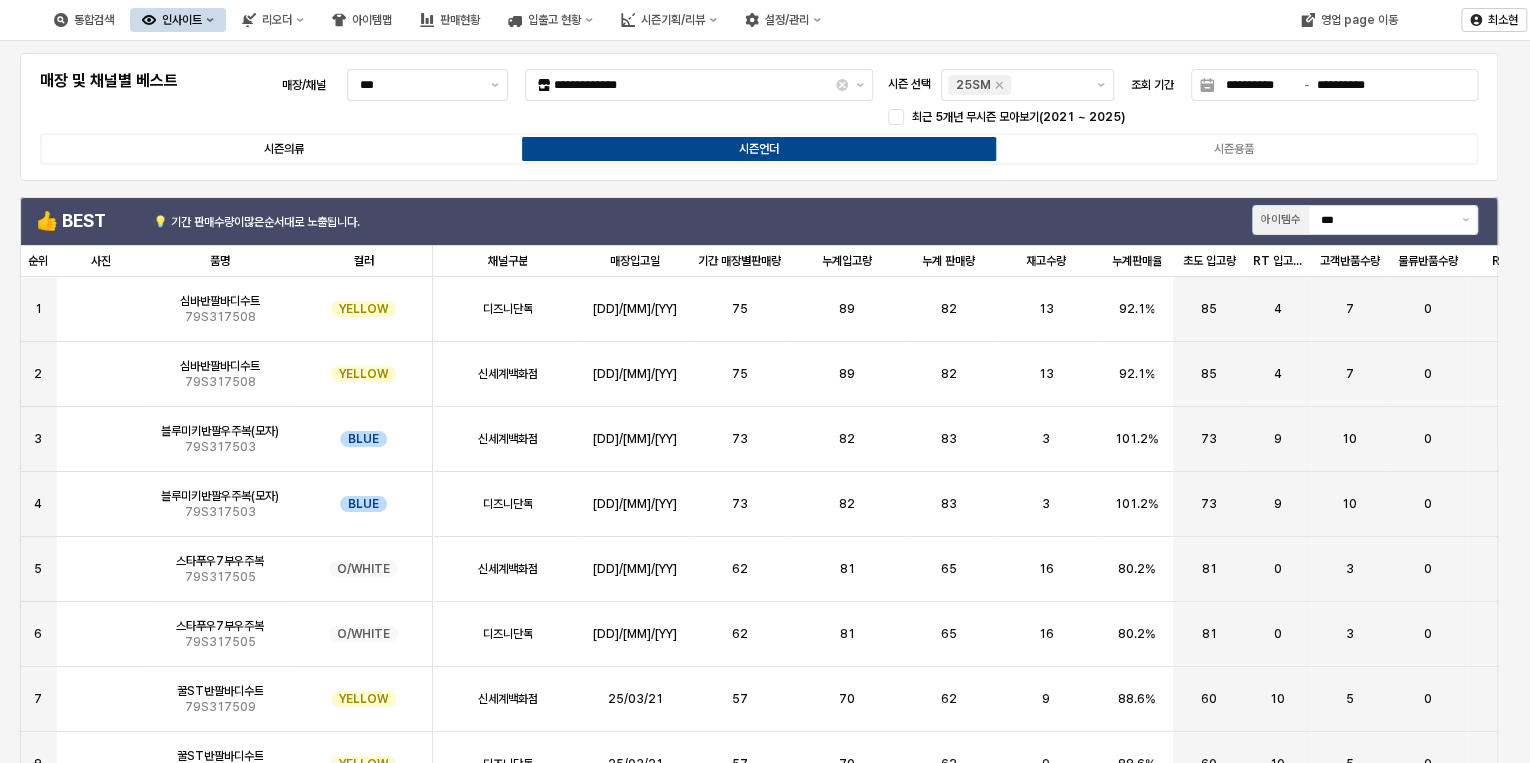 click on "시즌의류" at bounding box center [284, 149] 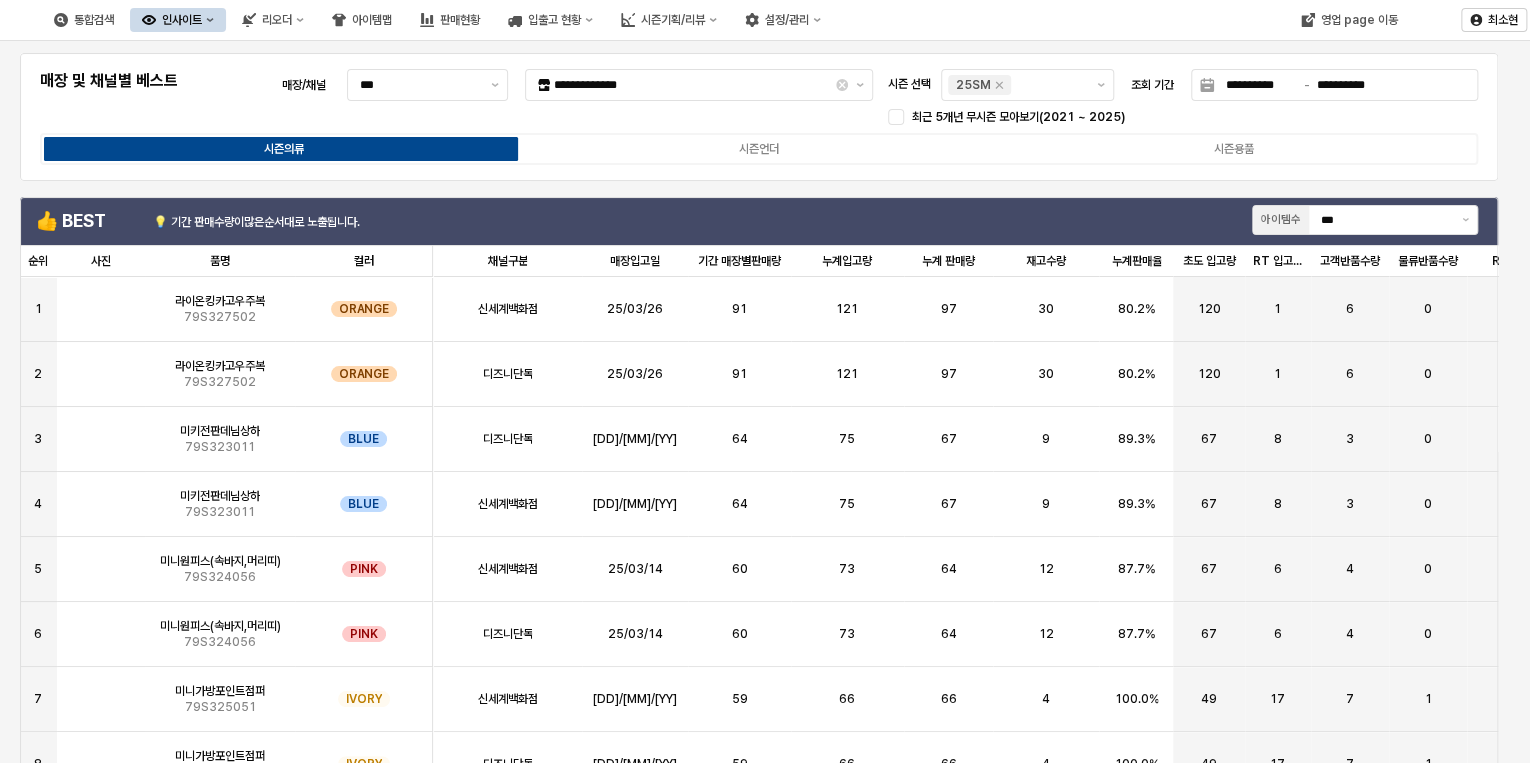click on "**********" at bounding box center (759, 117) 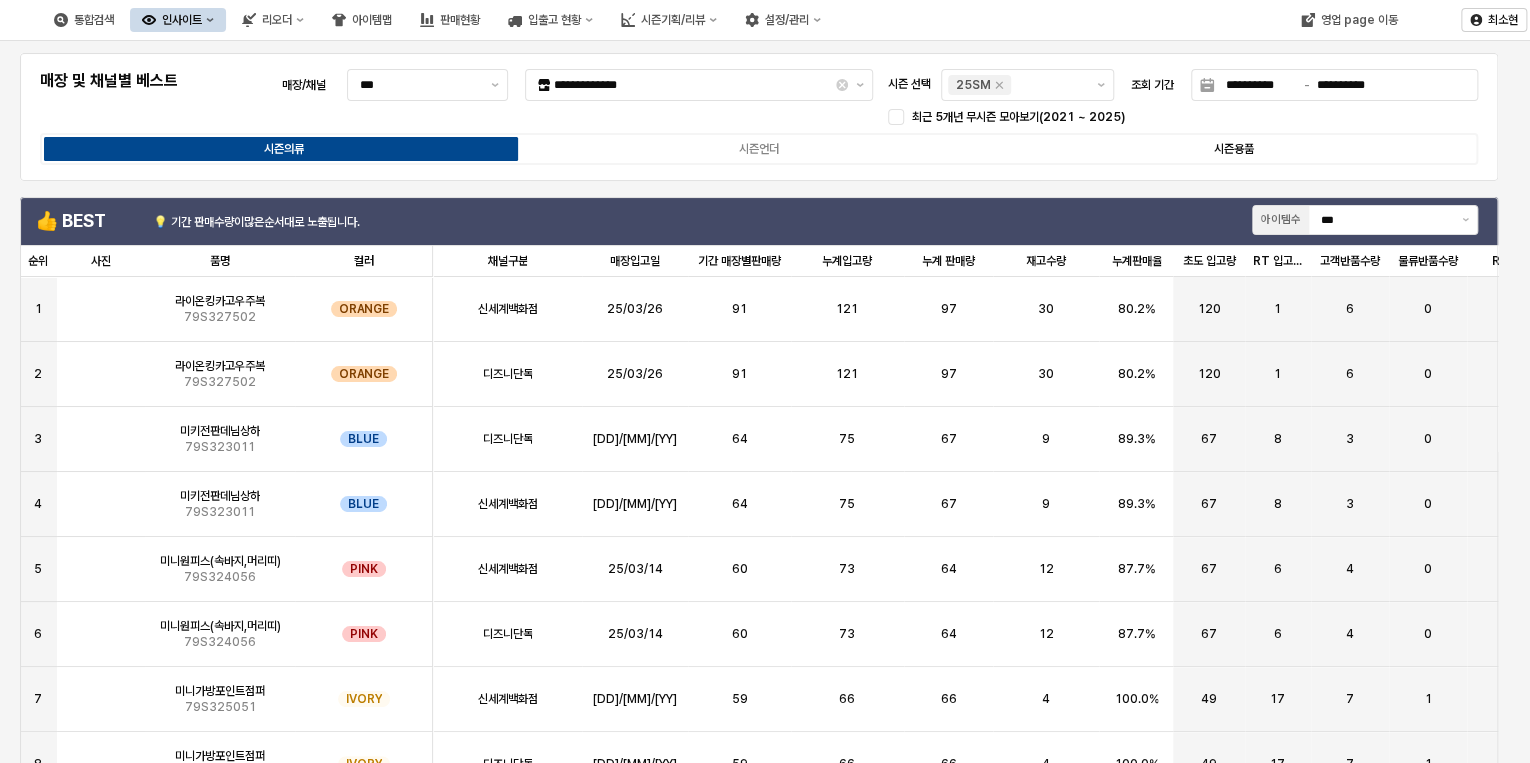 click on "시즌용품" at bounding box center [1234, 149] 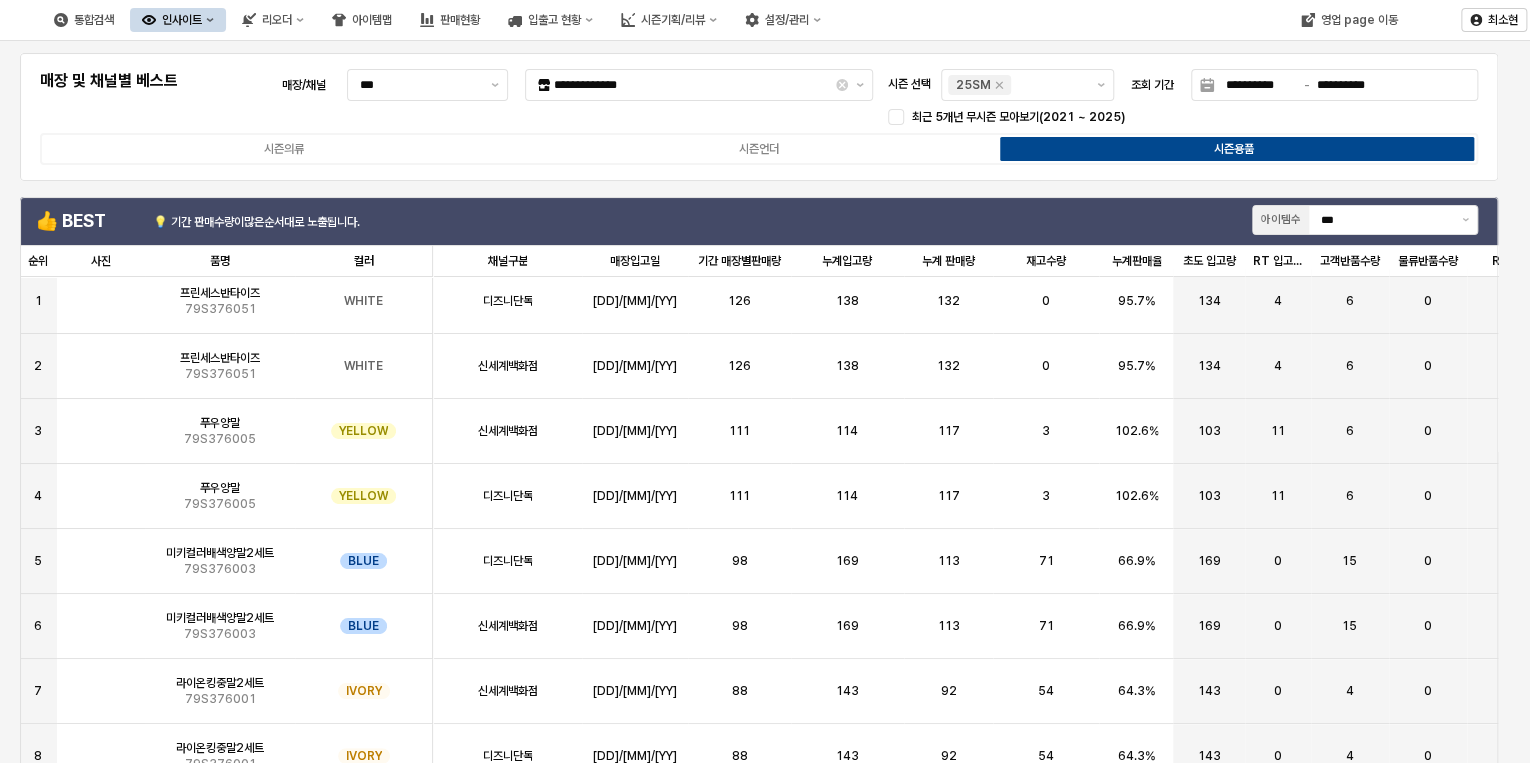 scroll, scrollTop: 0, scrollLeft: 0, axis: both 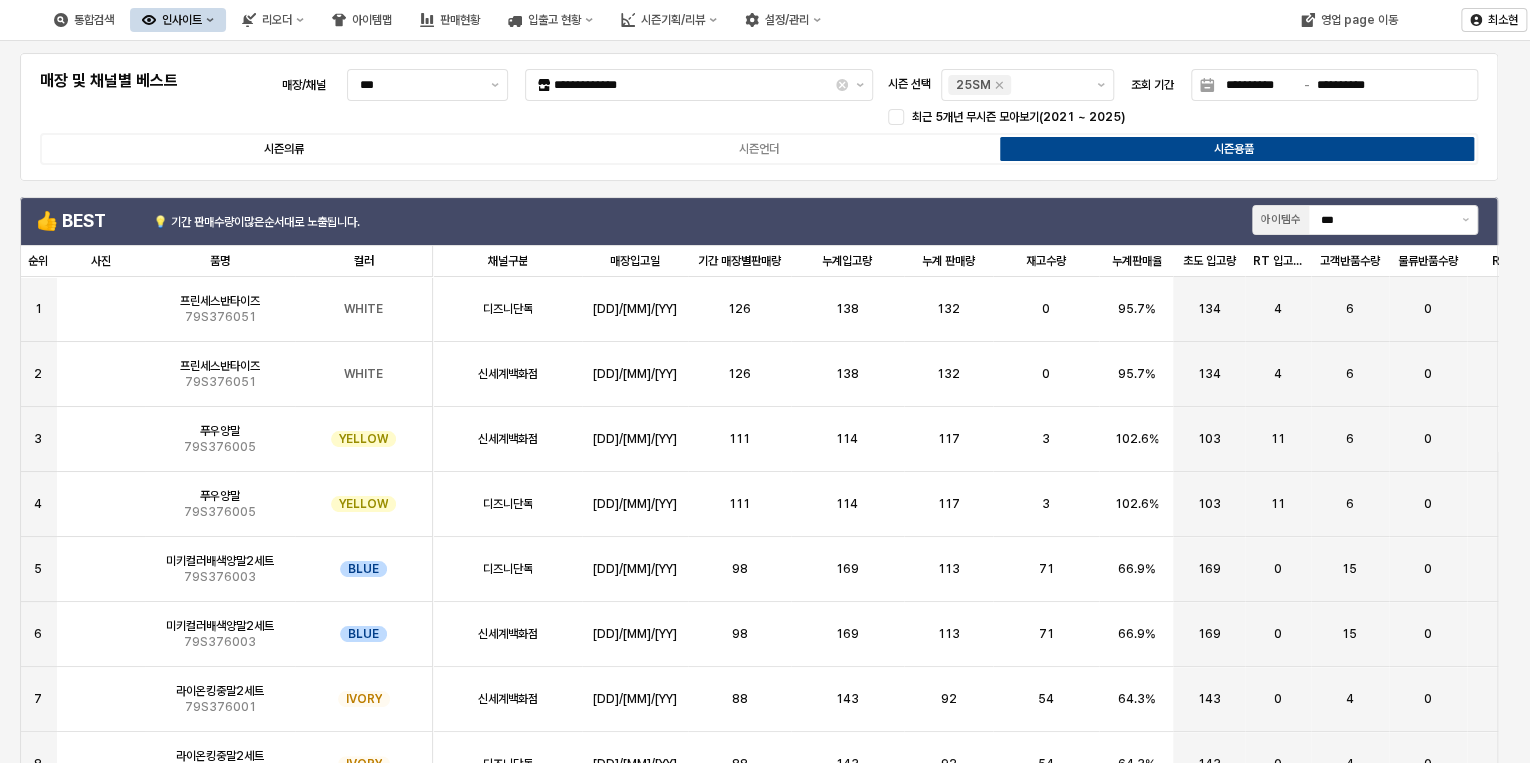click on "시즌의류" at bounding box center (284, 149) 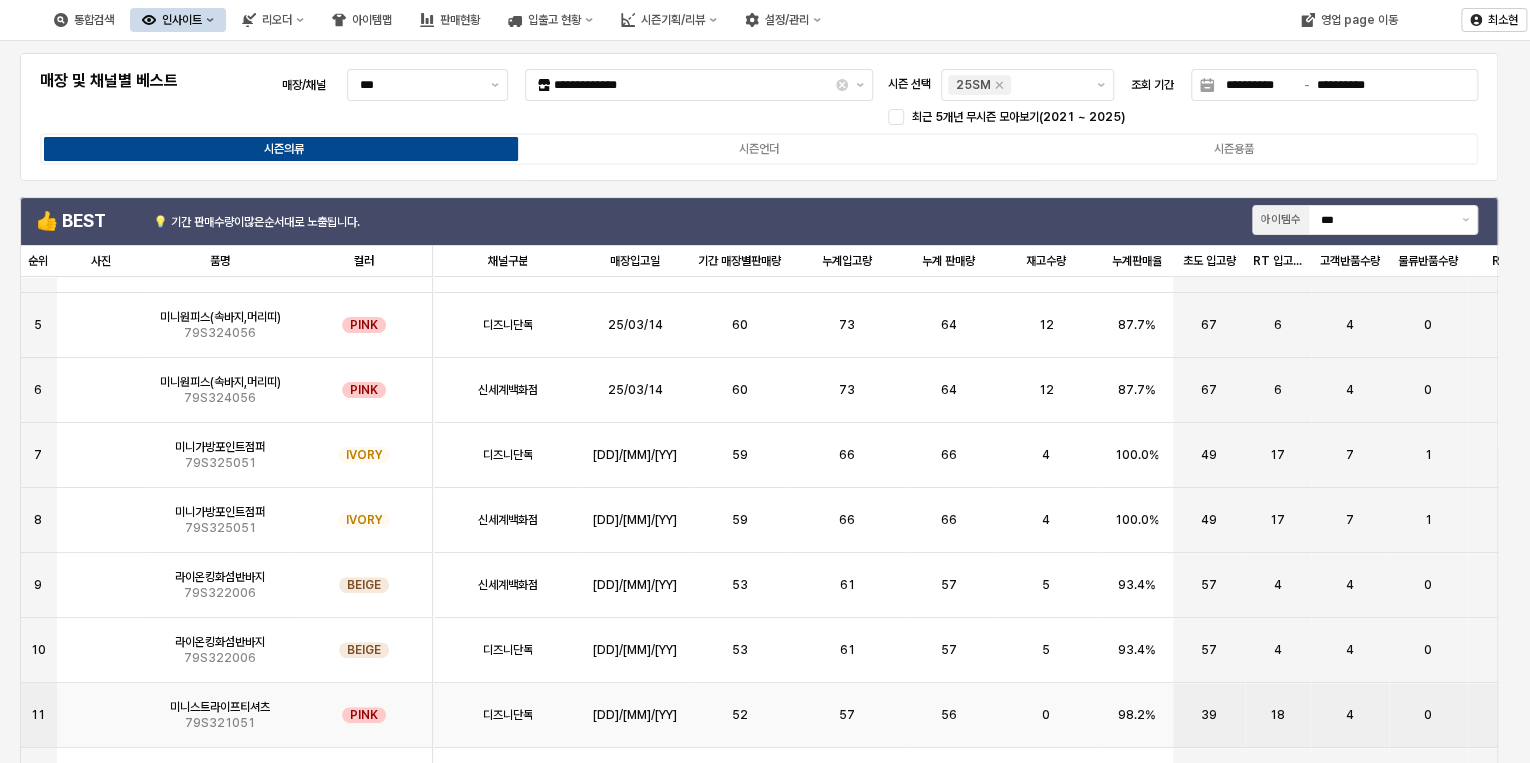 scroll, scrollTop: 256, scrollLeft: 0, axis: vertical 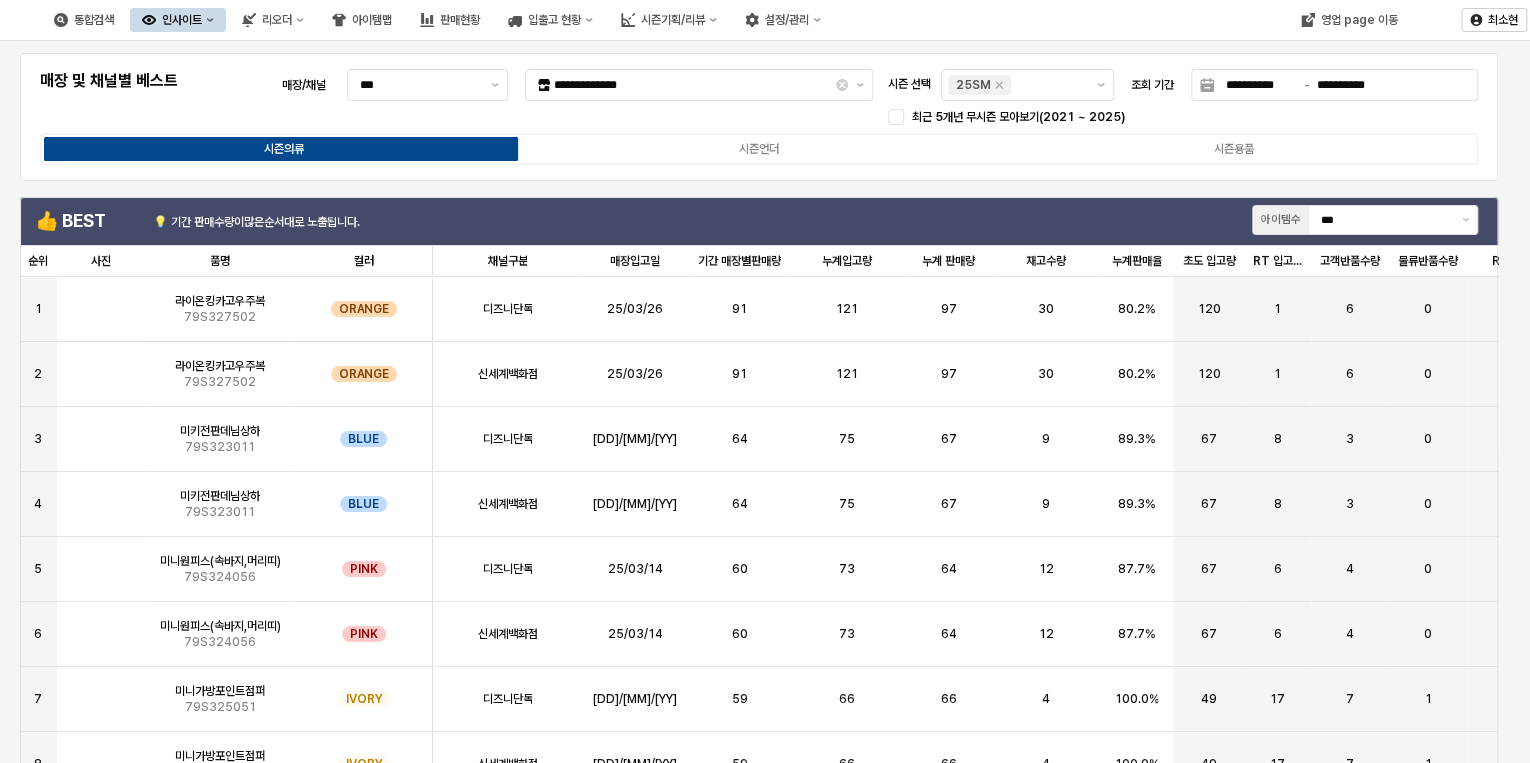 click on "매장 및 채널별 베스트" at bounding box center [153, 81] 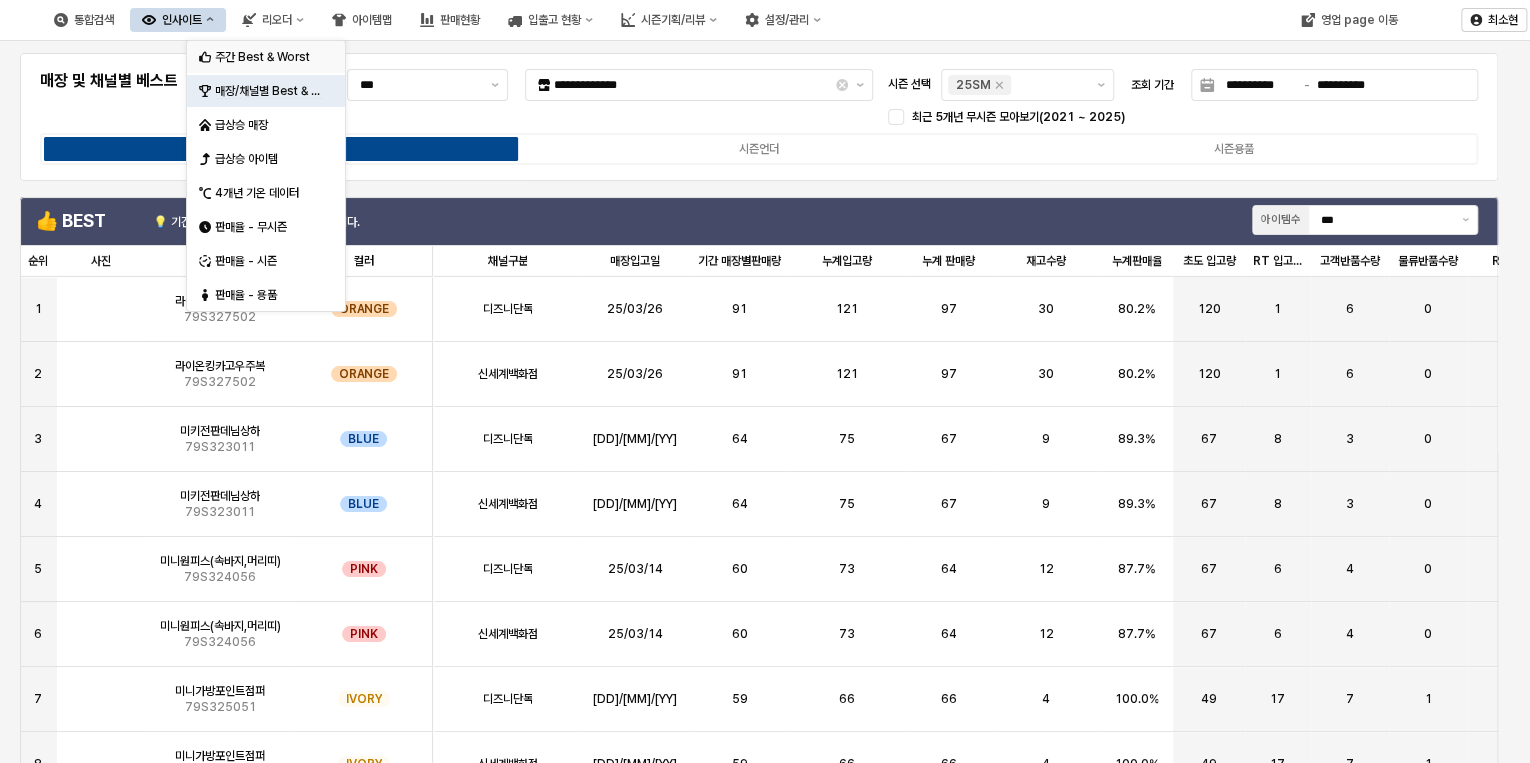click on "주간 Best & Worst" at bounding box center (268, 57) 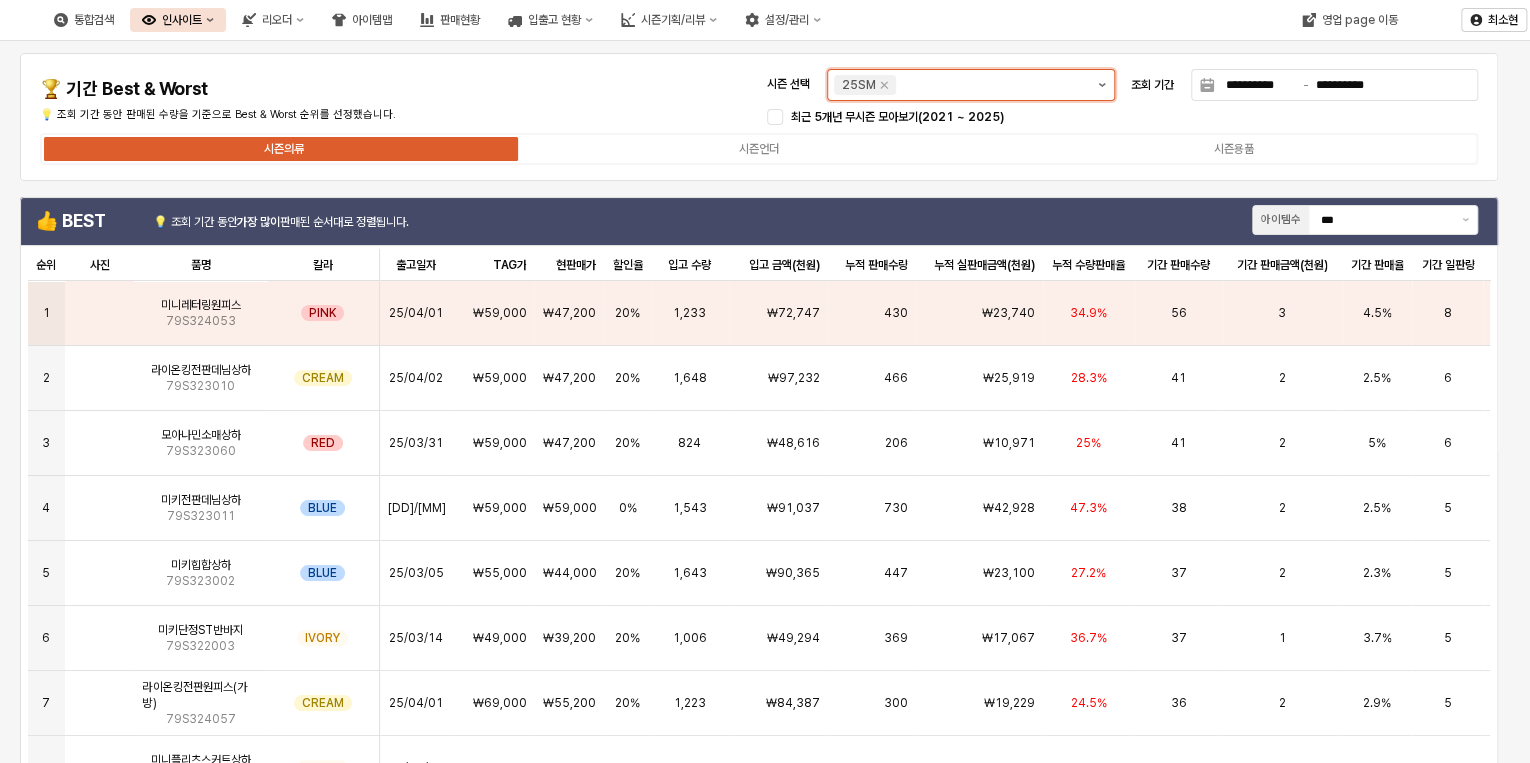 click 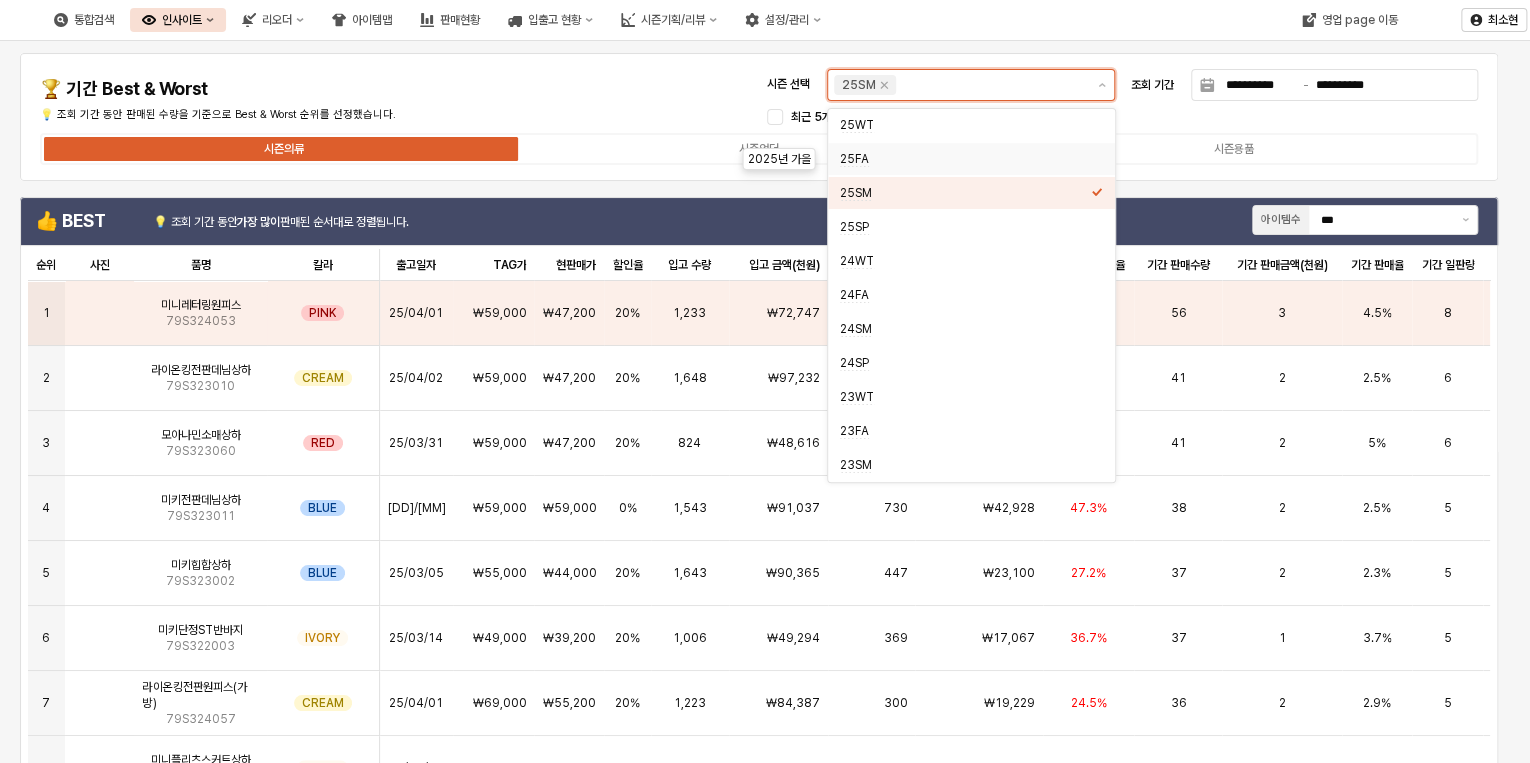 click on "25FA" at bounding box center [965, 159] 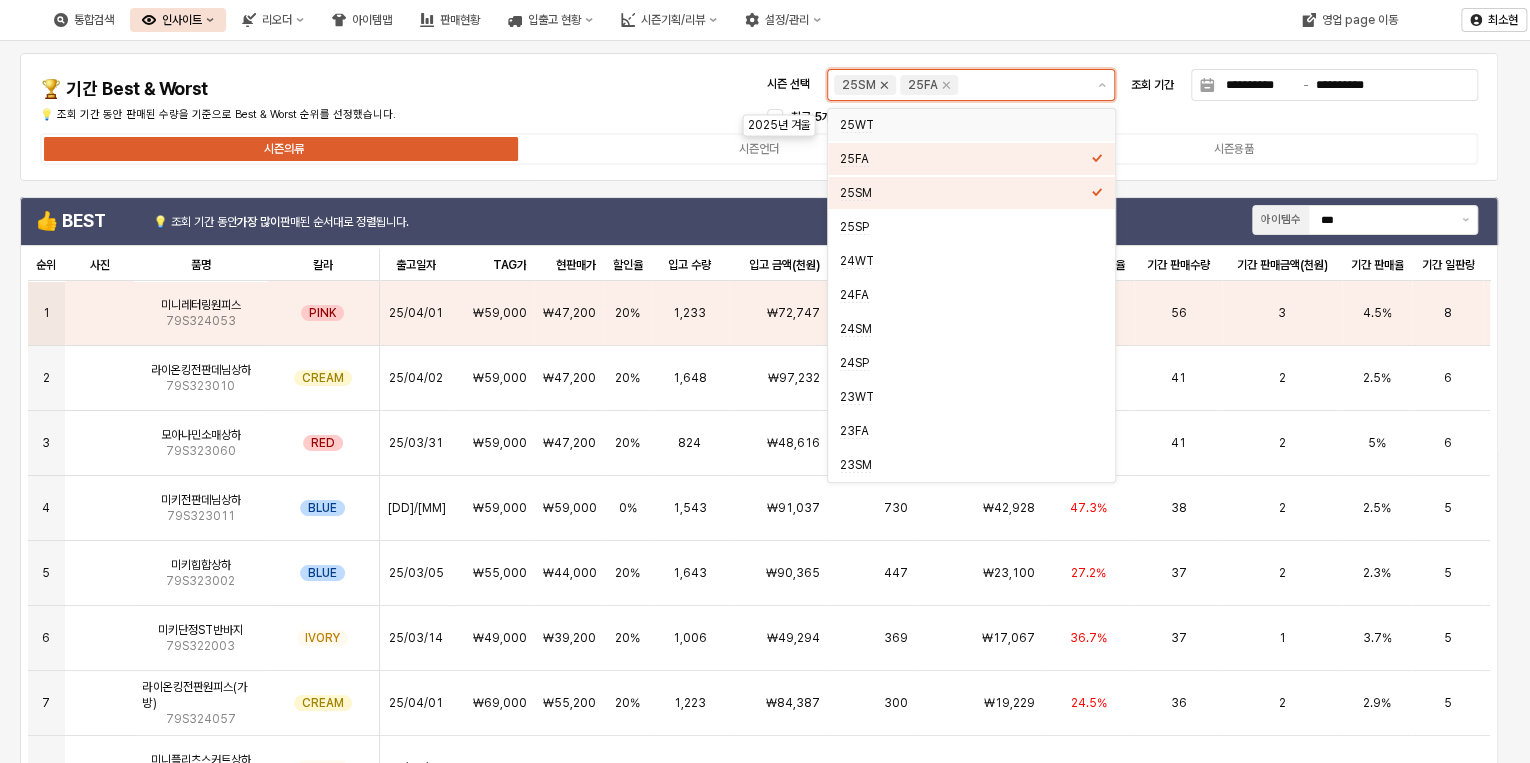 click 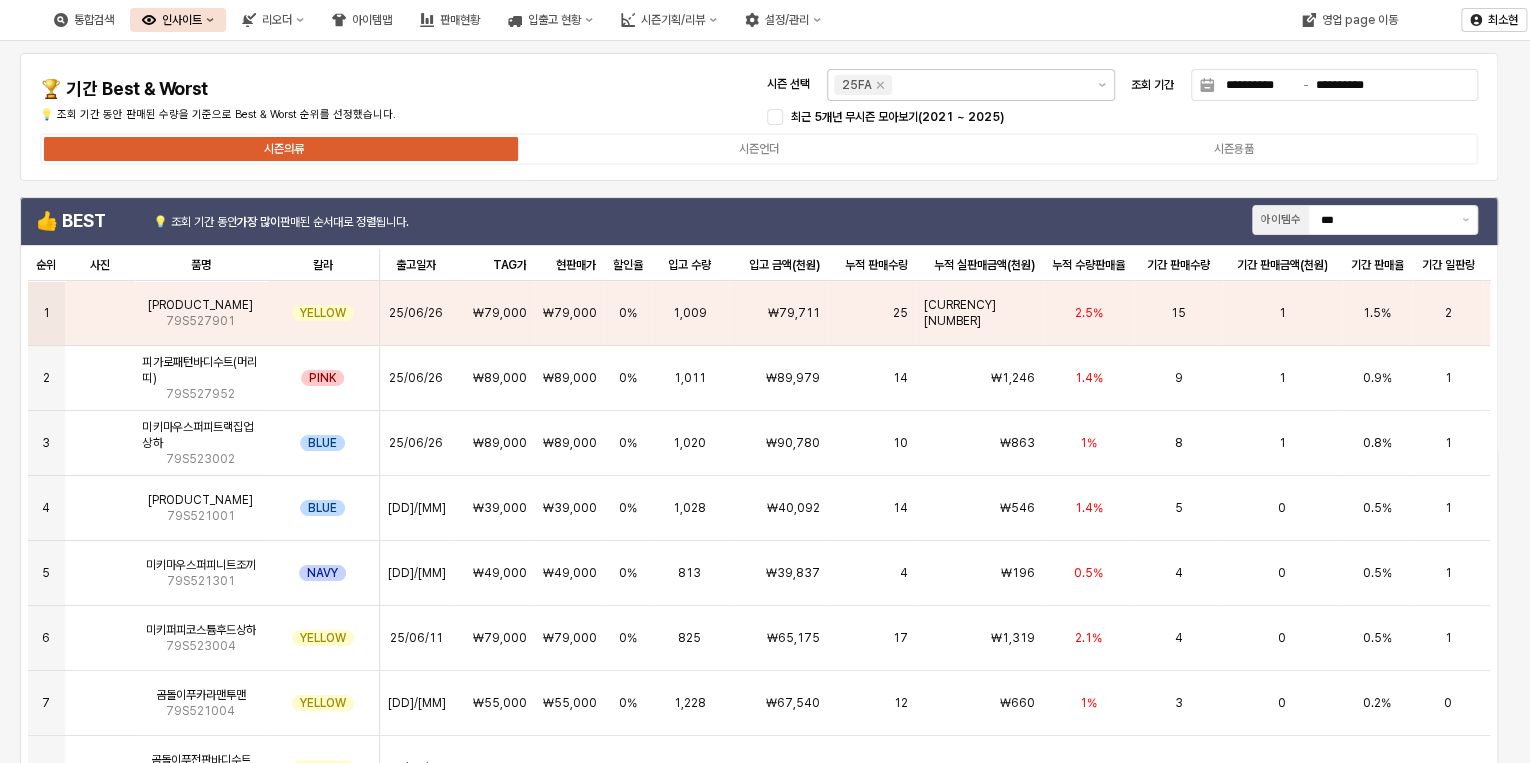 click on "**********" at bounding box center (759, 117) 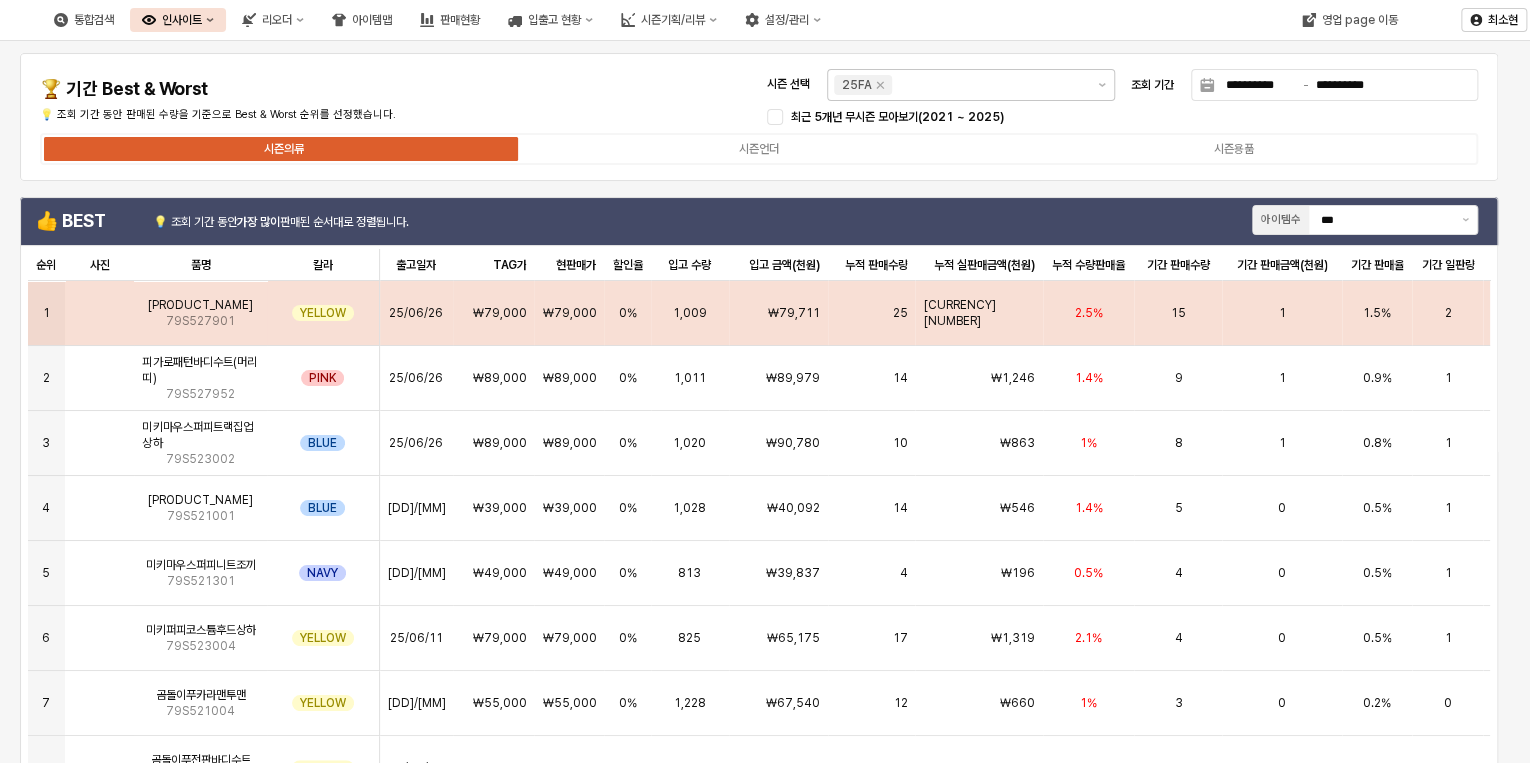 click on "[CURRENCY][NUMBER]" at bounding box center (979, 313) 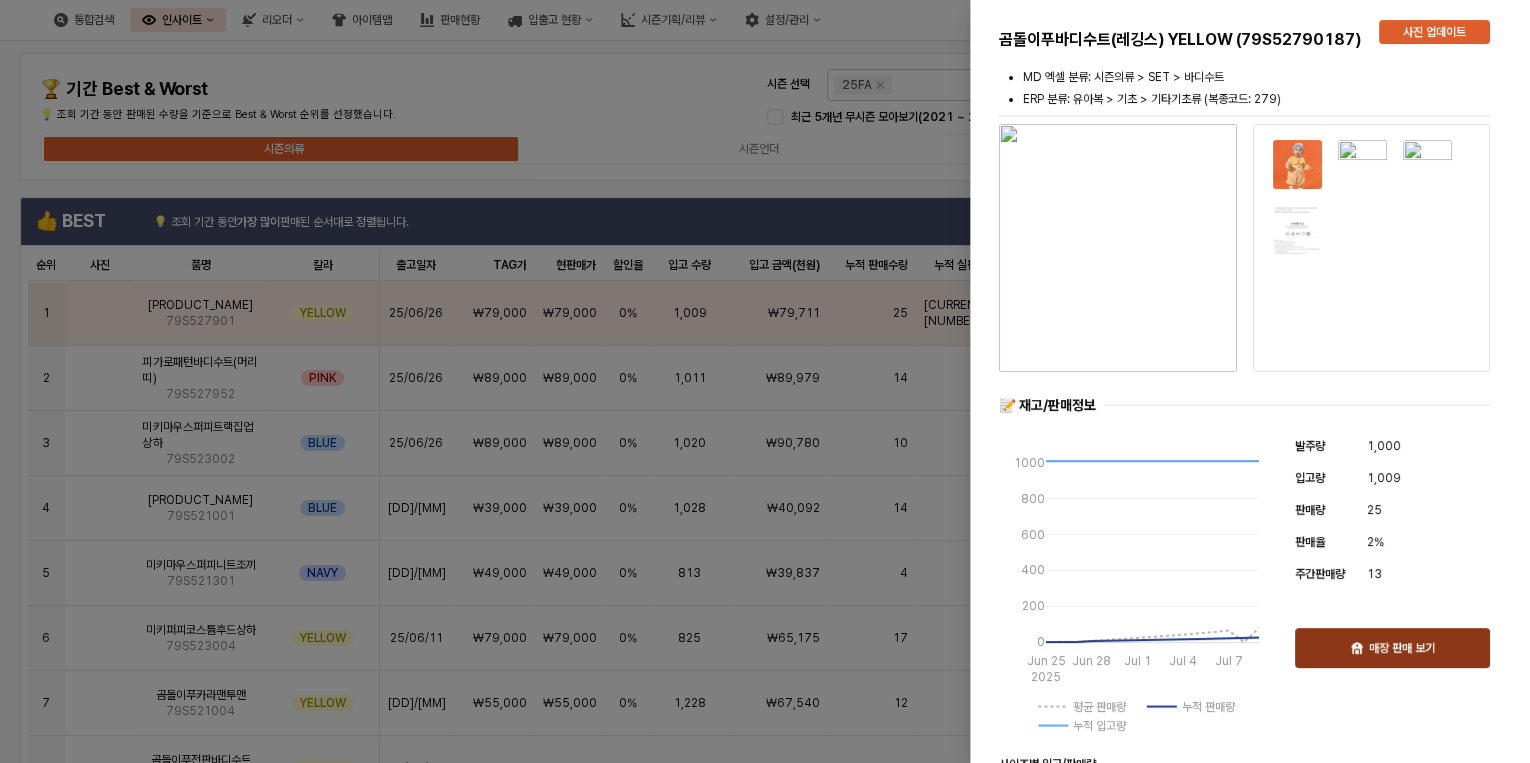 click on "매장 판매 보기" at bounding box center [1402, 648] 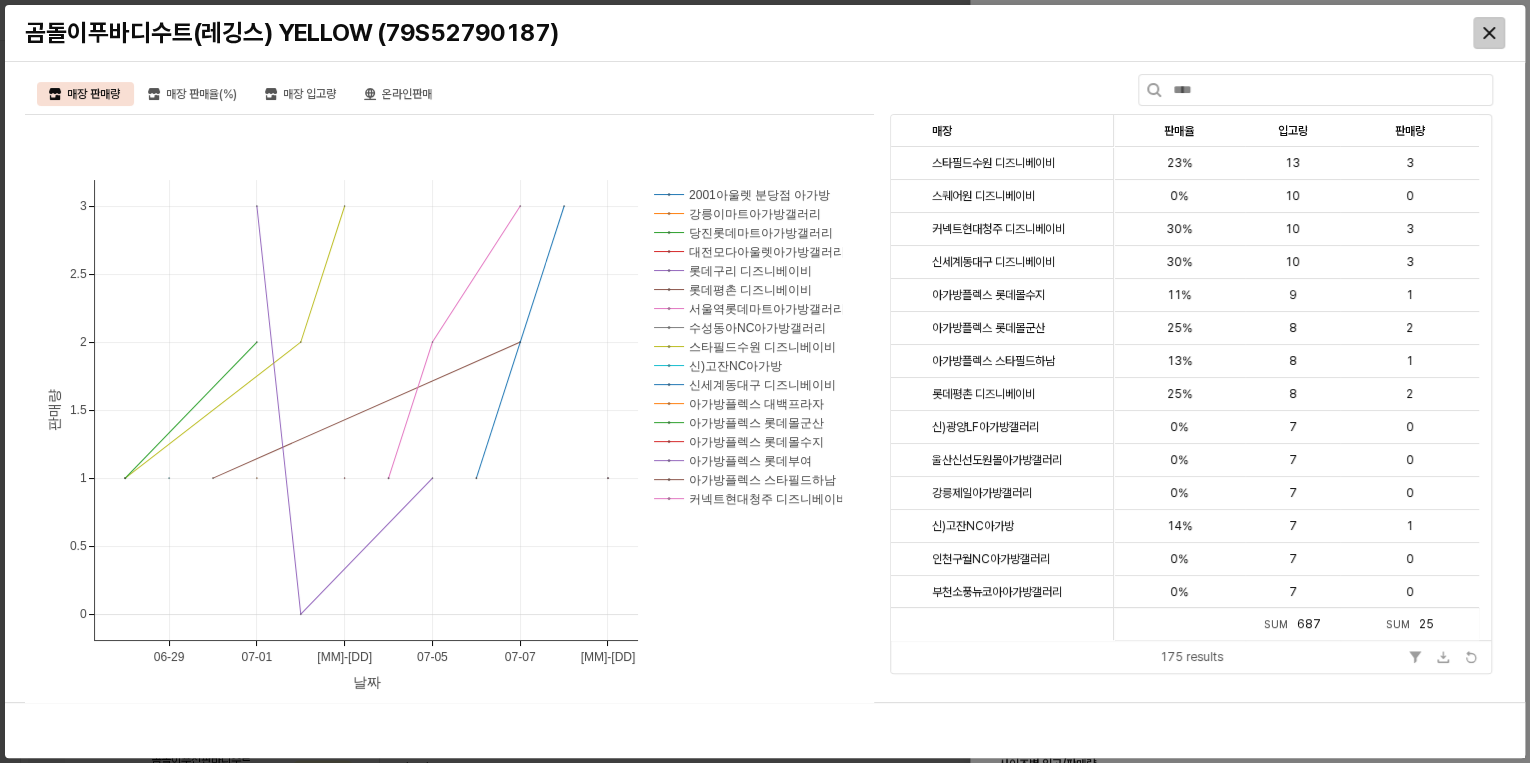 click at bounding box center (1489, 33) 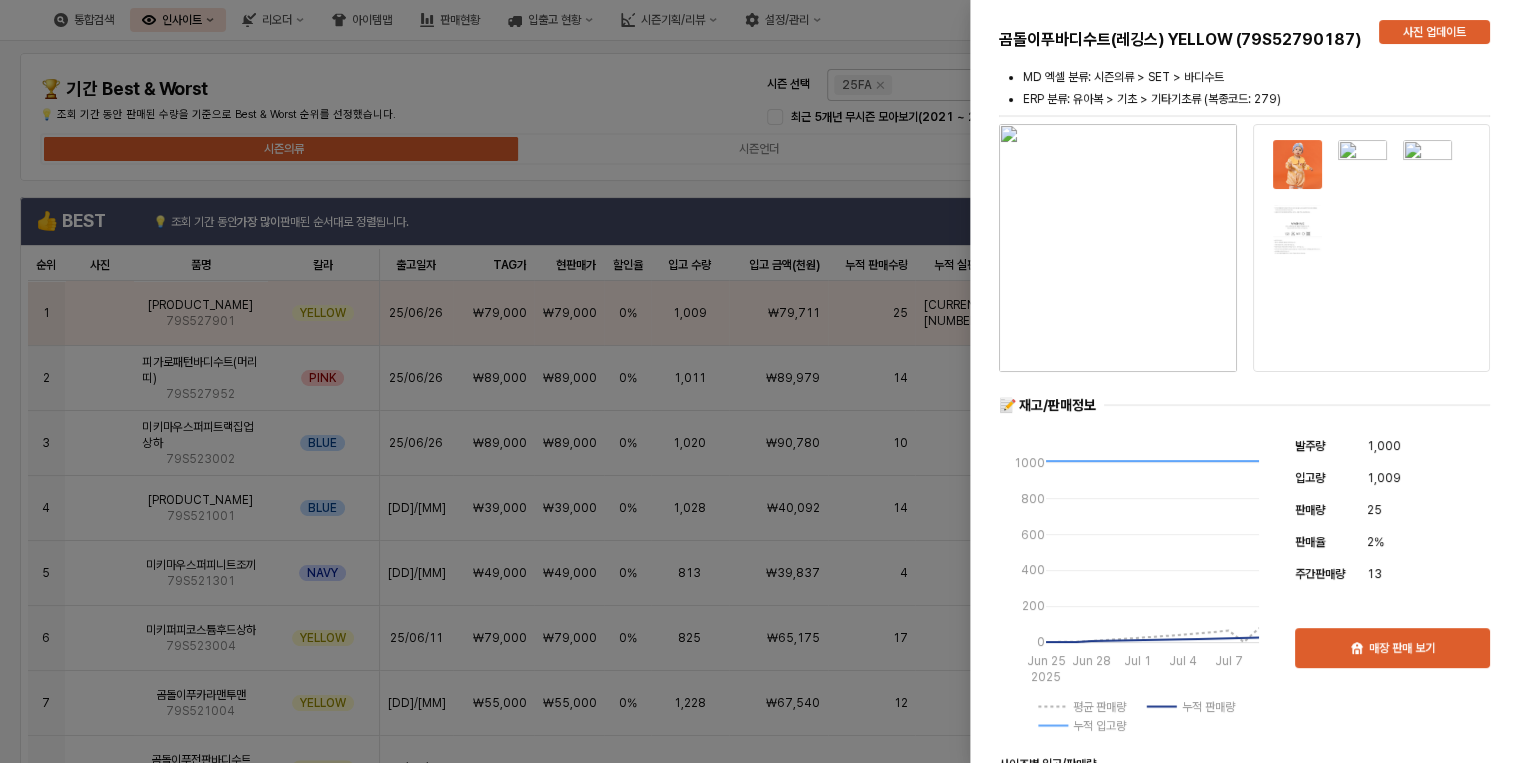 click at bounding box center (765, 381) 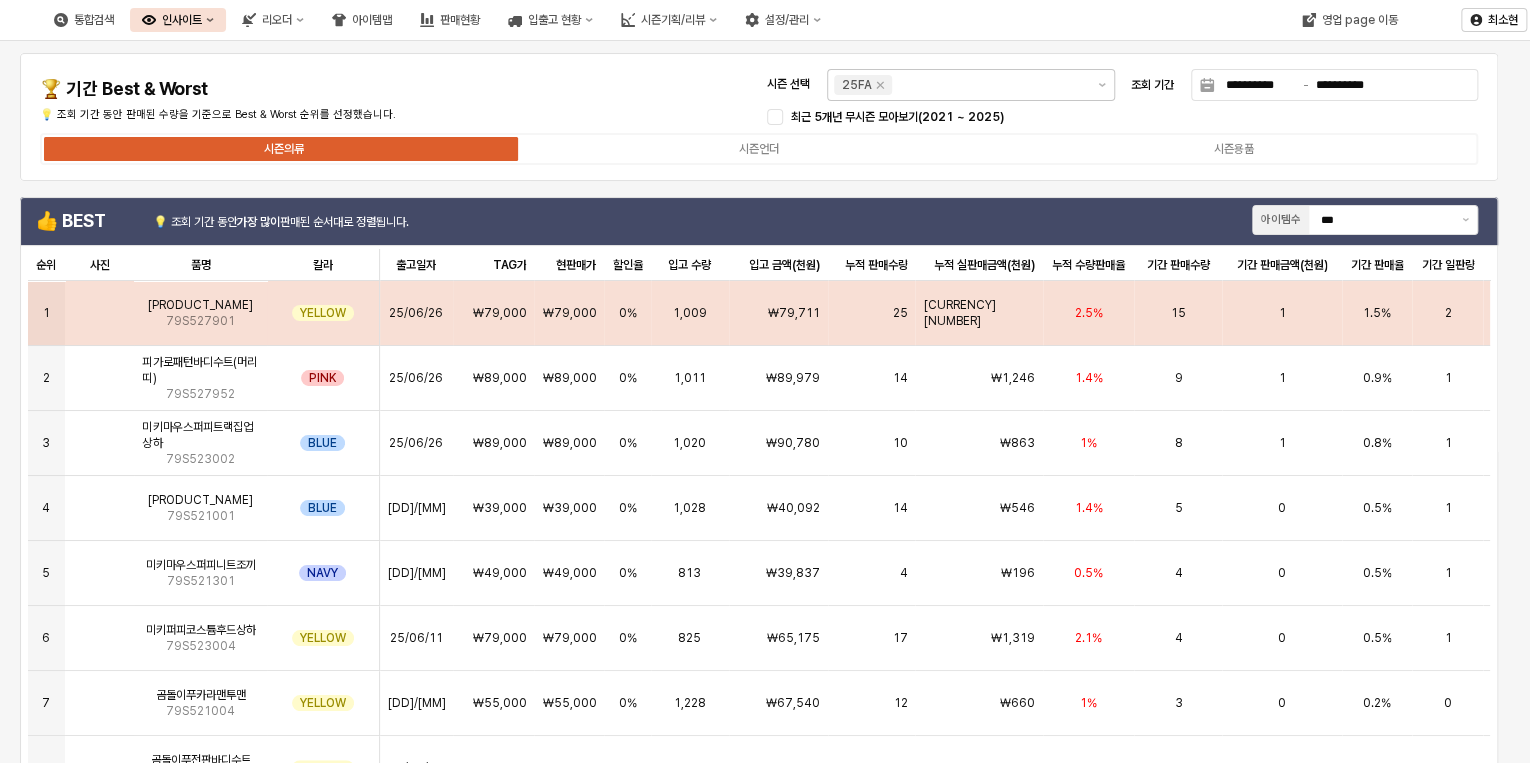 click on "1,009" at bounding box center (690, 313) 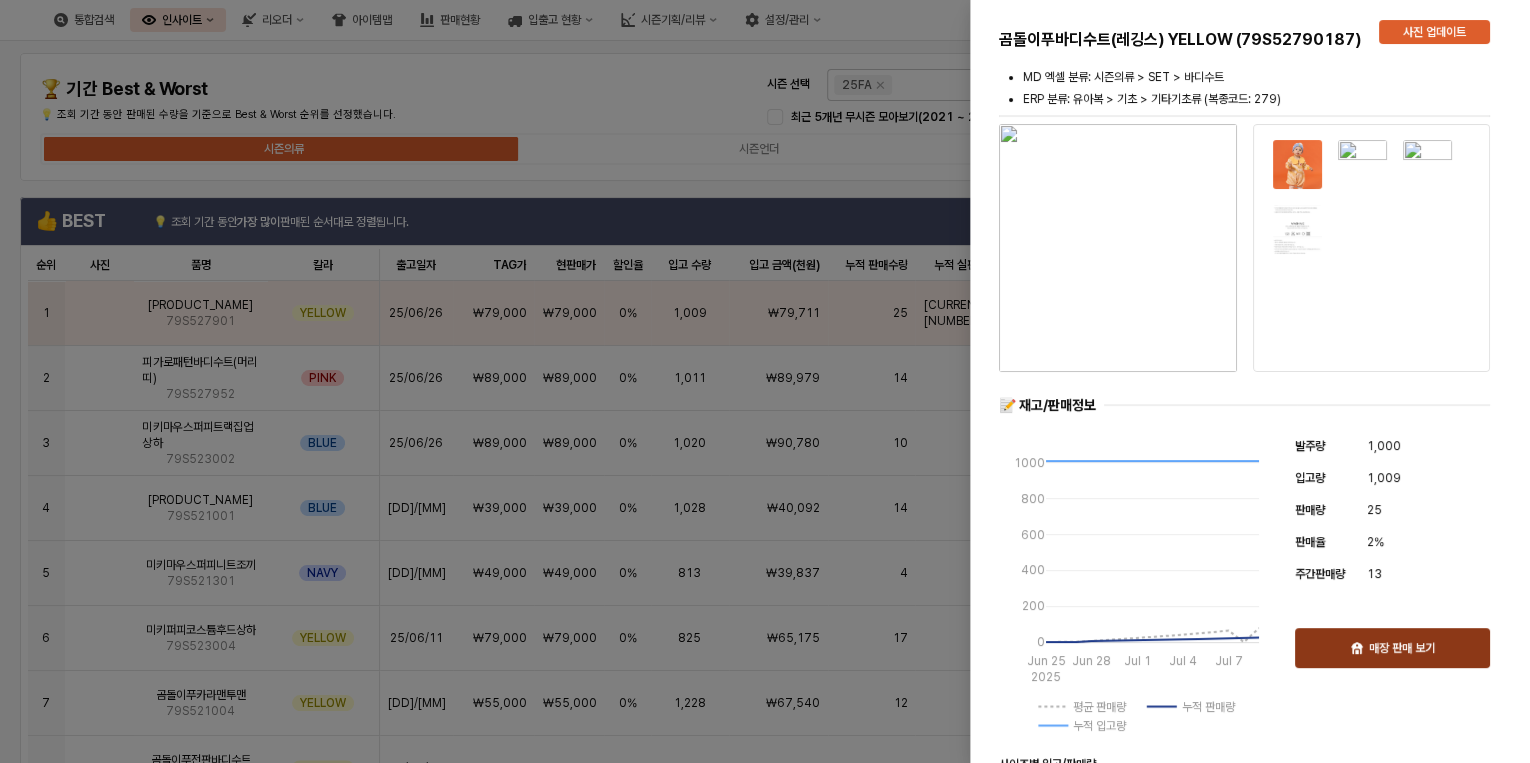 click on "매장 판매 보기" at bounding box center [1402, 648] 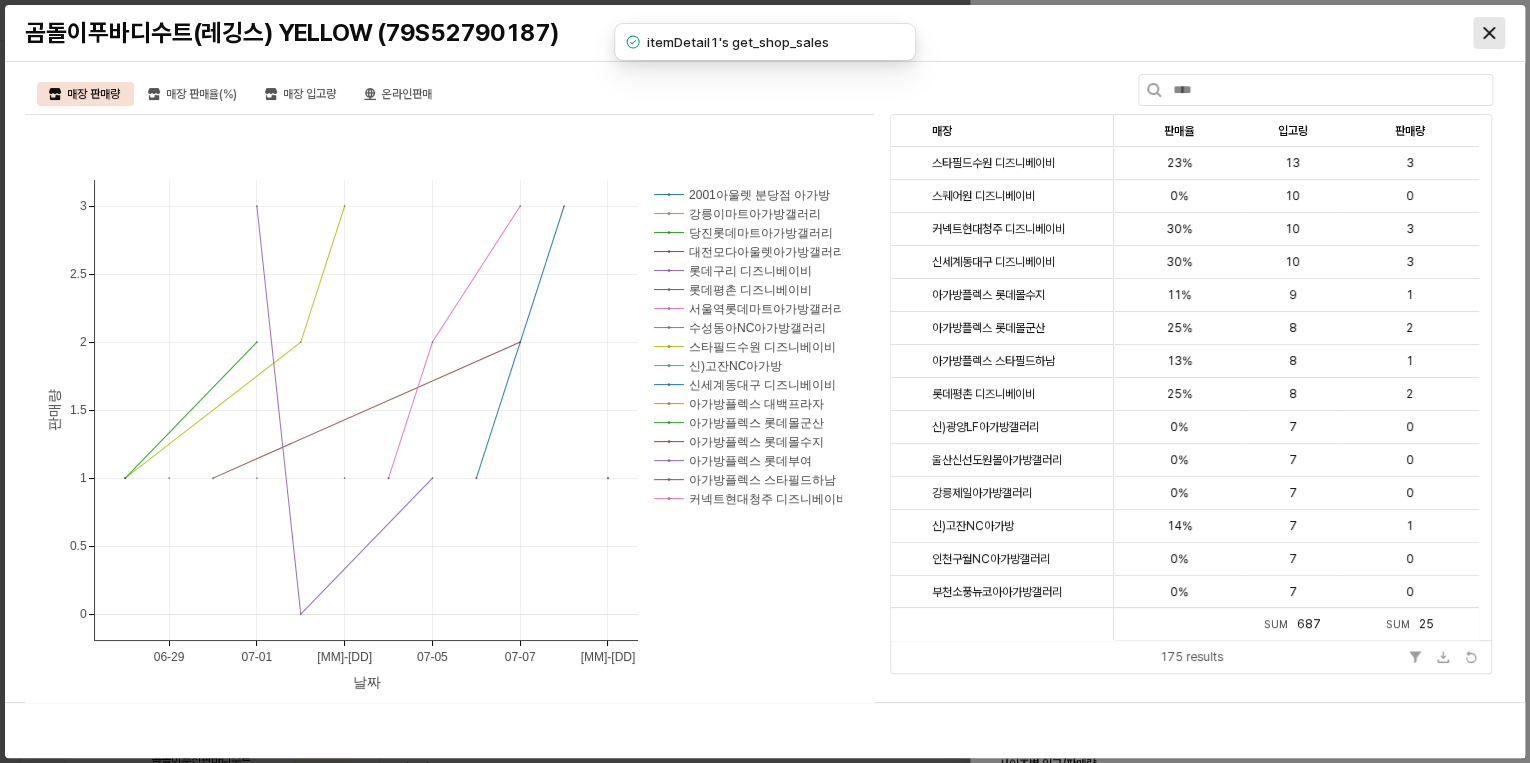 click at bounding box center [1489, 33] 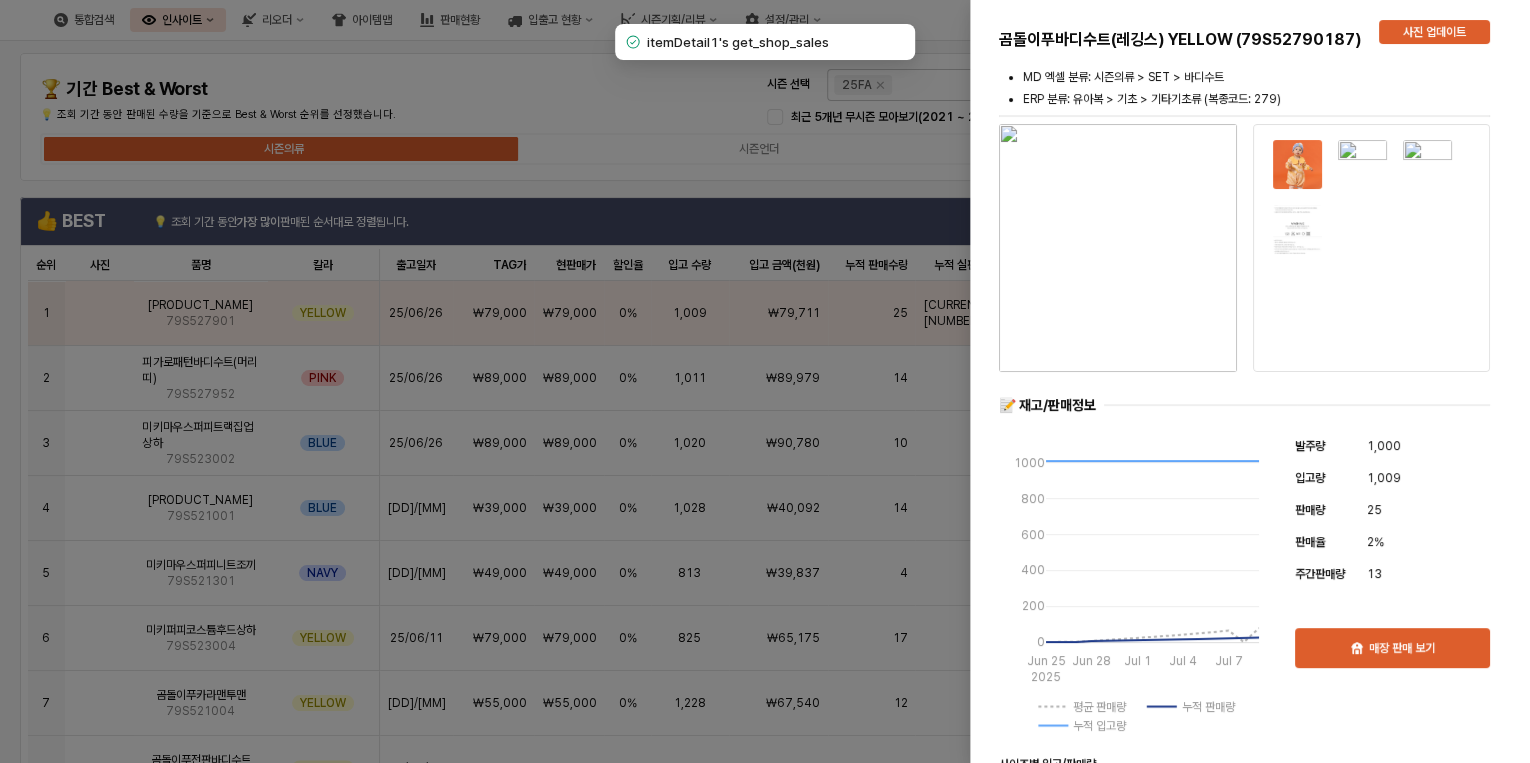 click at bounding box center [765, 381] 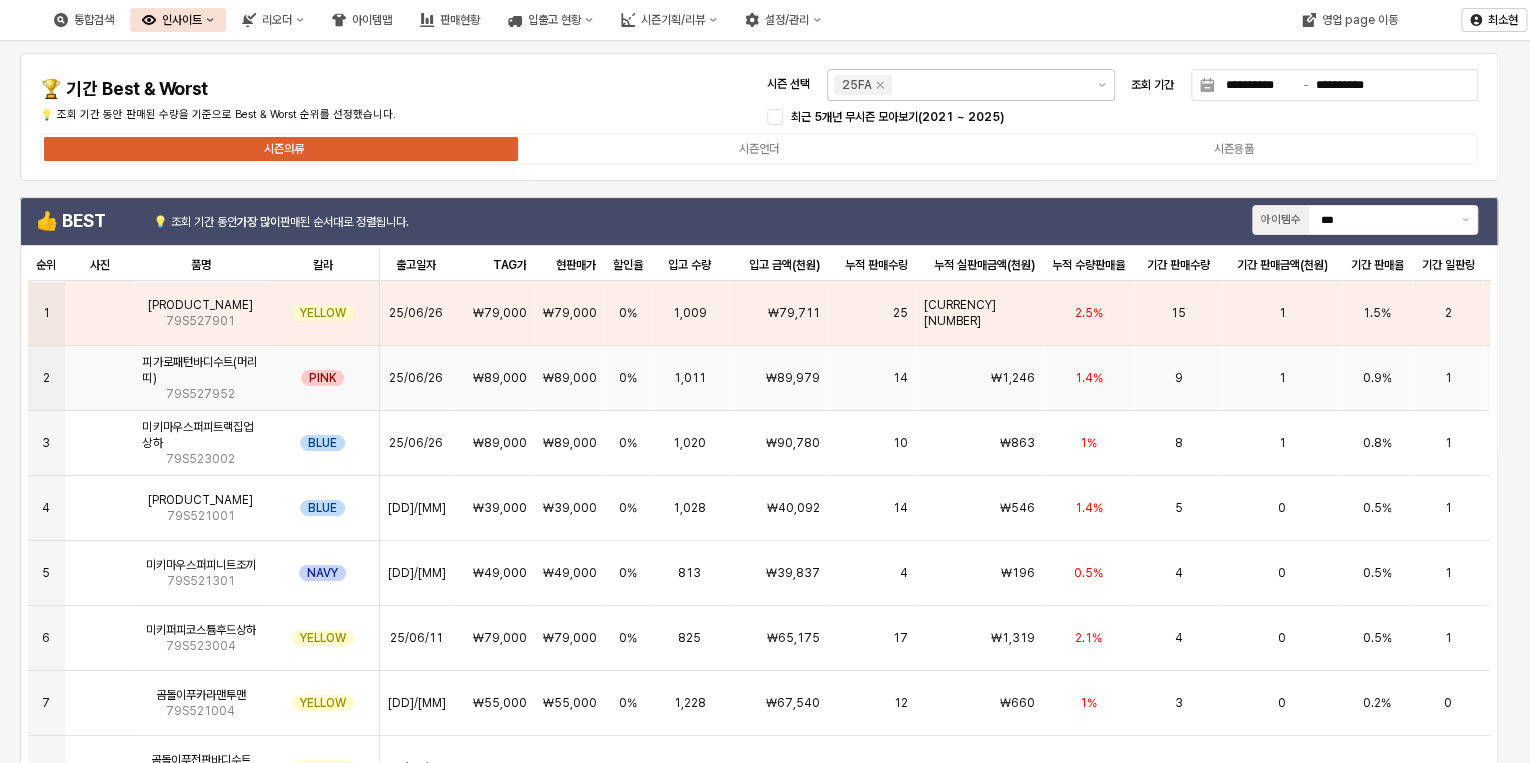 click on "25/06/26" at bounding box center [416, 378] 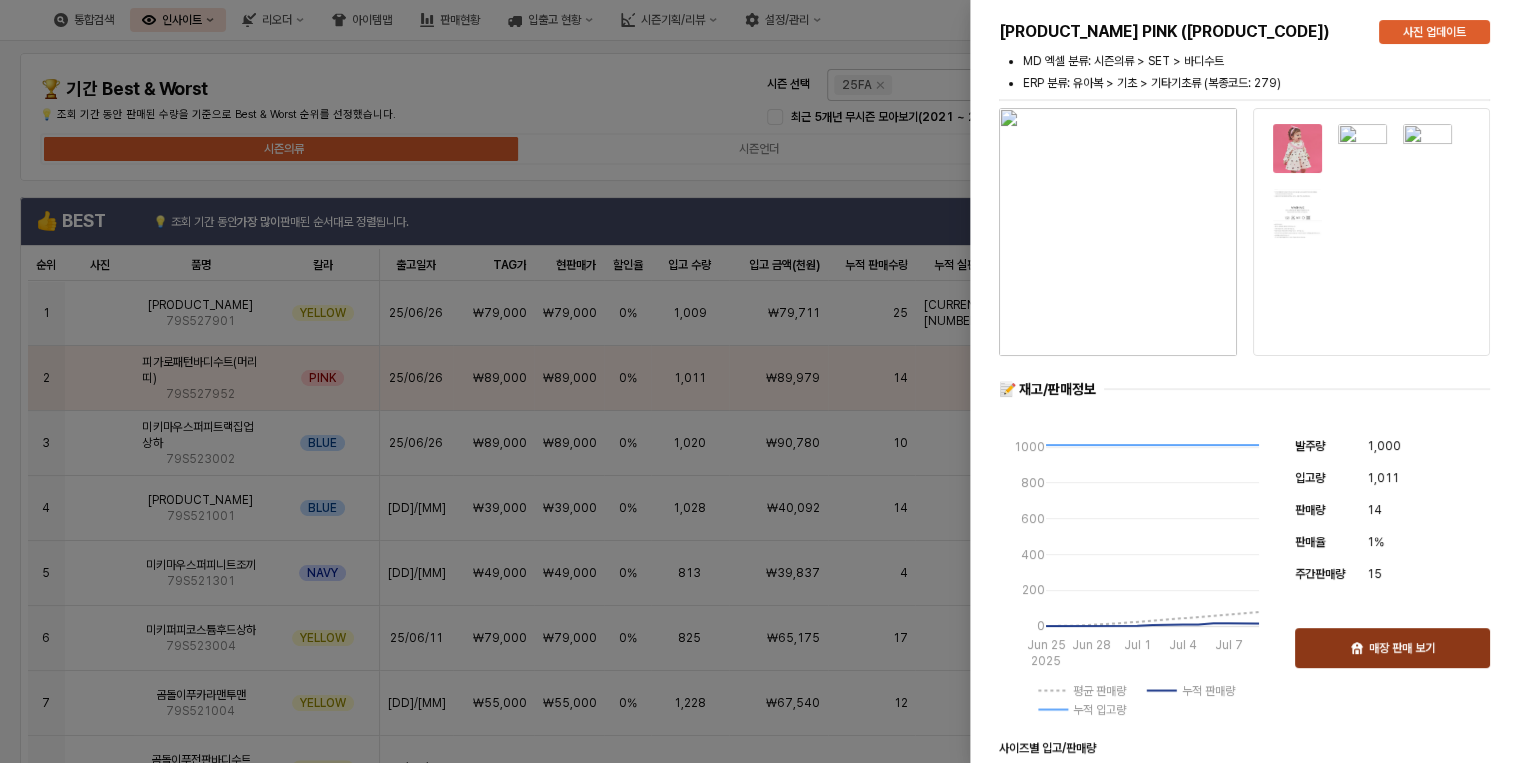 click on "매장 판매 보기" at bounding box center [1402, 648] 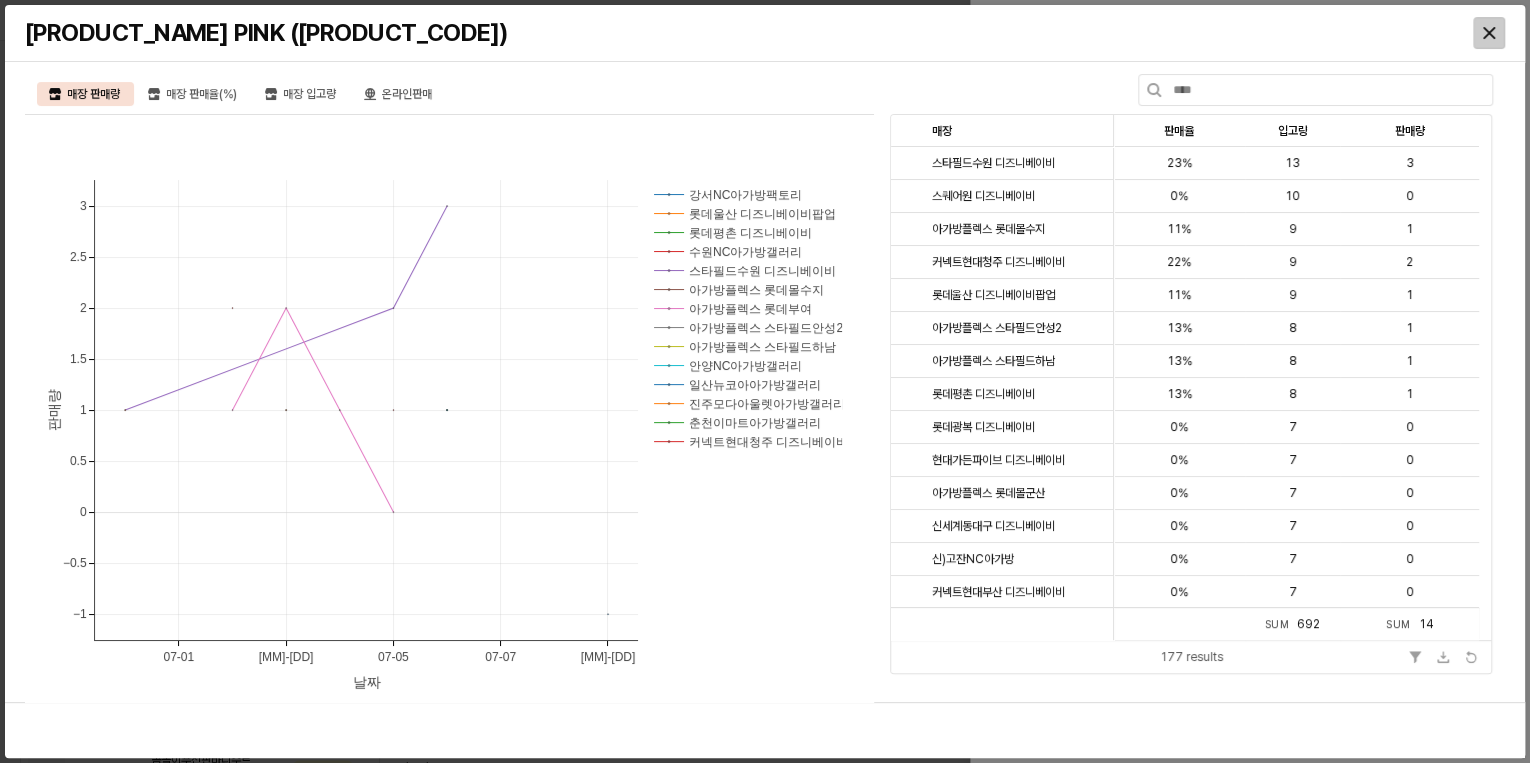 click 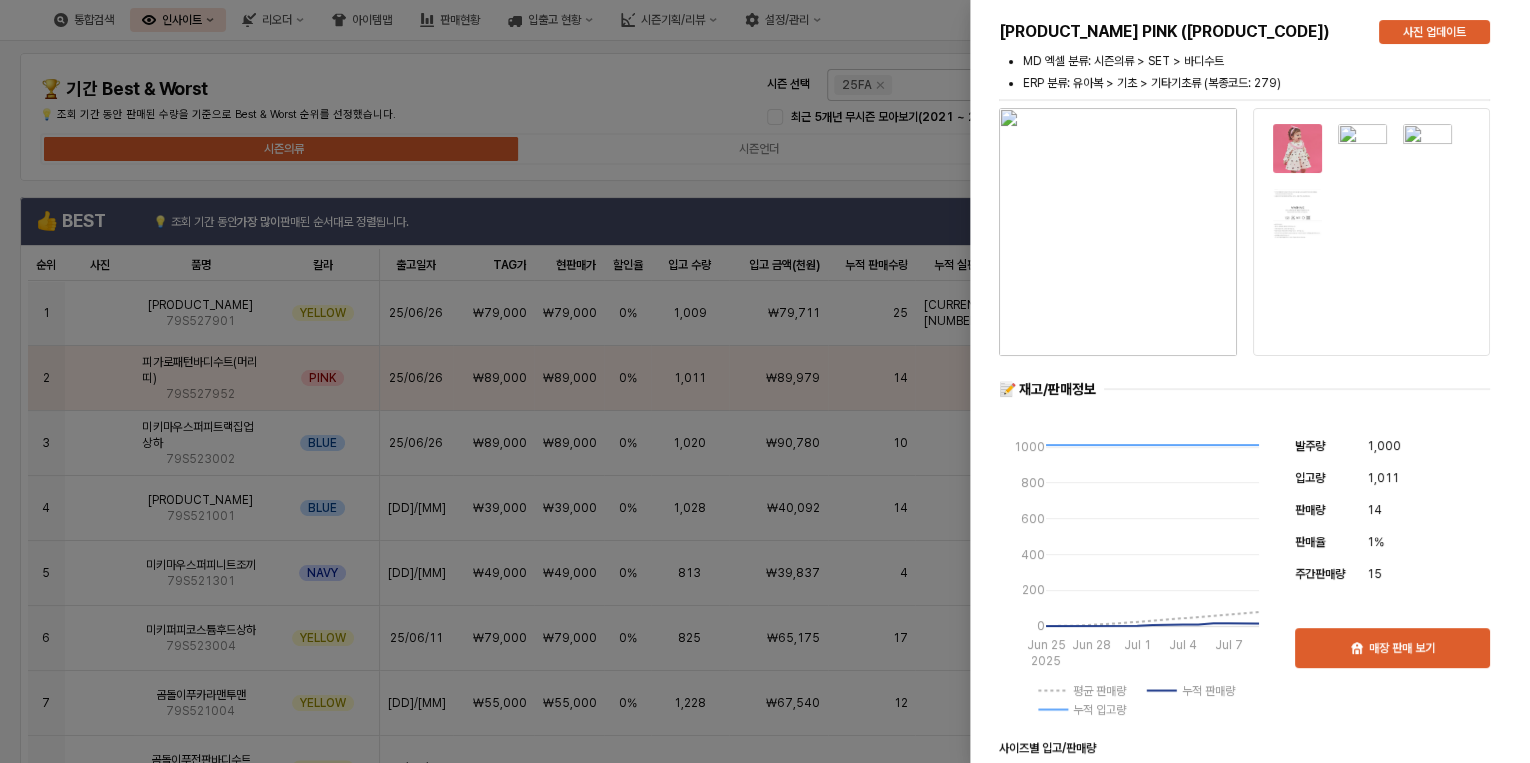 click at bounding box center (765, 381) 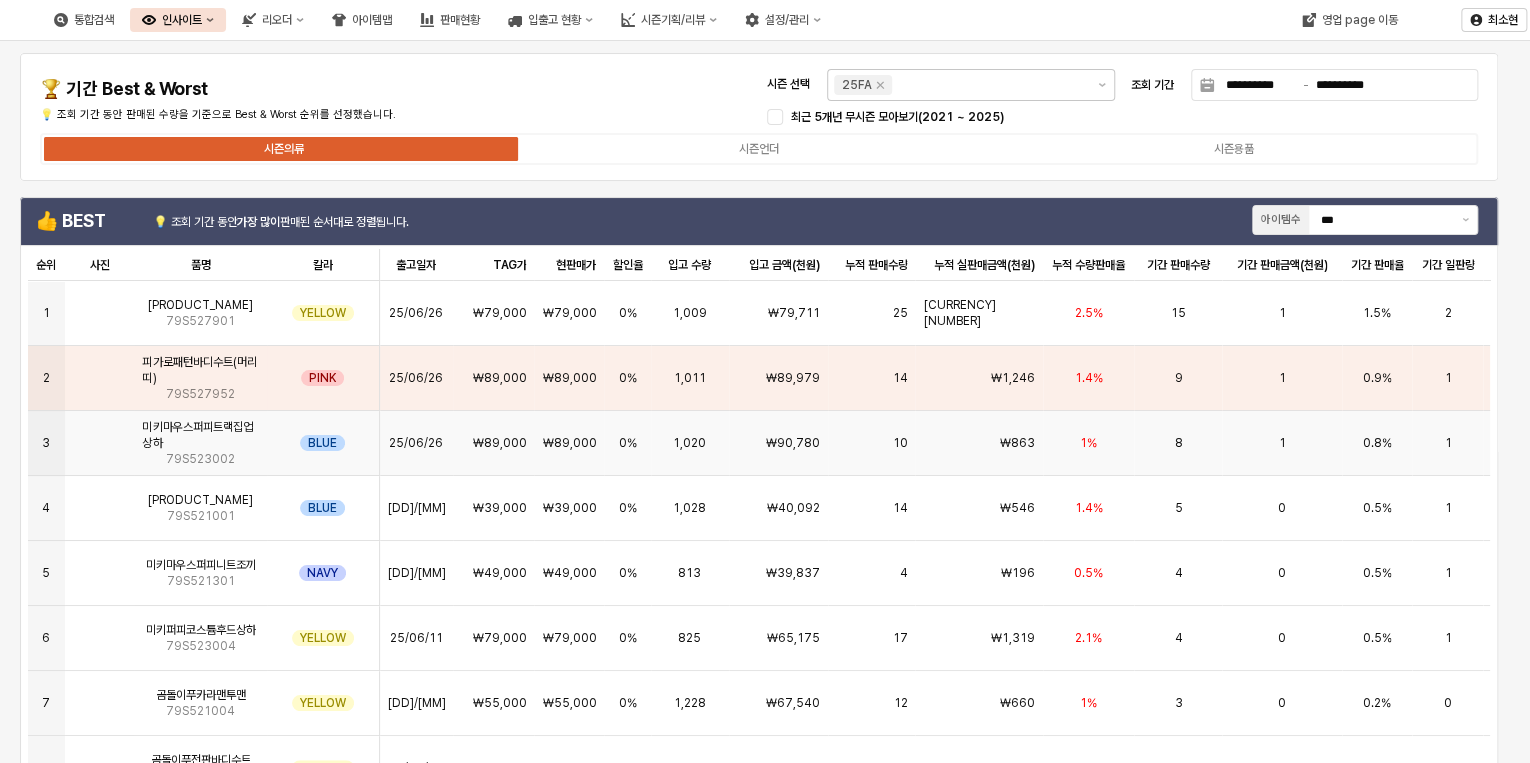 click on "₩863" at bounding box center [979, 443] 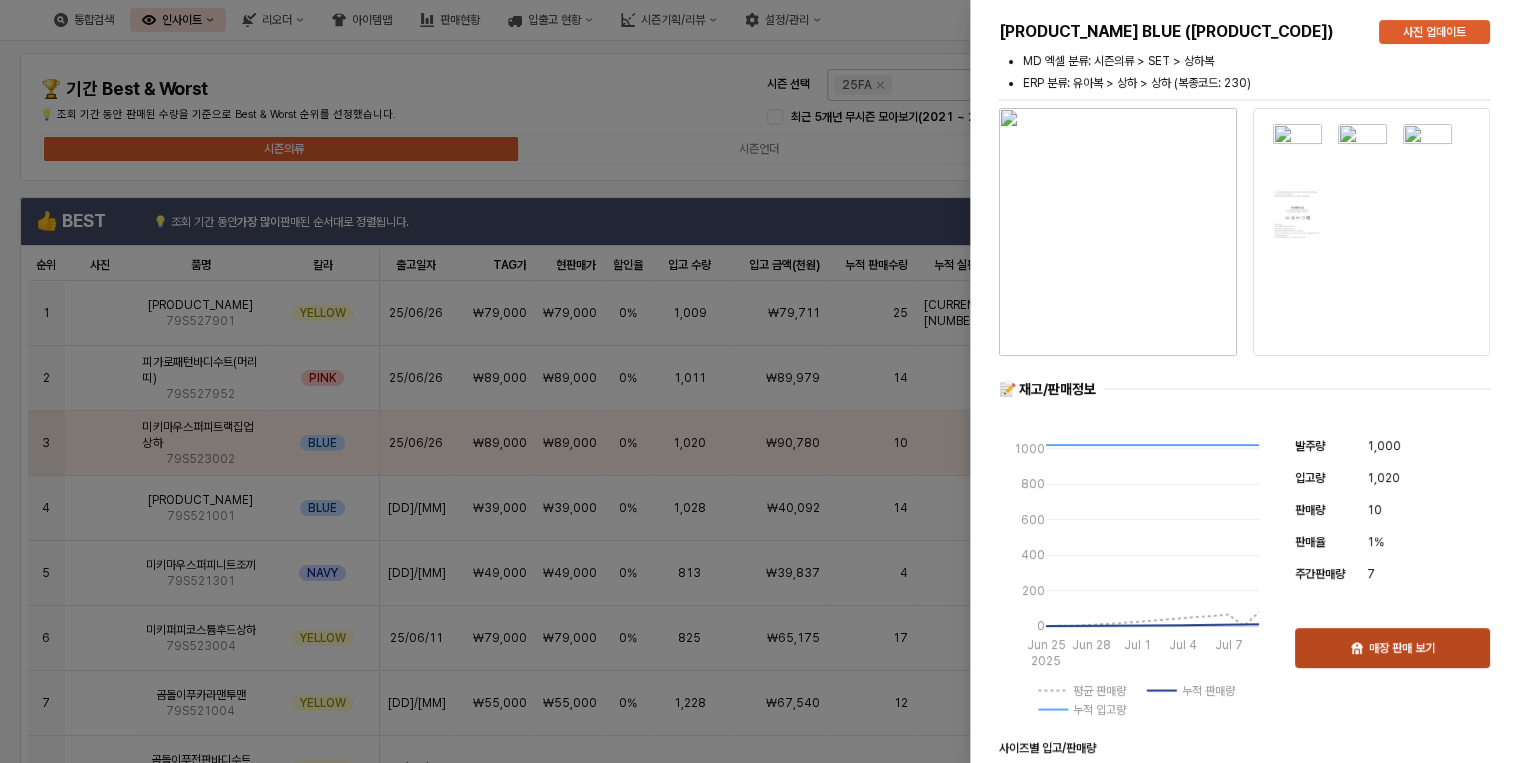 click on "매장 판매 보기" at bounding box center [1402, 648] 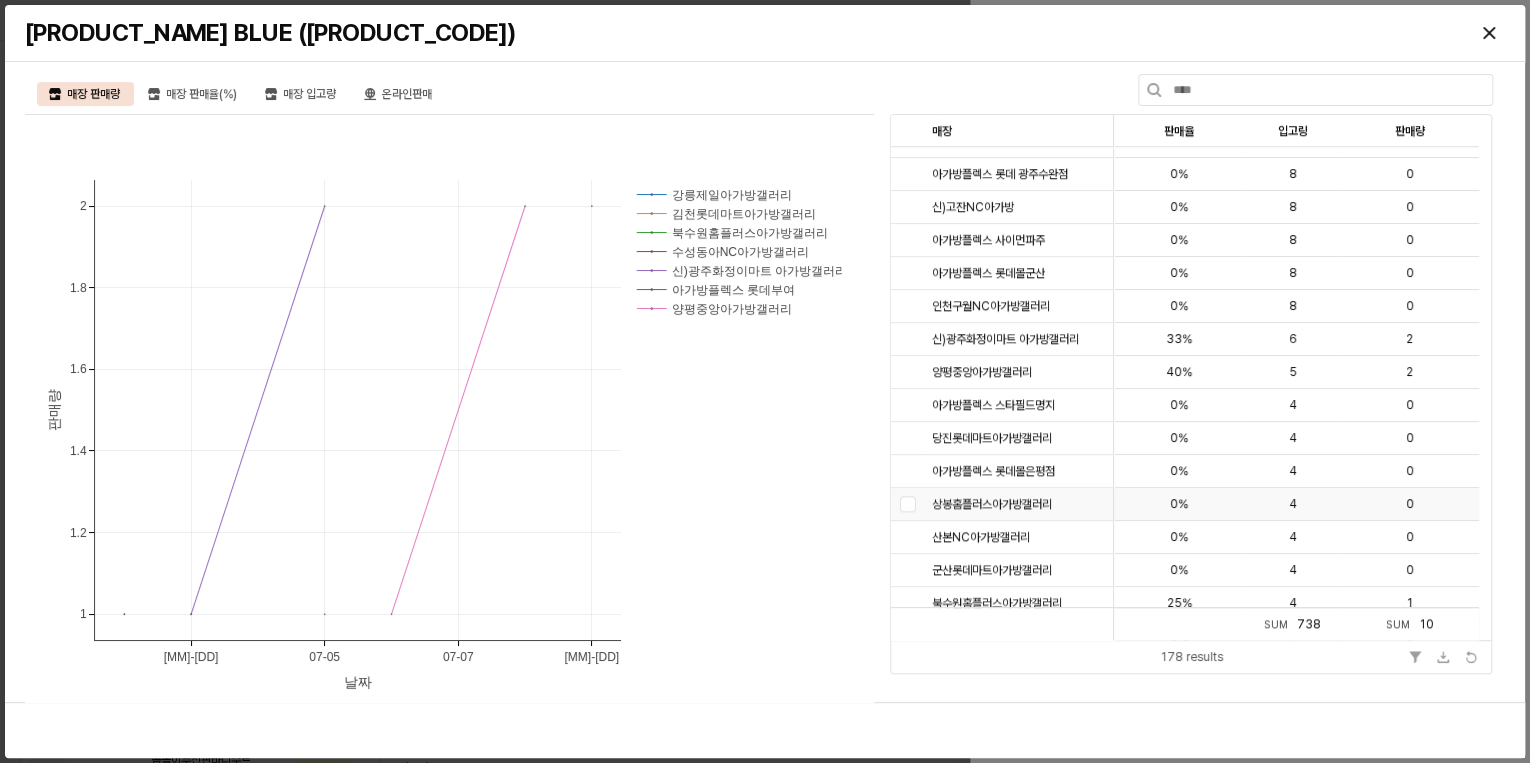 scroll, scrollTop: 1200, scrollLeft: 0, axis: vertical 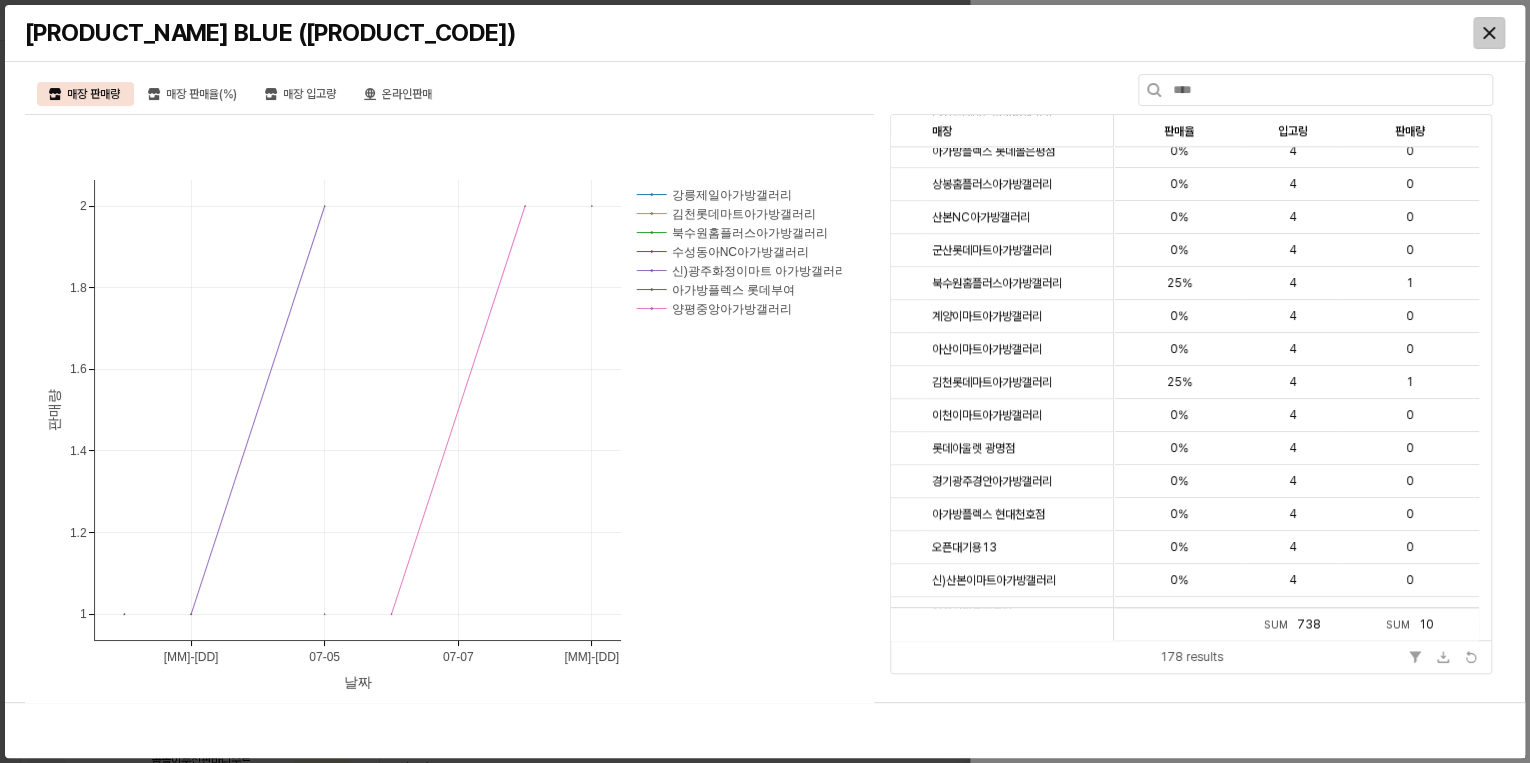 click 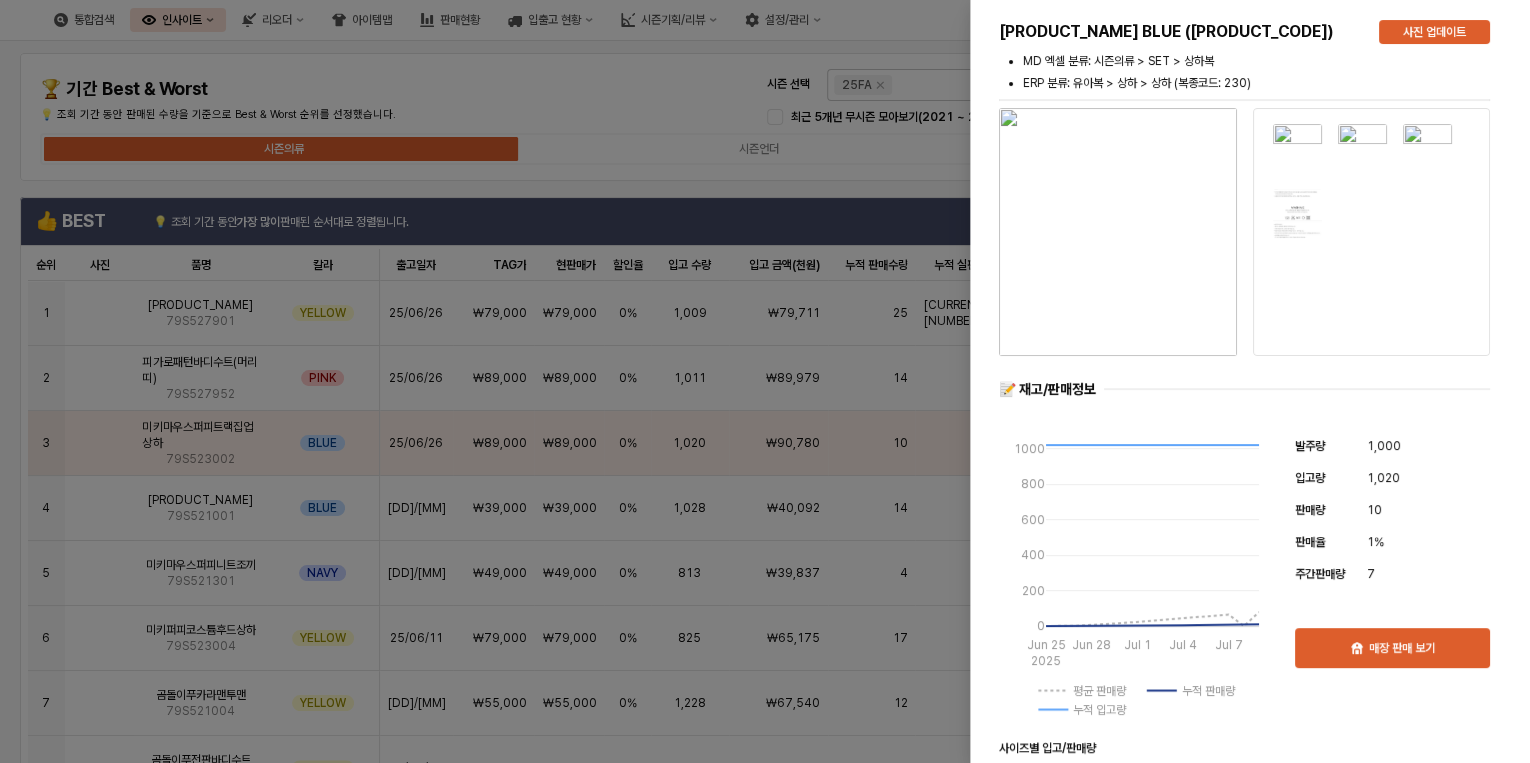 click at bounding box center [765, 381] 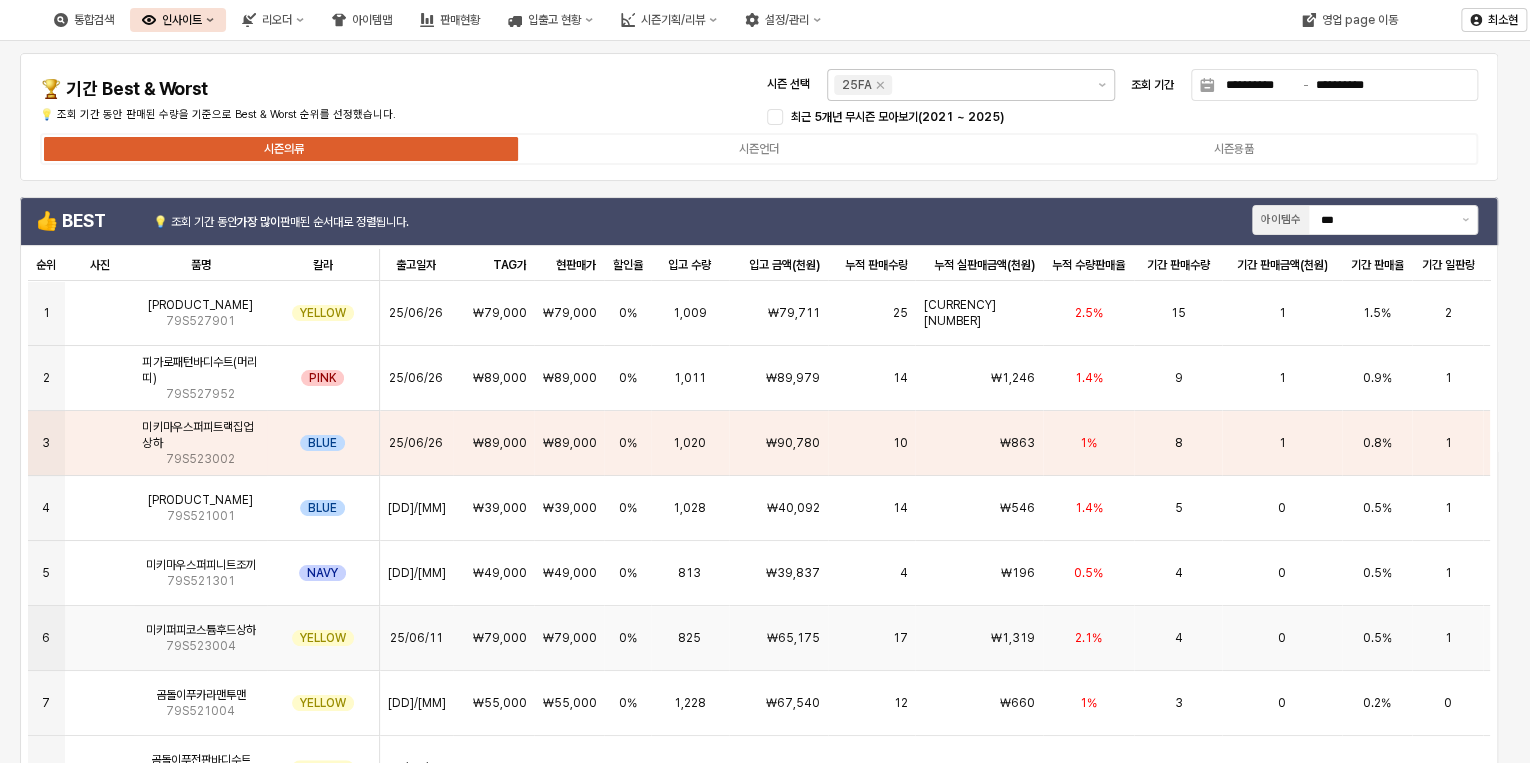 click on "825" at bounding box center (689, 638) 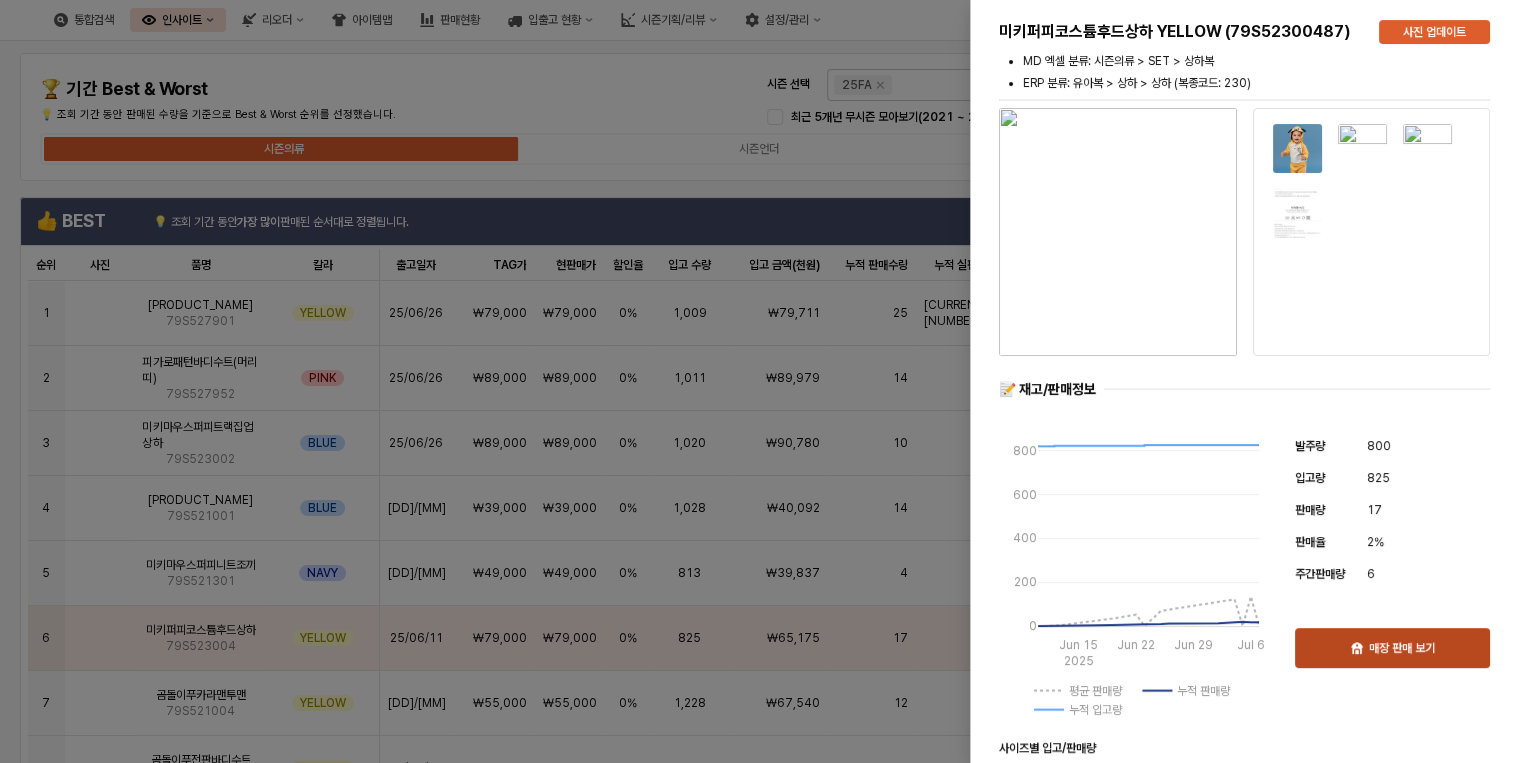 click on "매장 판매 보기" at bounding box center [1392, 648] 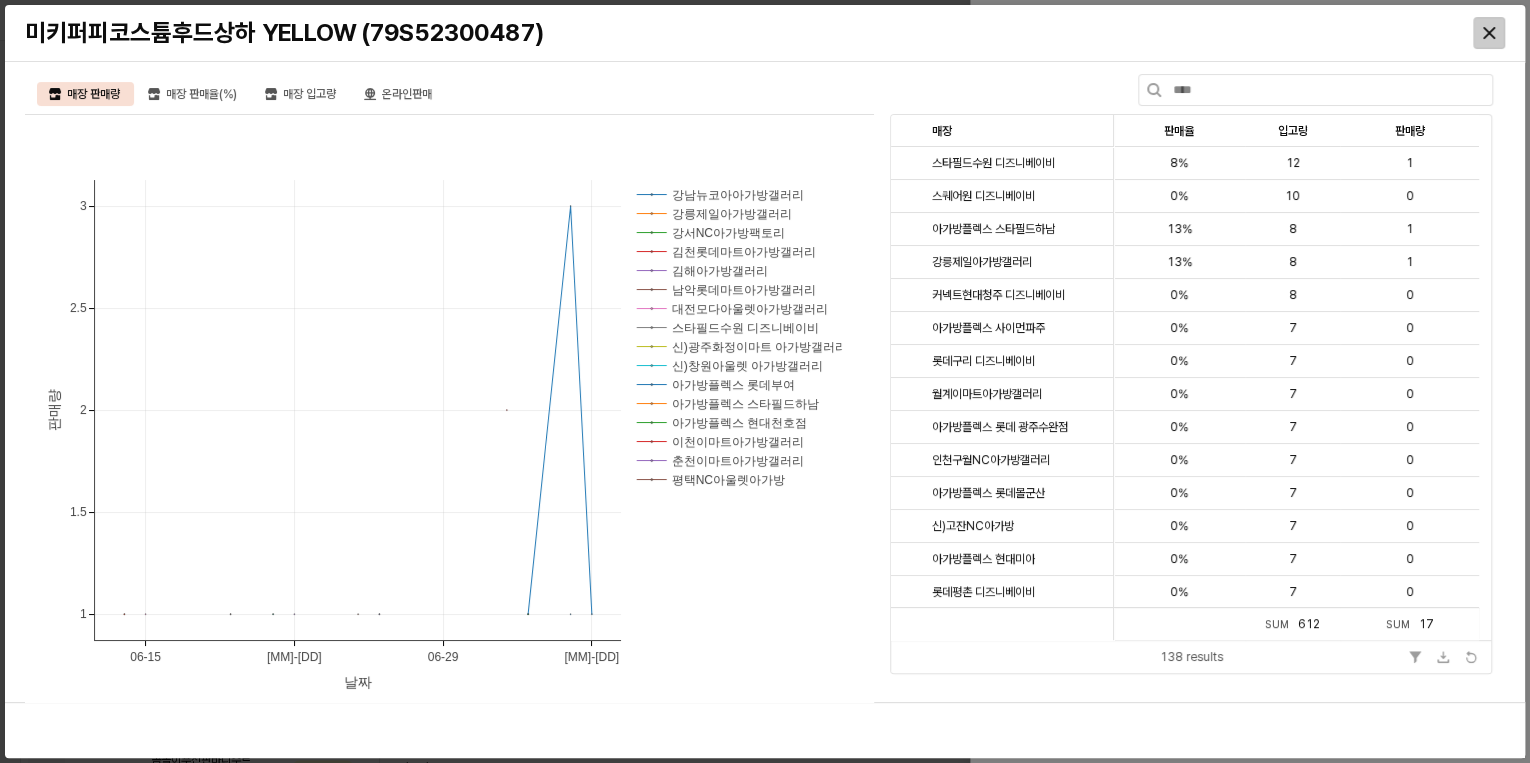 click 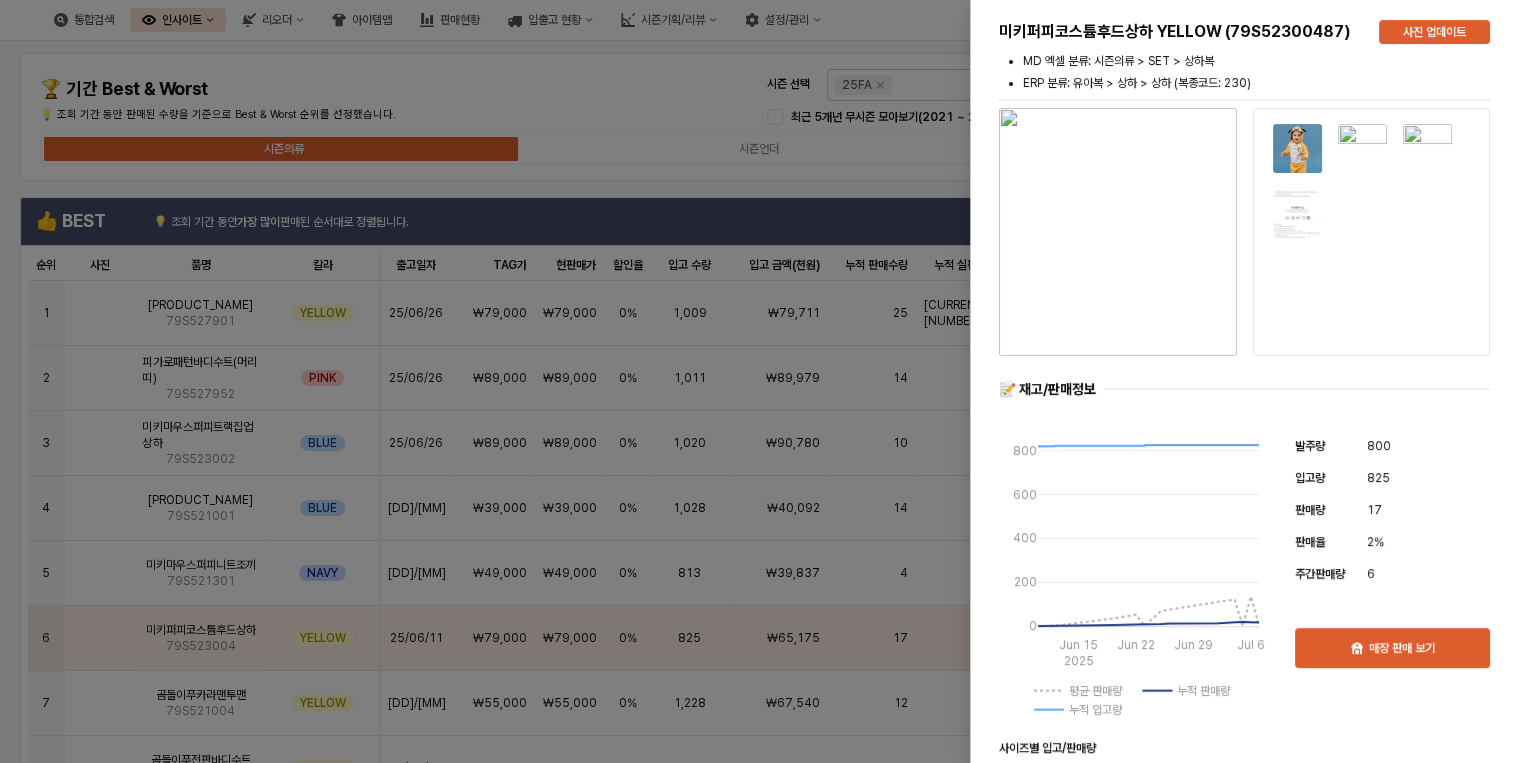 click at bounding box center (765, 381) 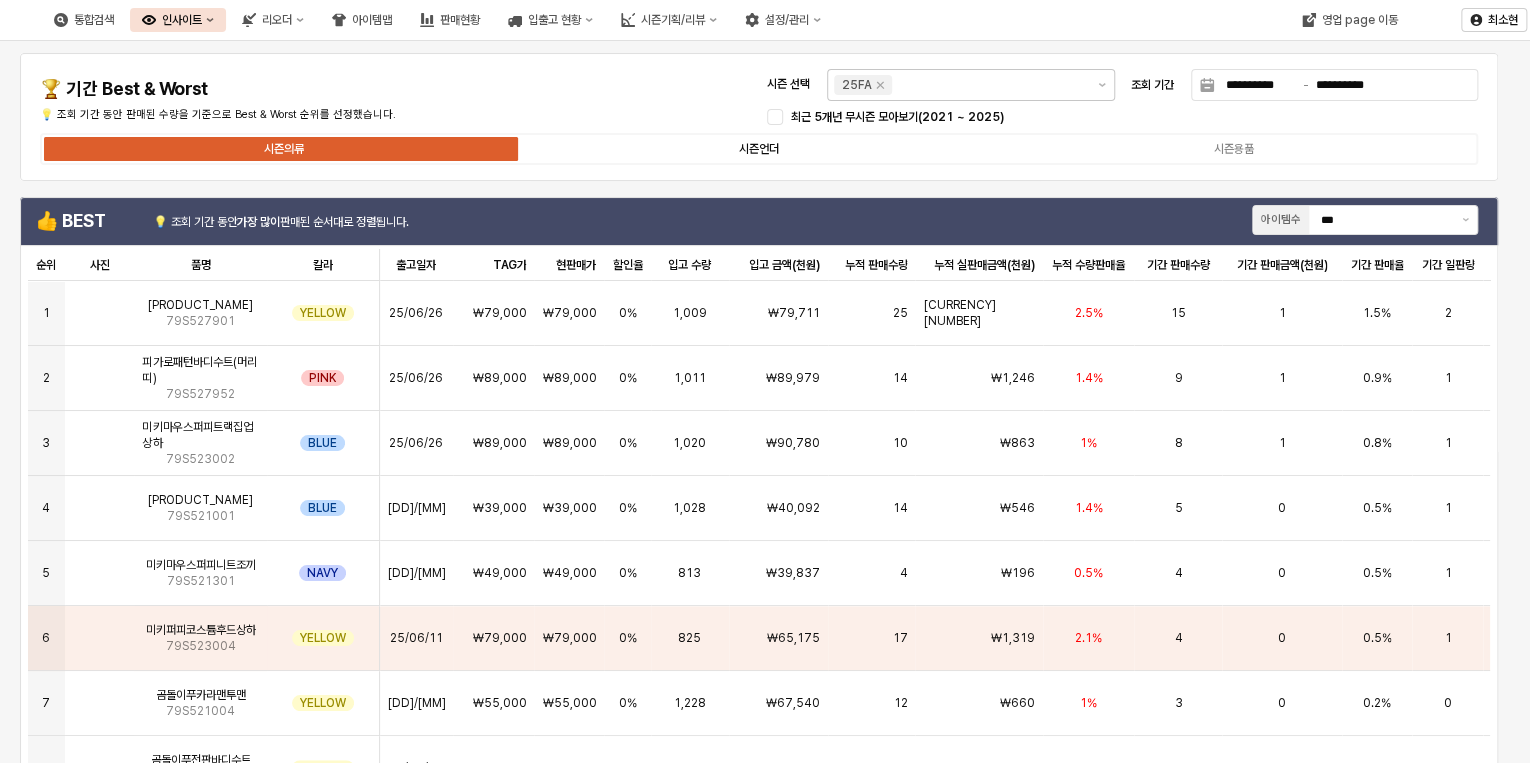 click on "시즌언더" at bounding box center (759, 149) 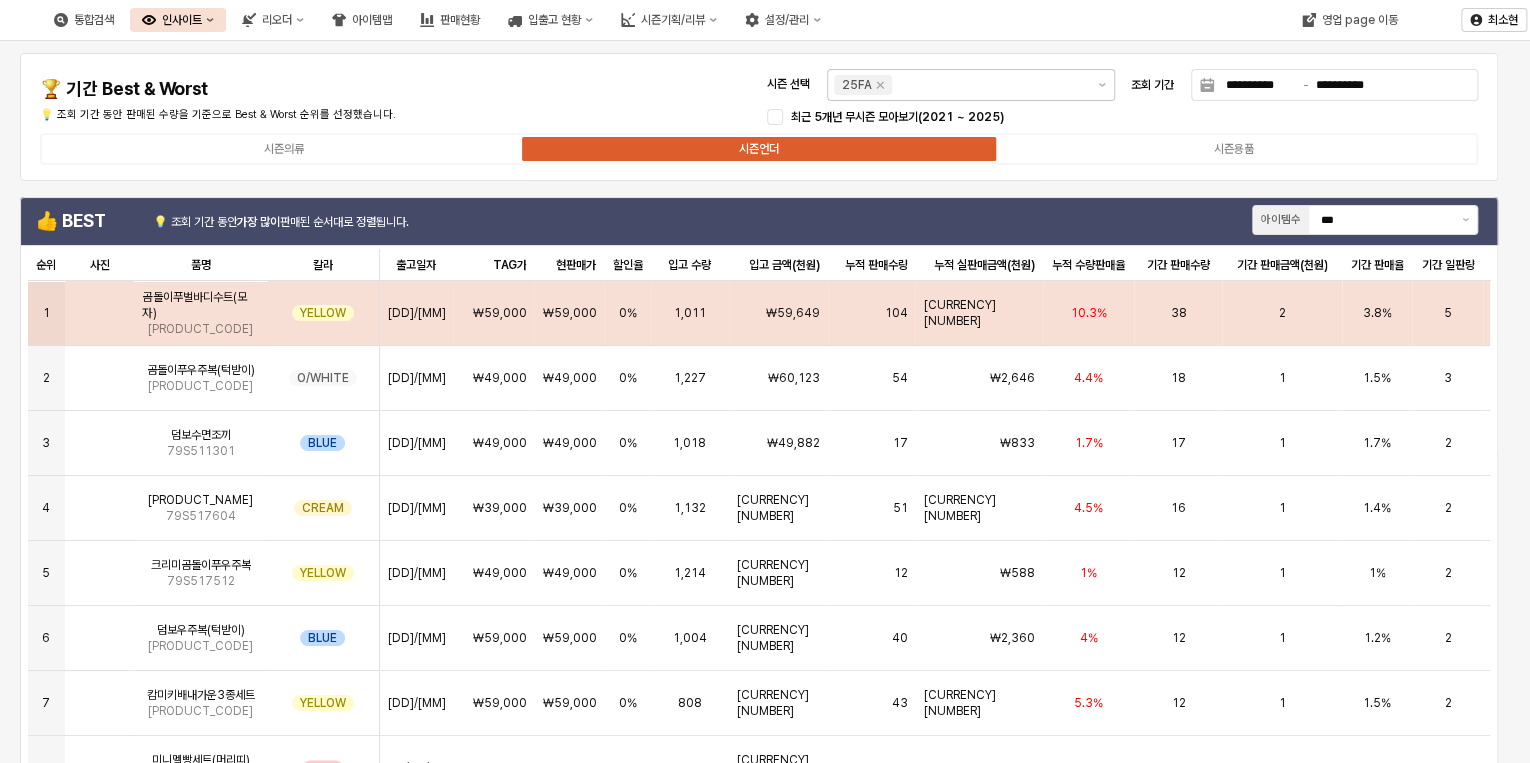 click on "10.3%" at bounding box center (1089, 313) 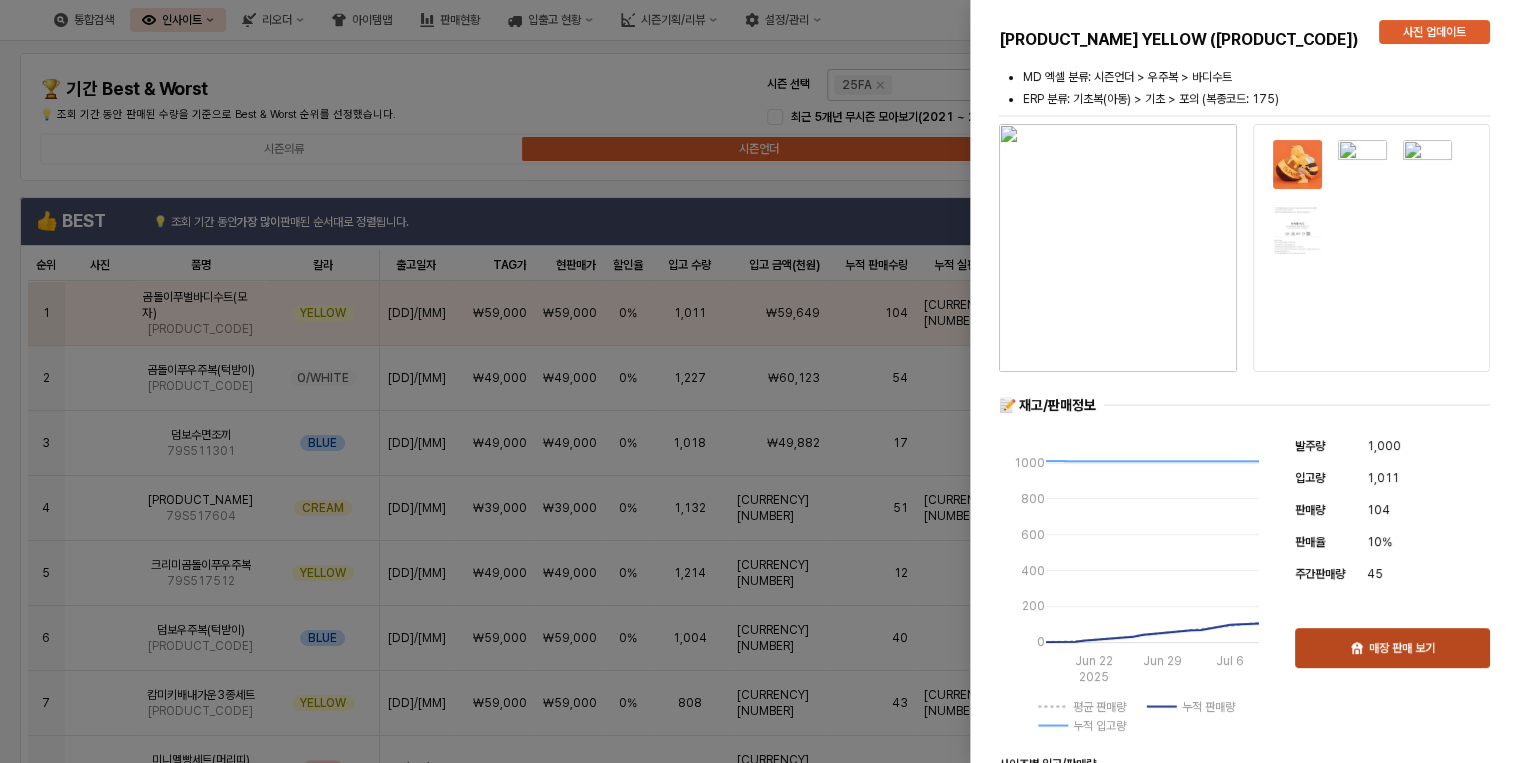 click on "매장 판매 보기" at bounding box center [1392, 648] 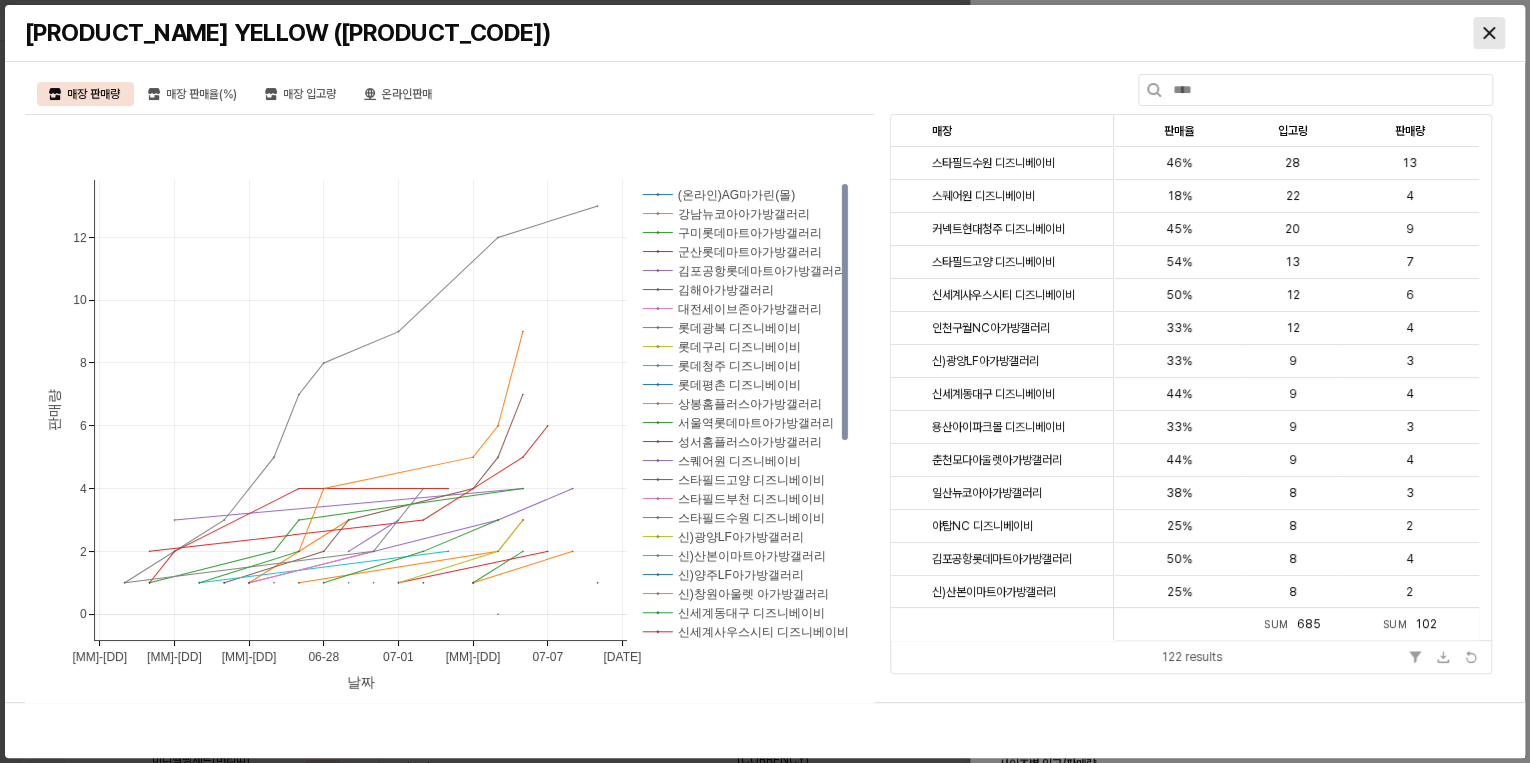 click at bounding box center (1489, 33) 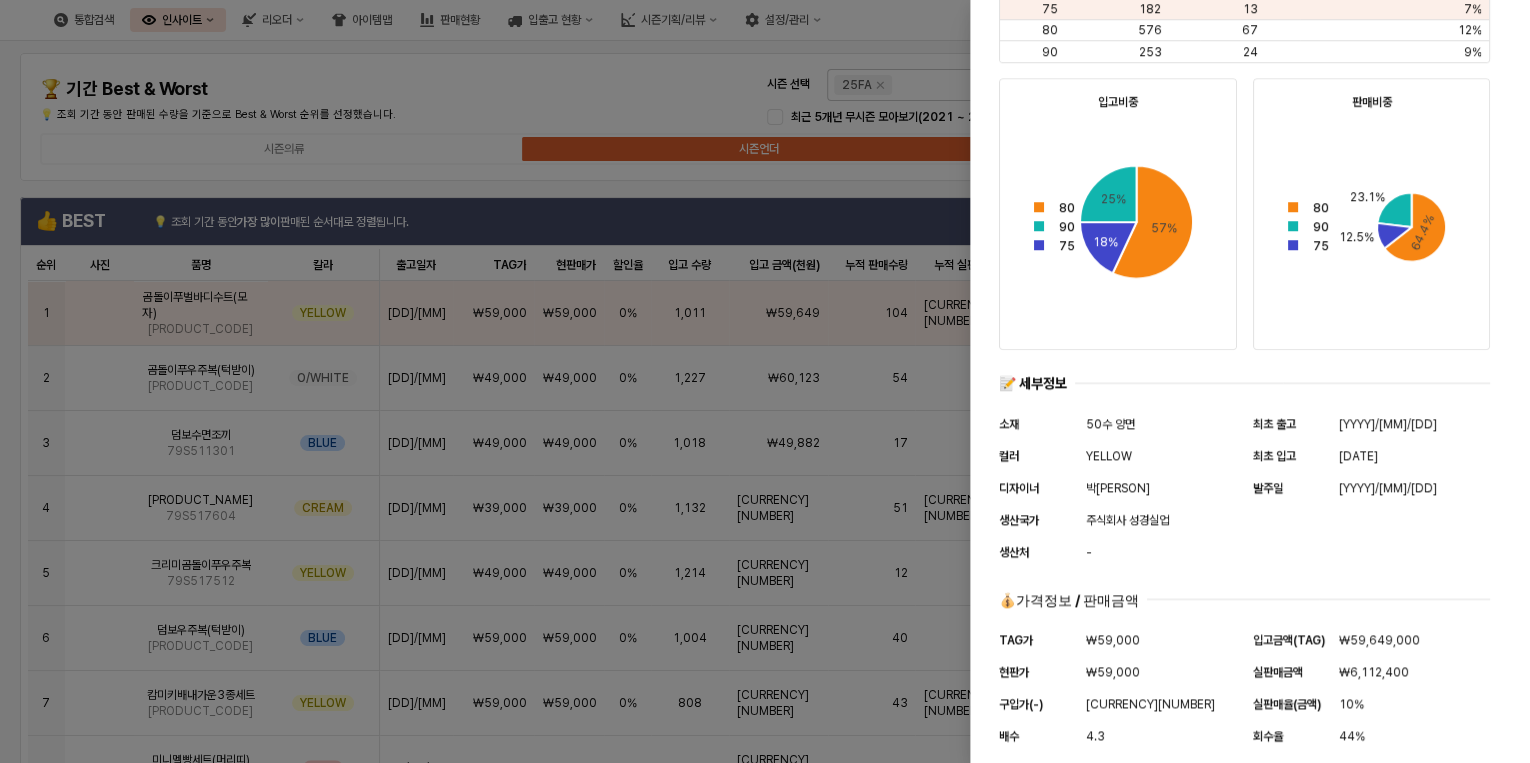 scroll, scrollTop: 840, scrollLeft: 0, axis: vertical 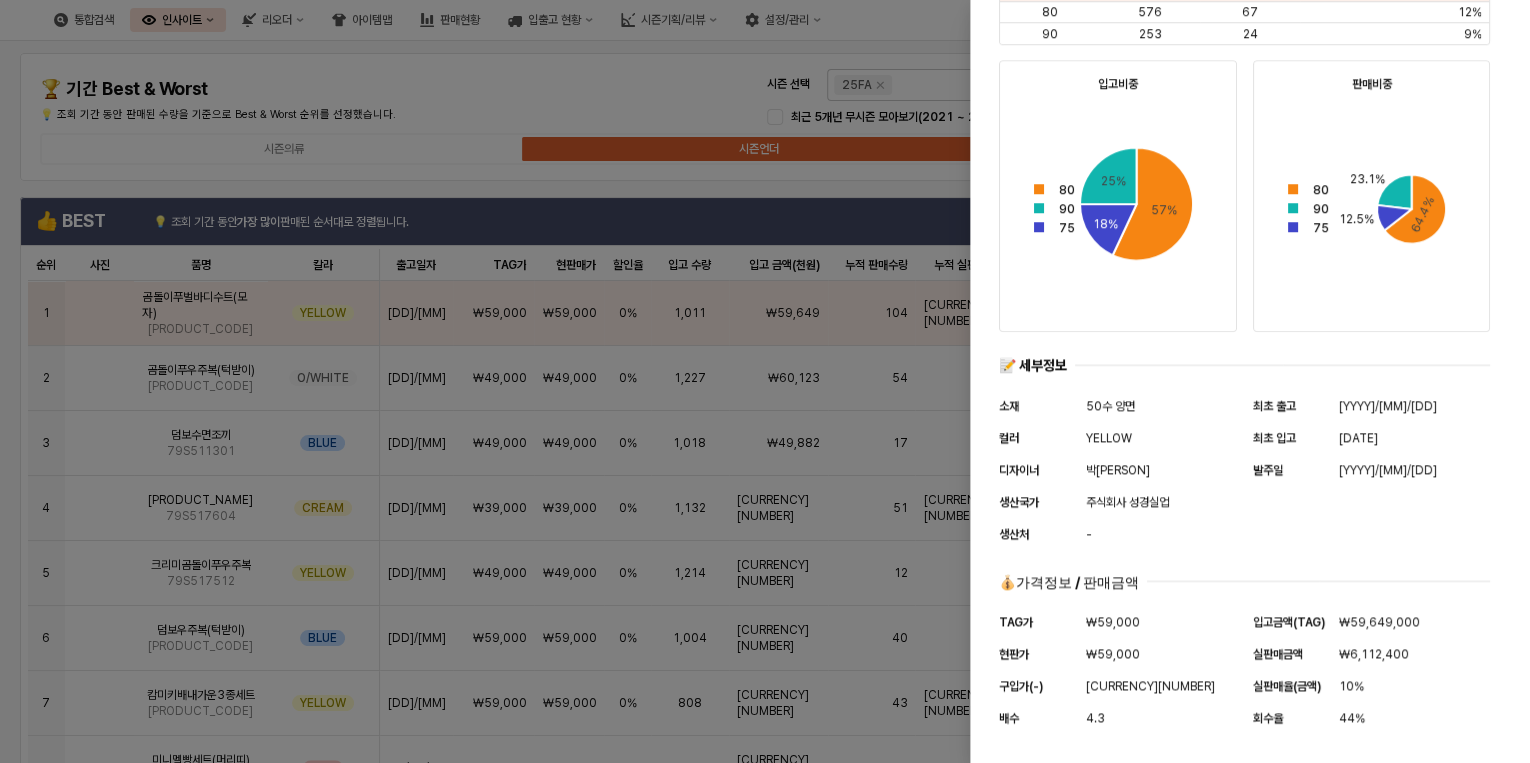 click at bounding box center [765, 381] 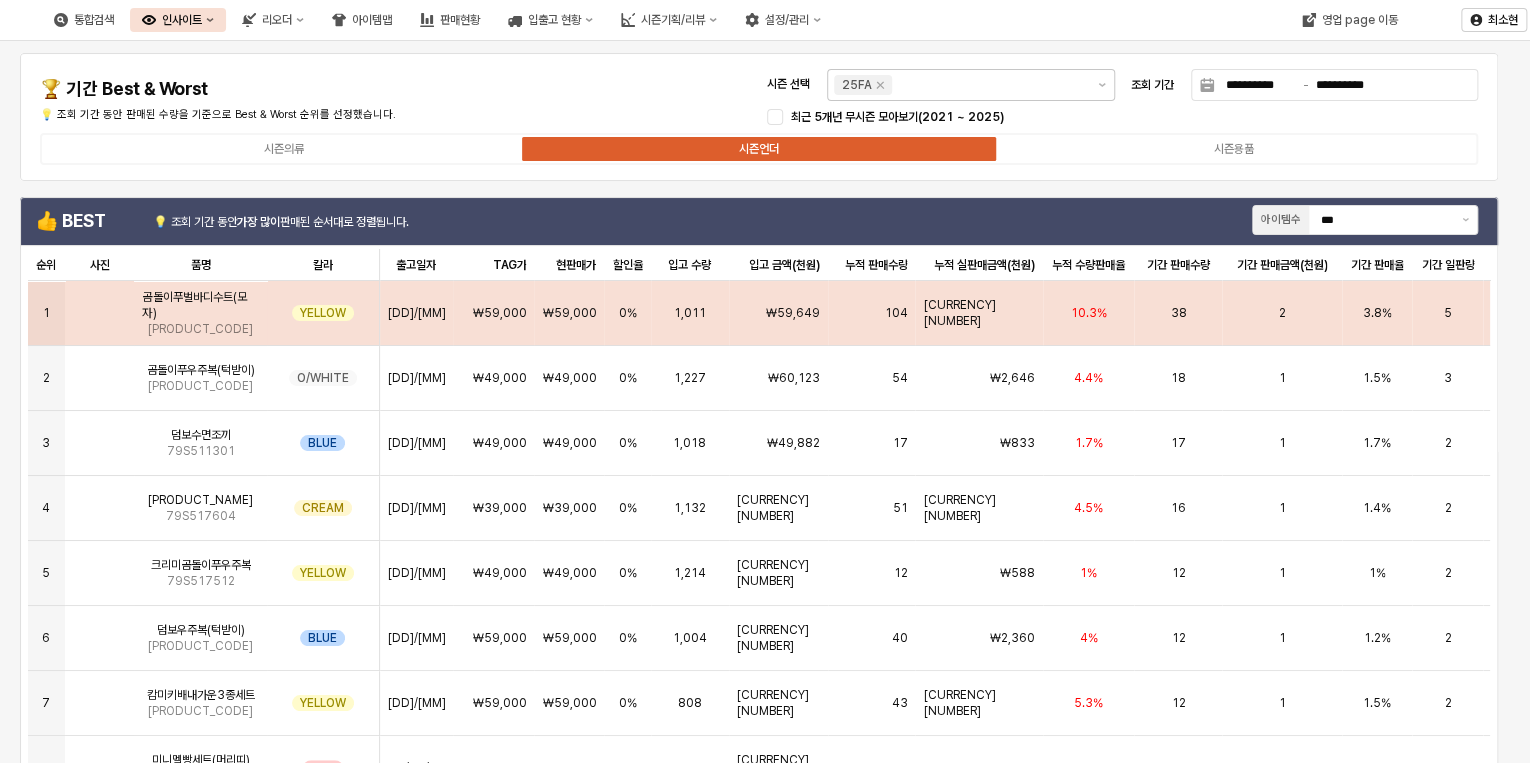 click on "104" at bounding box center (895, 313) 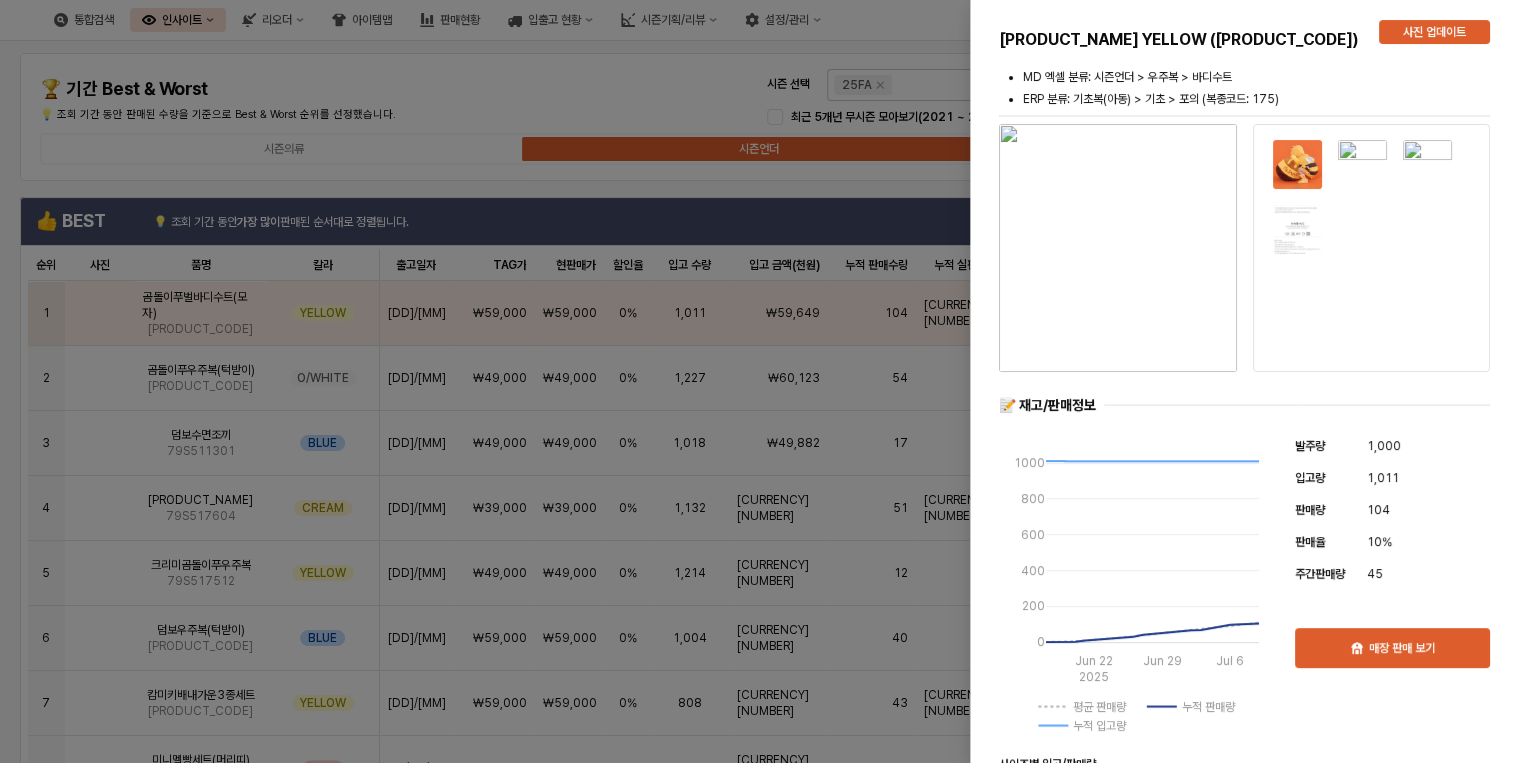 click at bounding box center (765, 381) 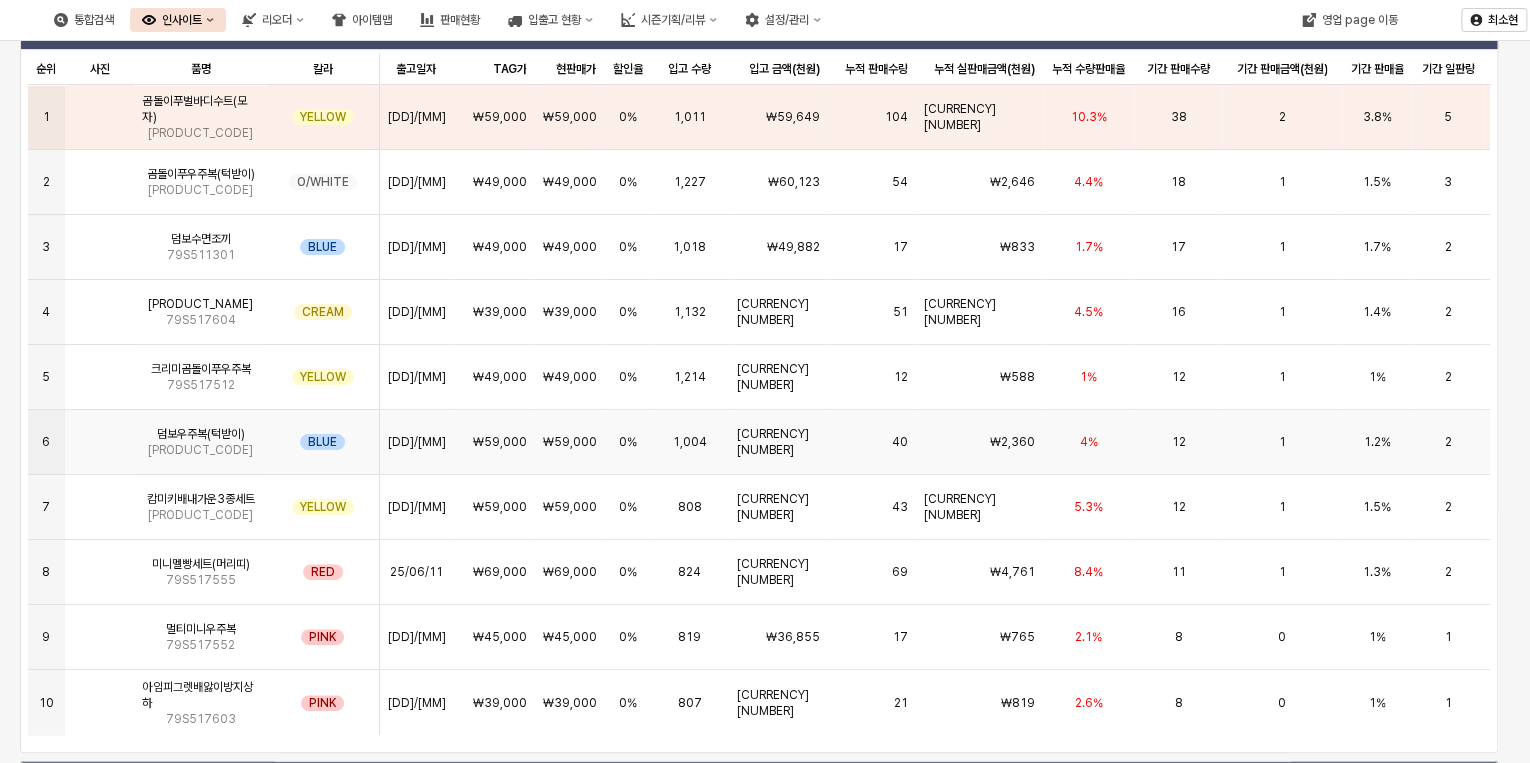scroll, scrollTop: 0, scrollLeft: 0, axis: both 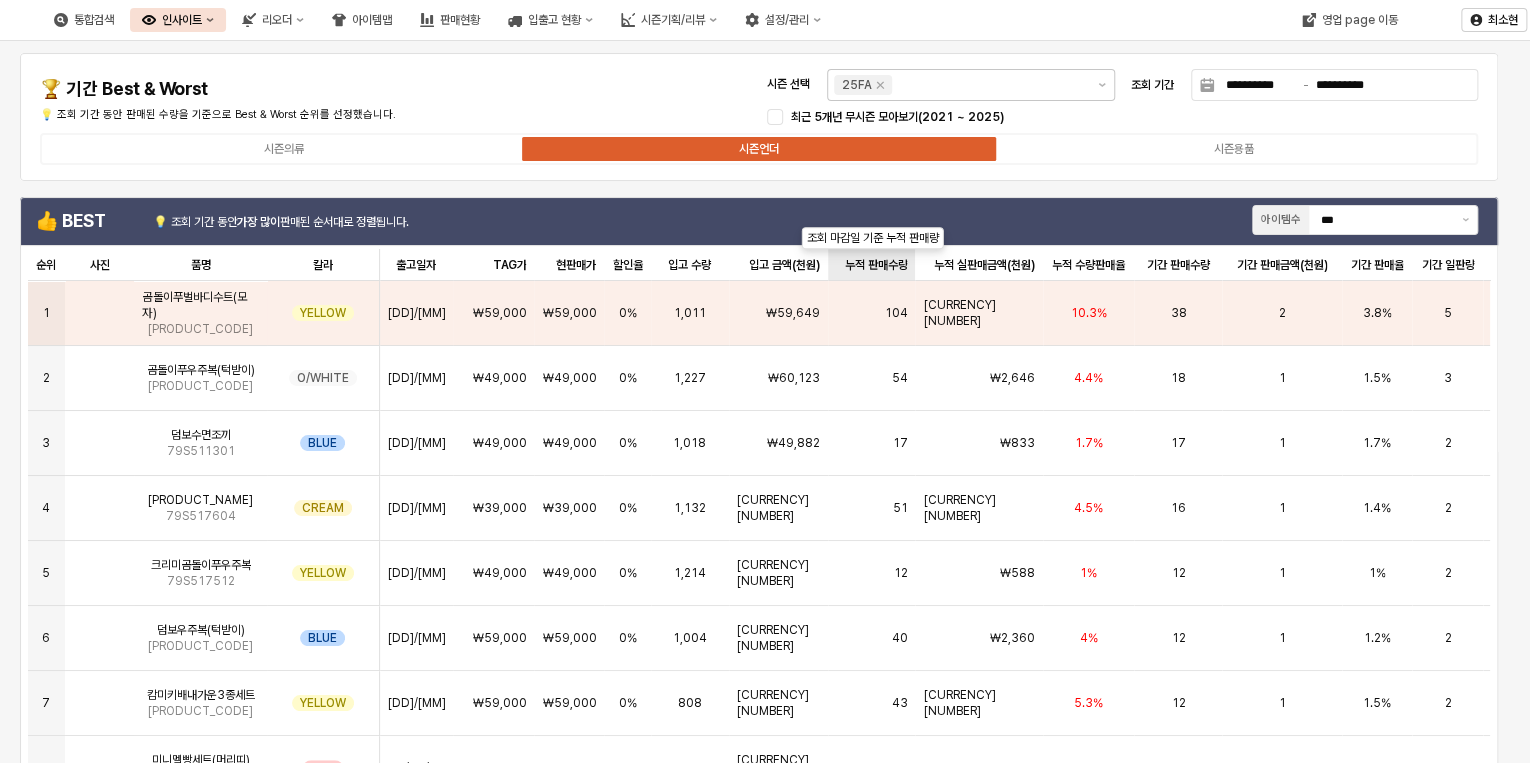 click on "누적 판매수량 누적 판매수량" at bounding box center (871, 265) 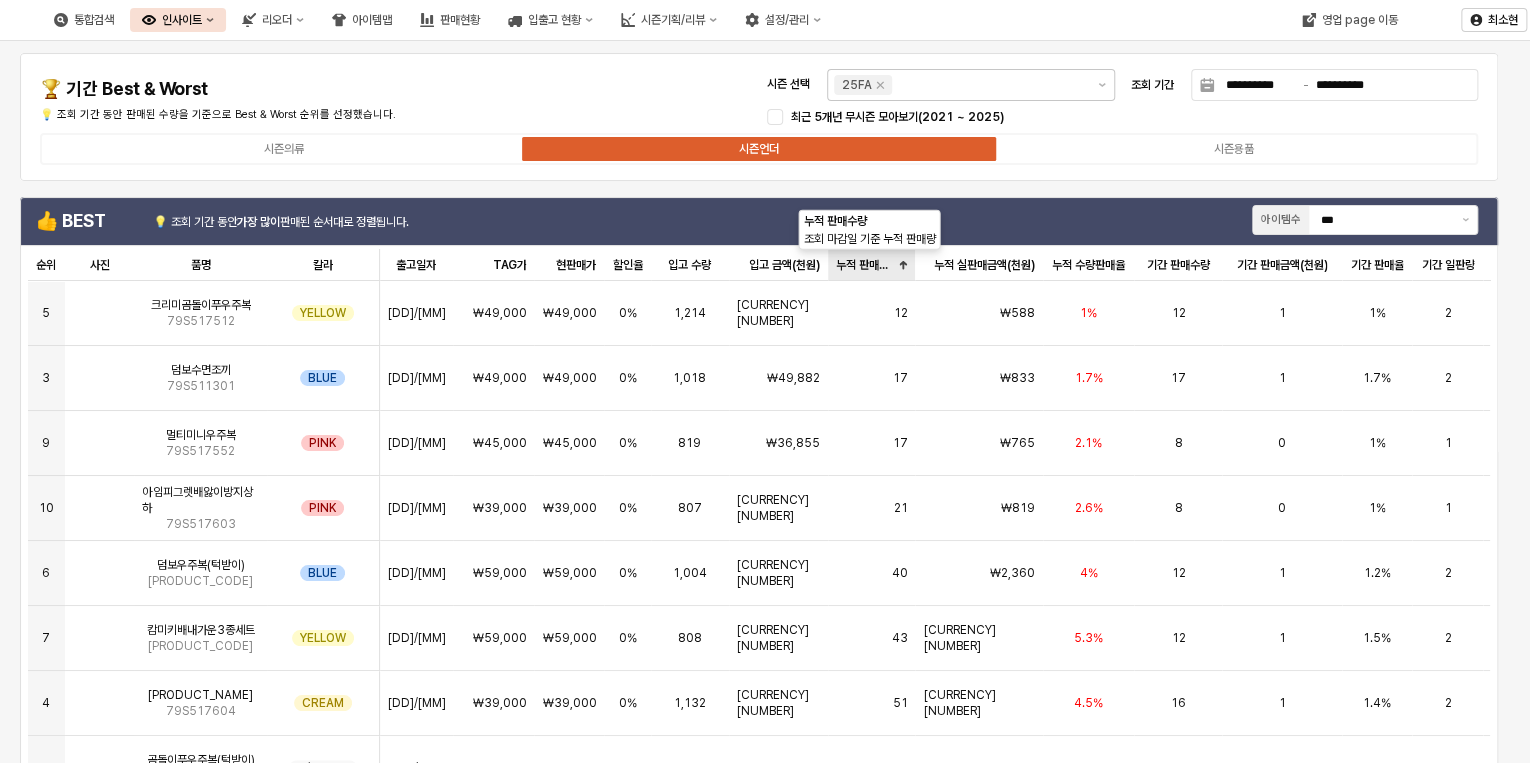 click on "누적 판매수량 누적 판매수량" at bounding box center [871, 265] 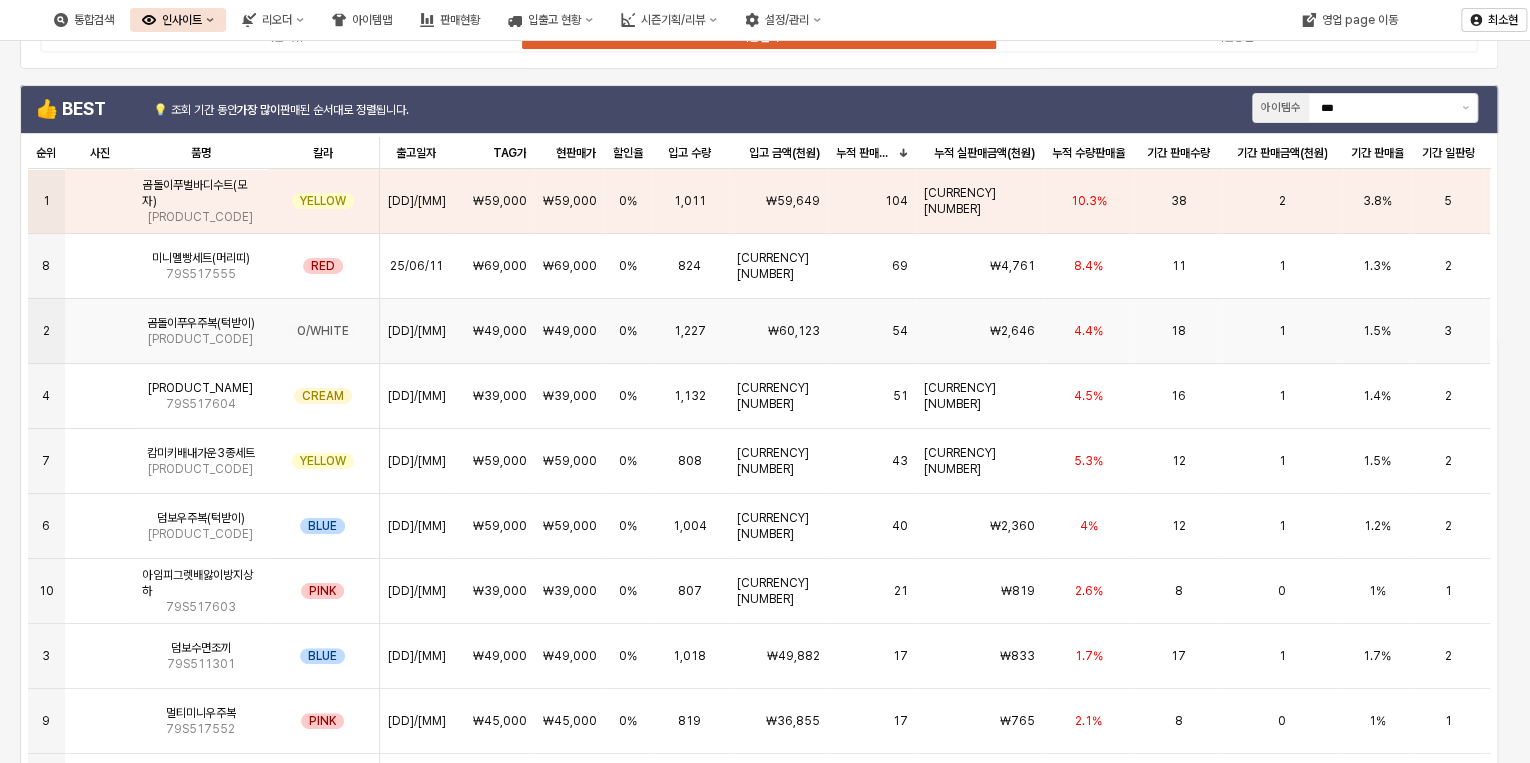 scroll, scrollTop: 80, scrollLeft: 0, axis: vertical 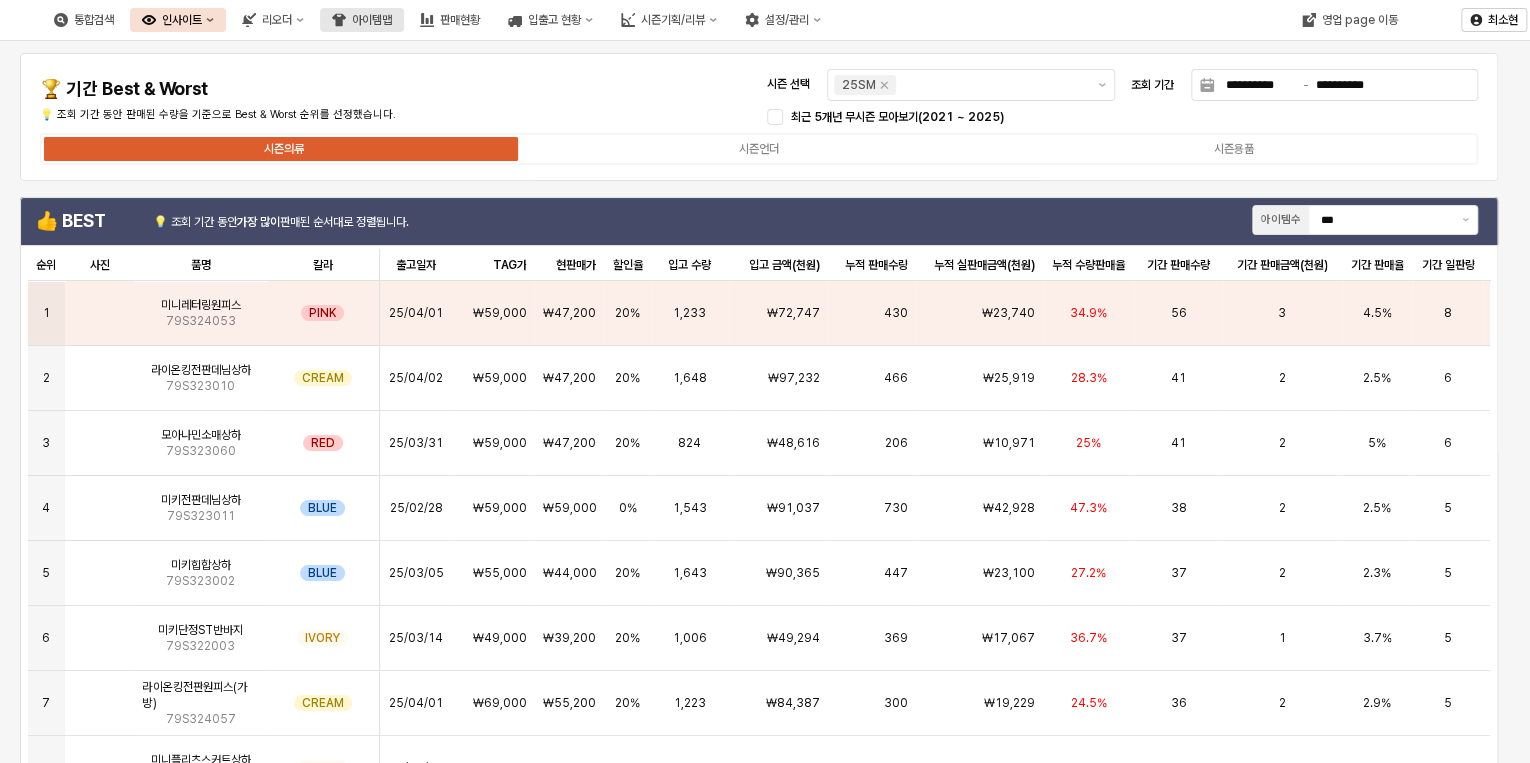 click on "아이템맵" at bounding box center (372, 20) 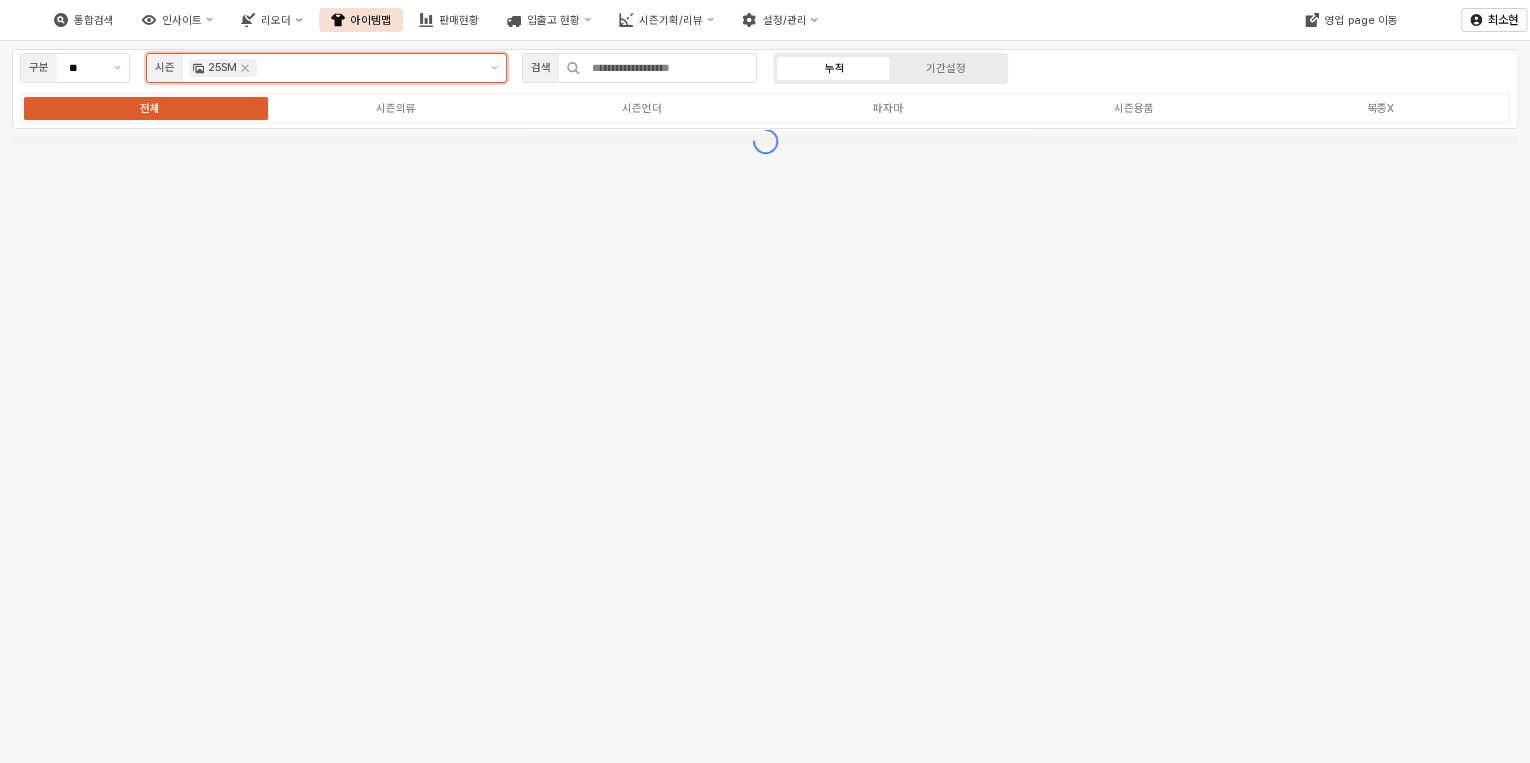 click at bounding box center [369, 68] 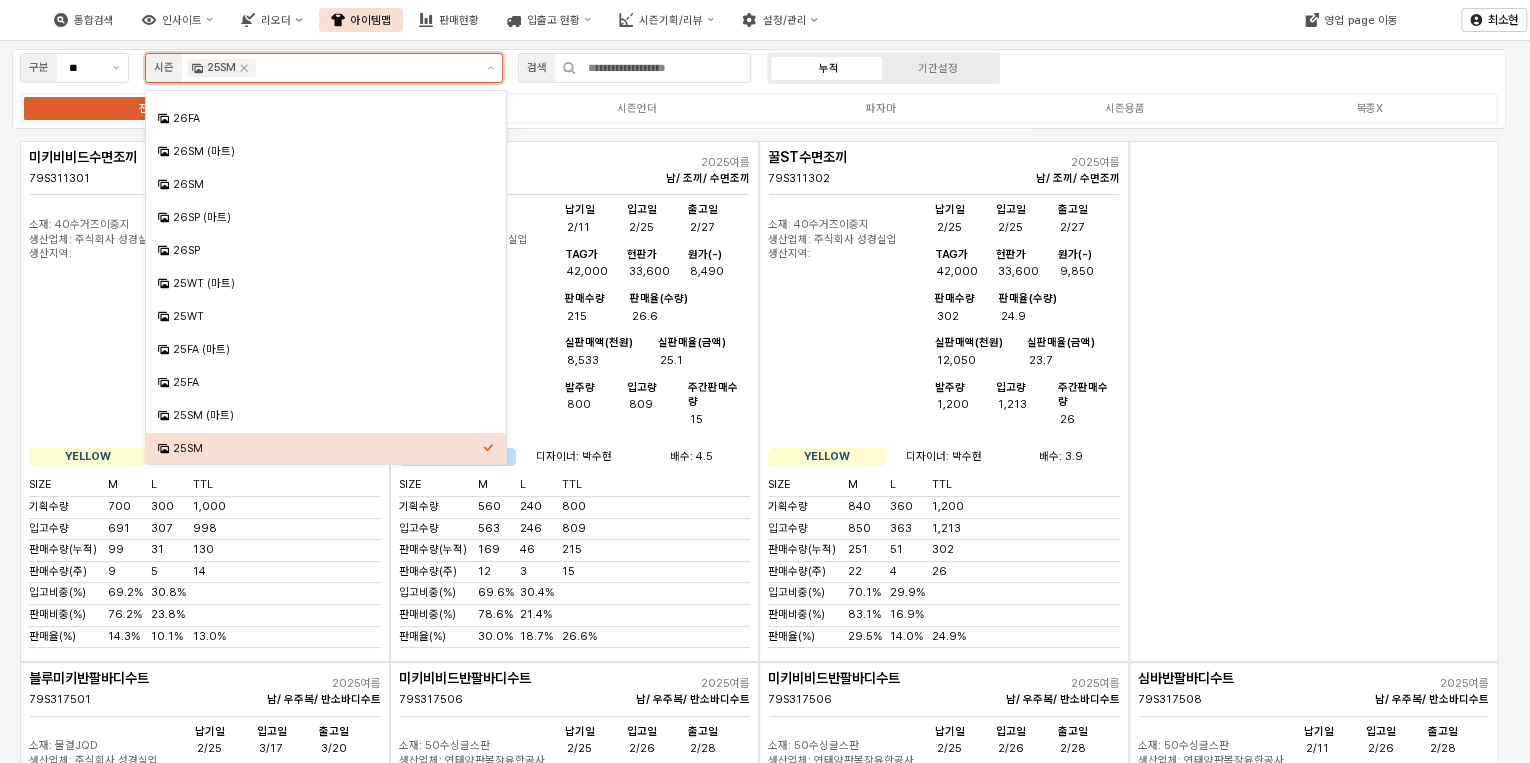 scroll, scrollTop: 66, scrollLeft: 0, axis: vertical 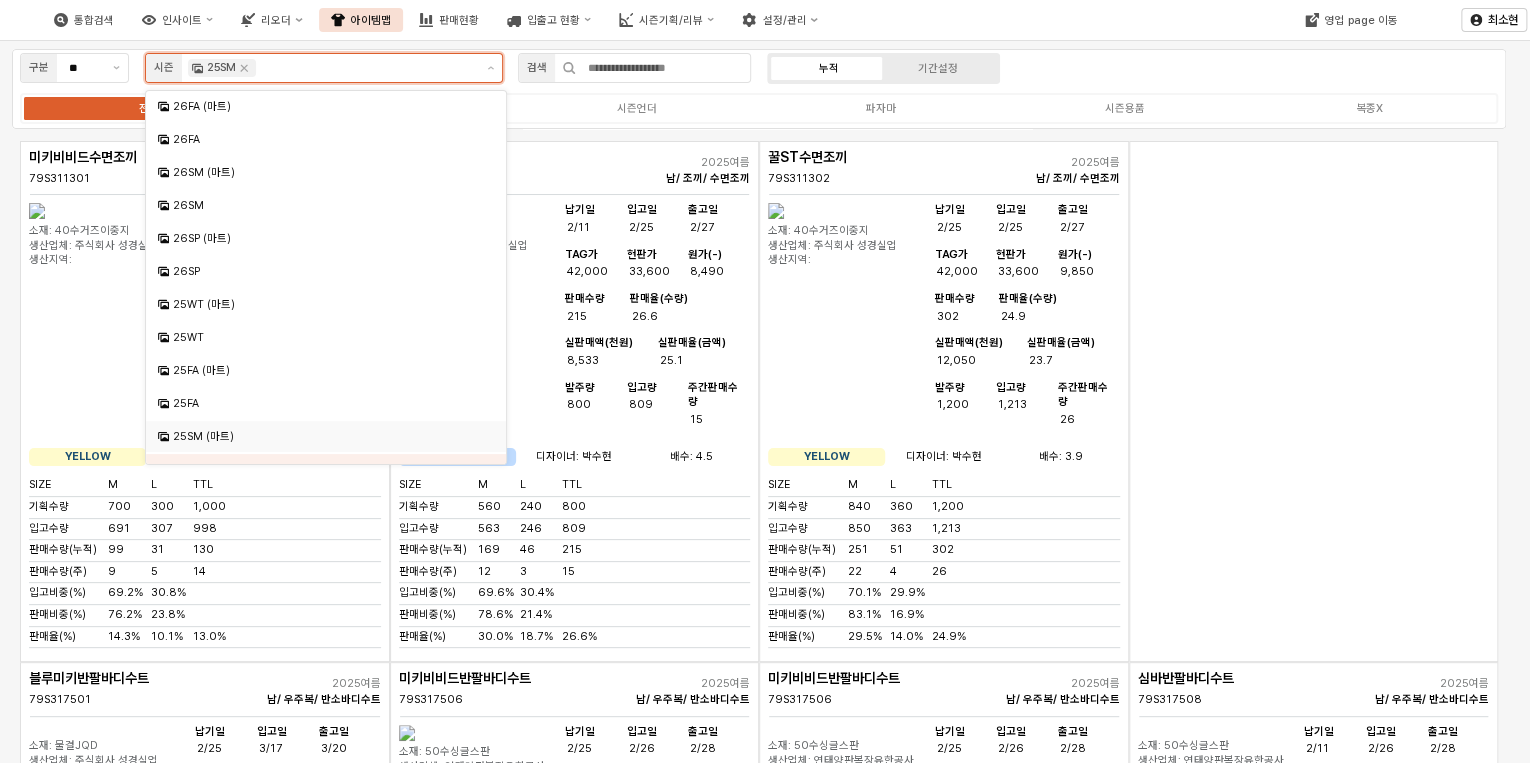click on "25SM (마트)" at bounding box center [328, 436] 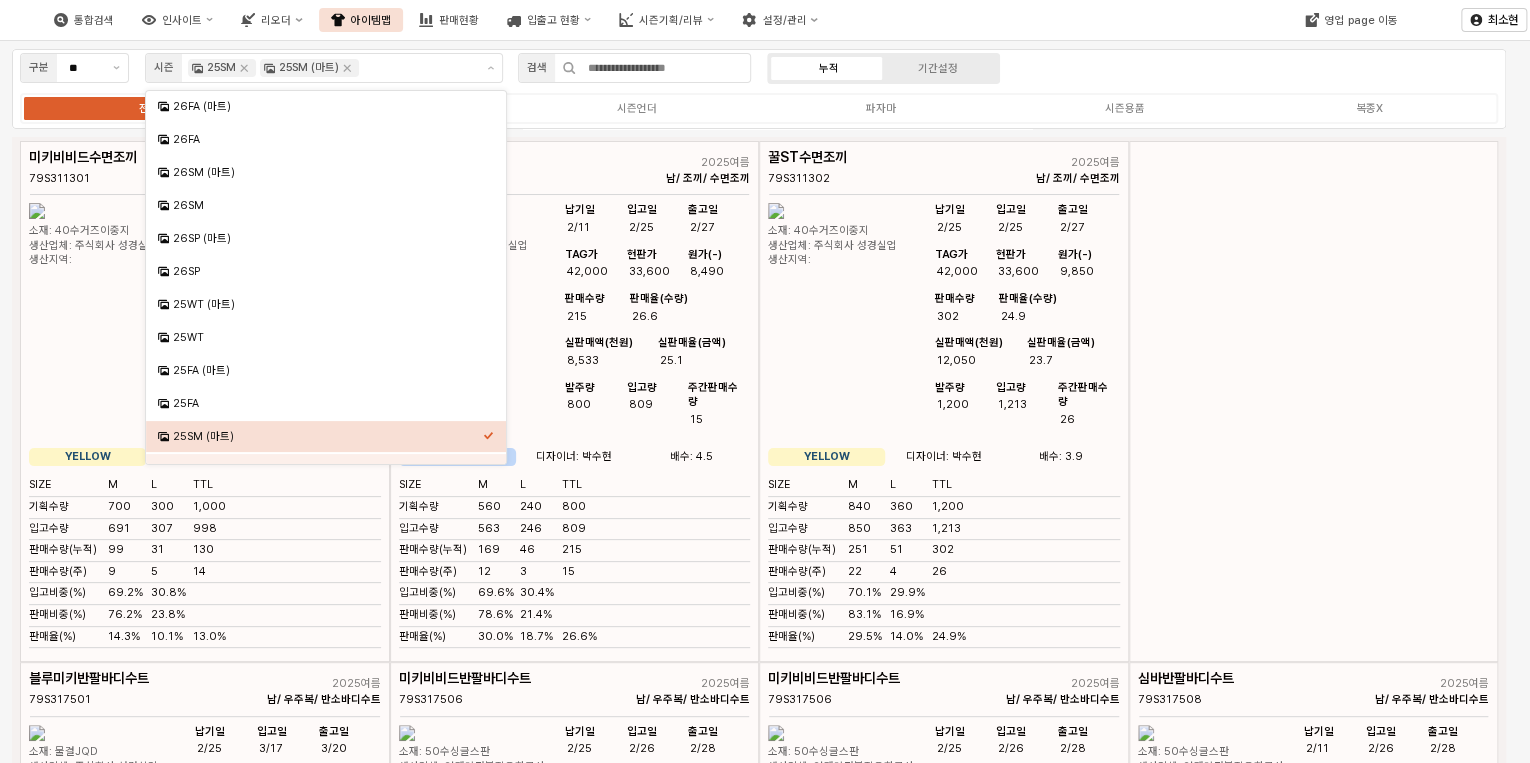 click on "구분 ** 시즌 25SM 25SM (마트) 검색 누적 기간설정 전체 시즌의류 시즌언더 파자마 시즌용품 복종X" at bounding box center [759, 89] 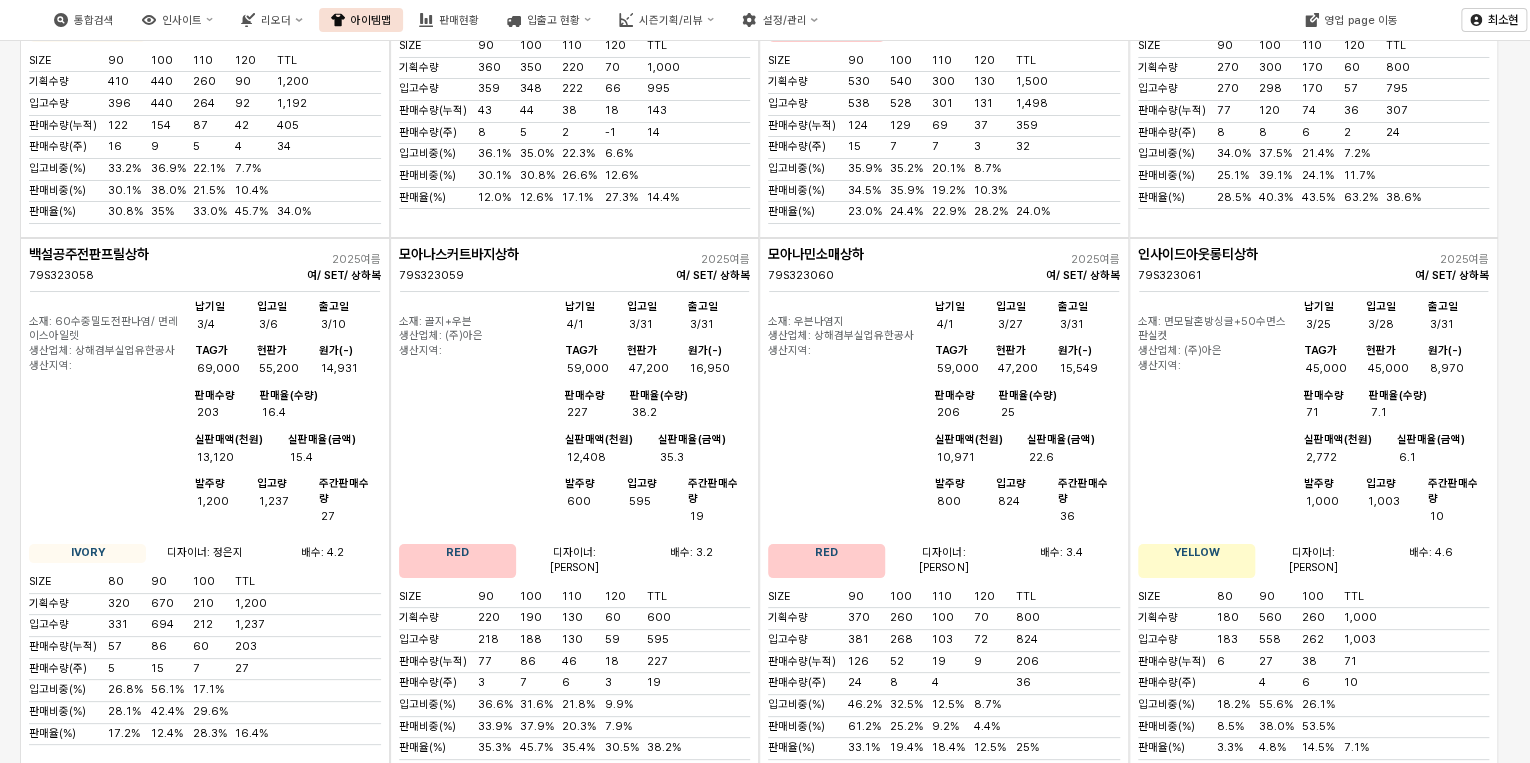 scroll, scrollTop: 19040, scrollLeft: 0, axis: vertical 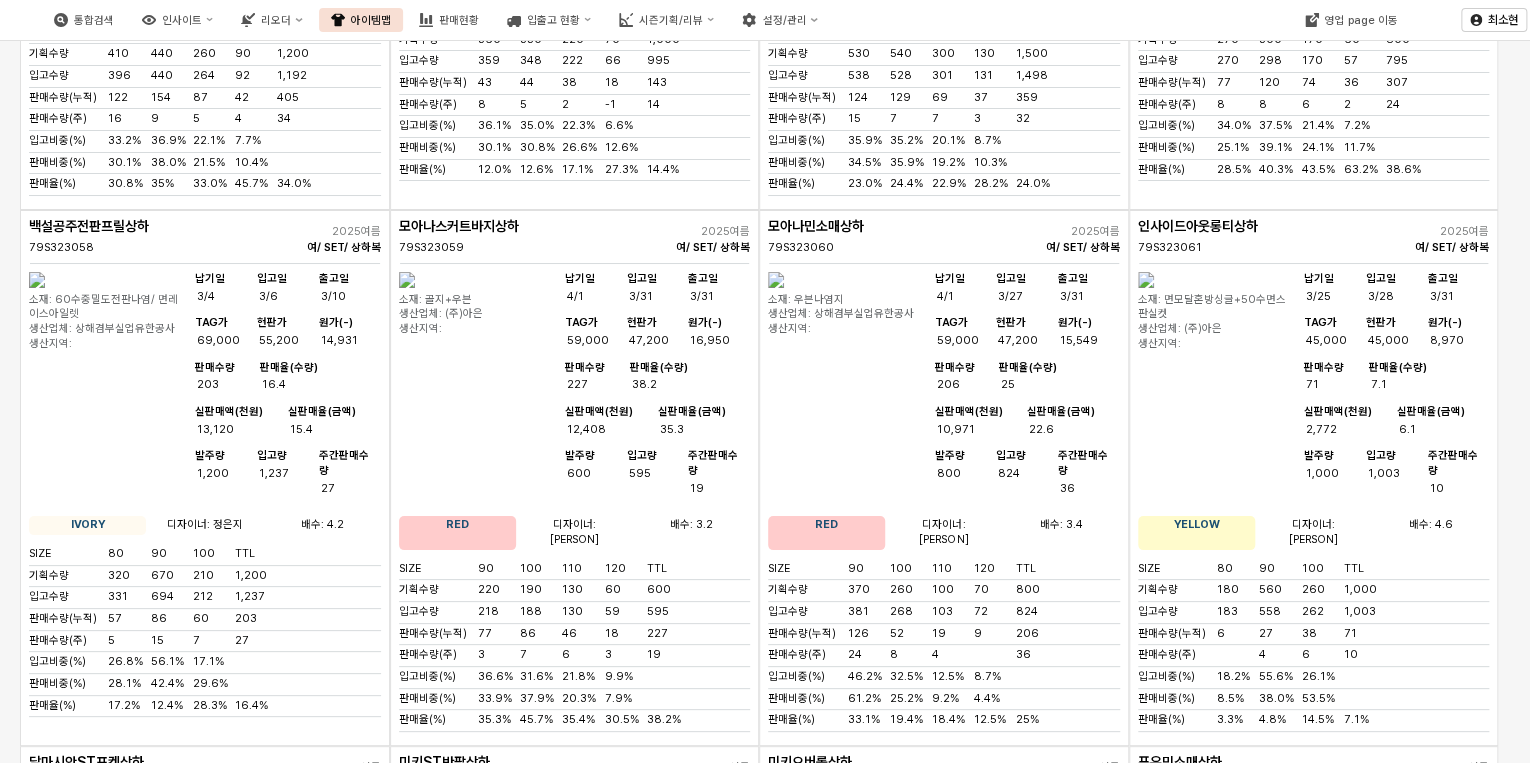 click on "입고량
1,303" at bounding box center (658, 1545) 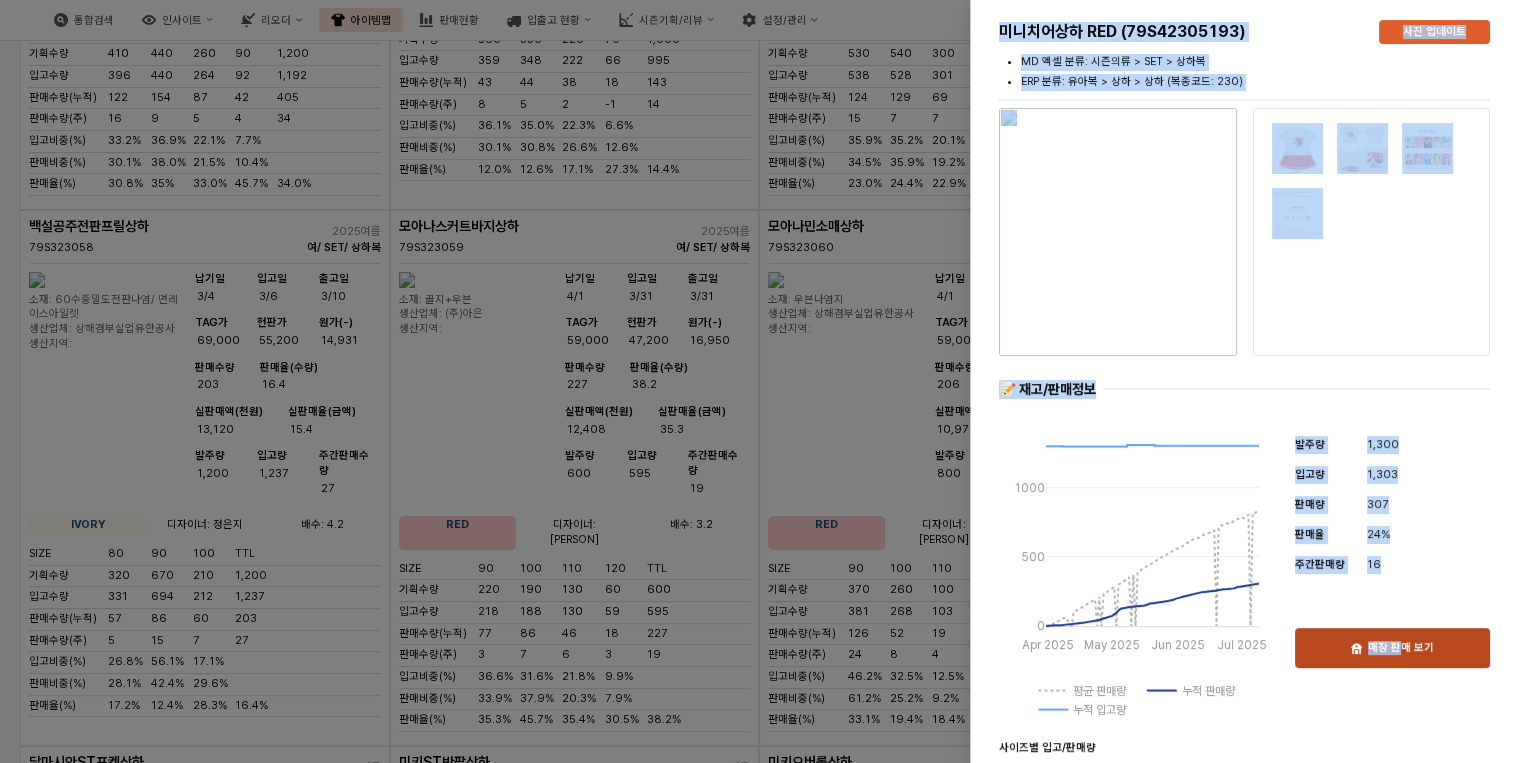 drag, startPoint x: 1398, startPoint y: 624, endPoint x: 1398, endPoint y: 640, distance: 16 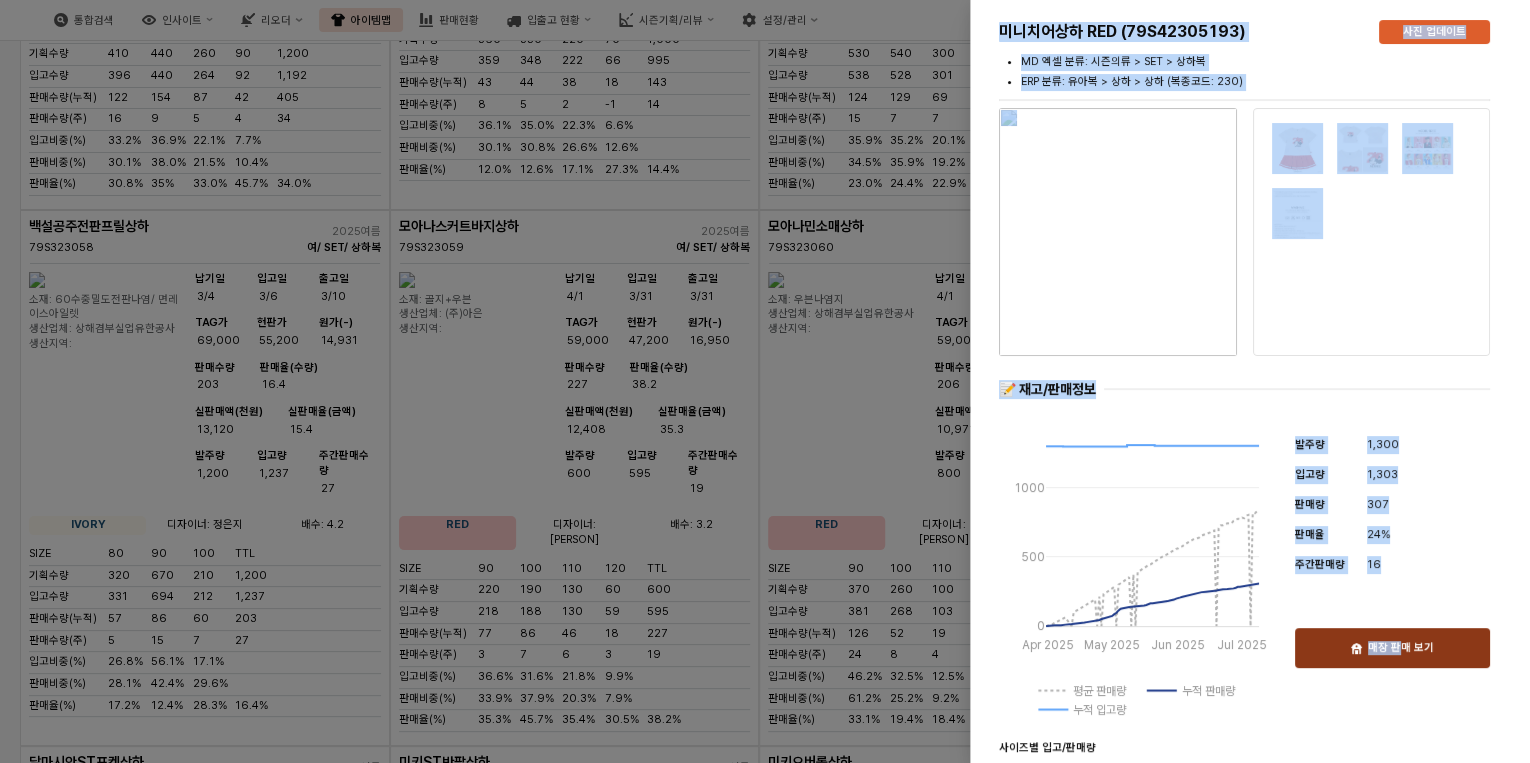 click on "매장 판매 보기" at bounding box center (1392, 648) 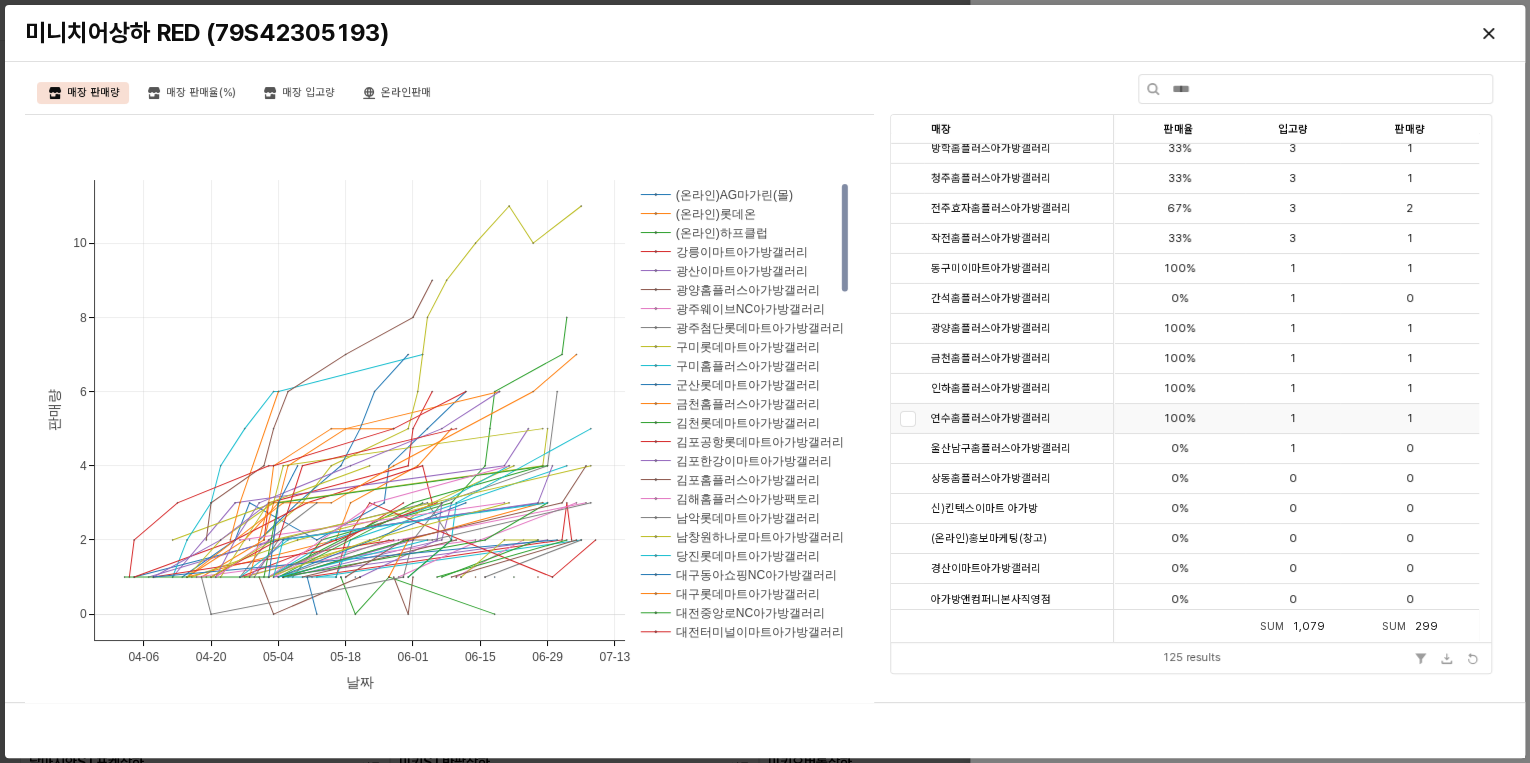 scroll, scrollTop: 3283, scrollLeft: 0, axis: vertical 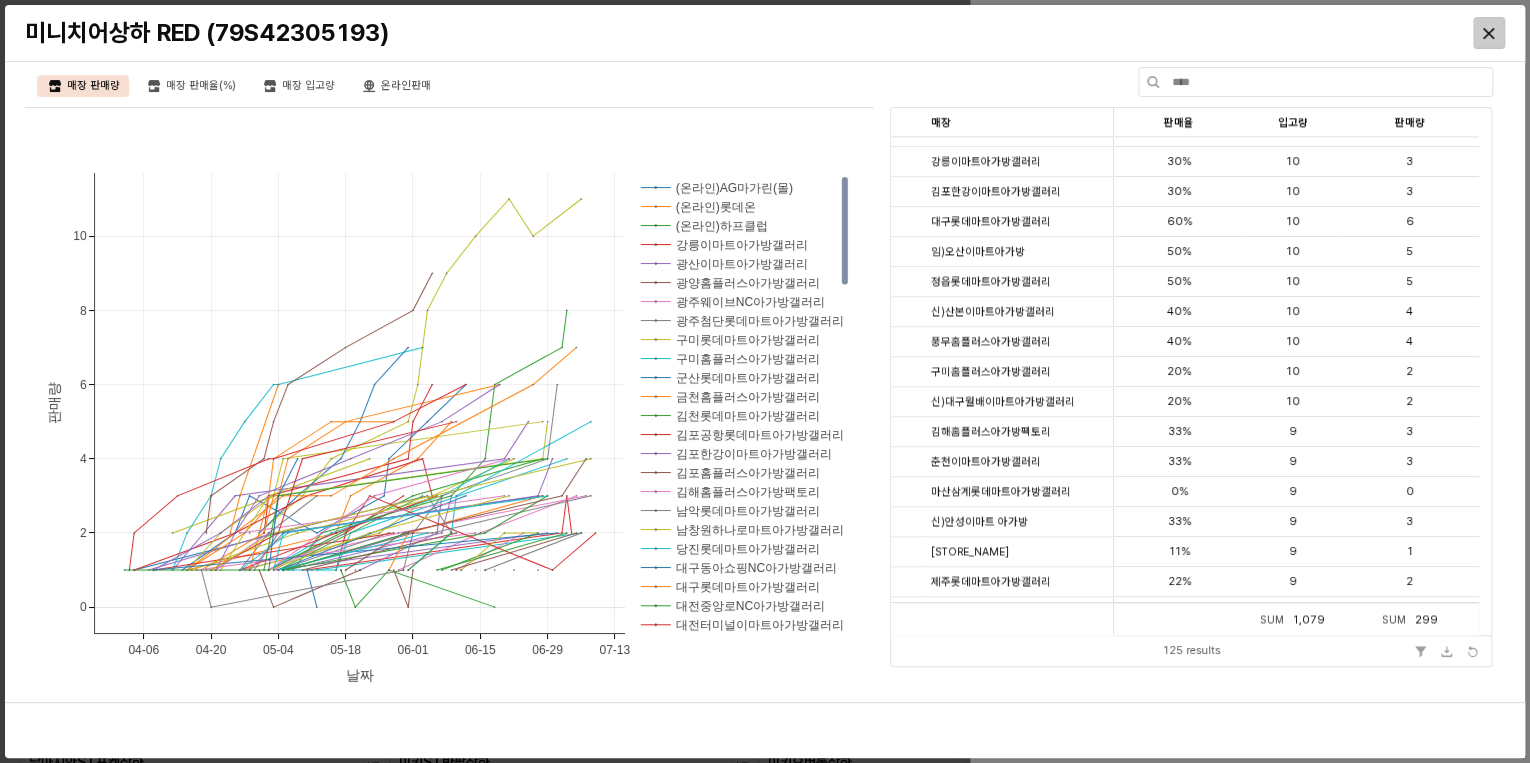 click 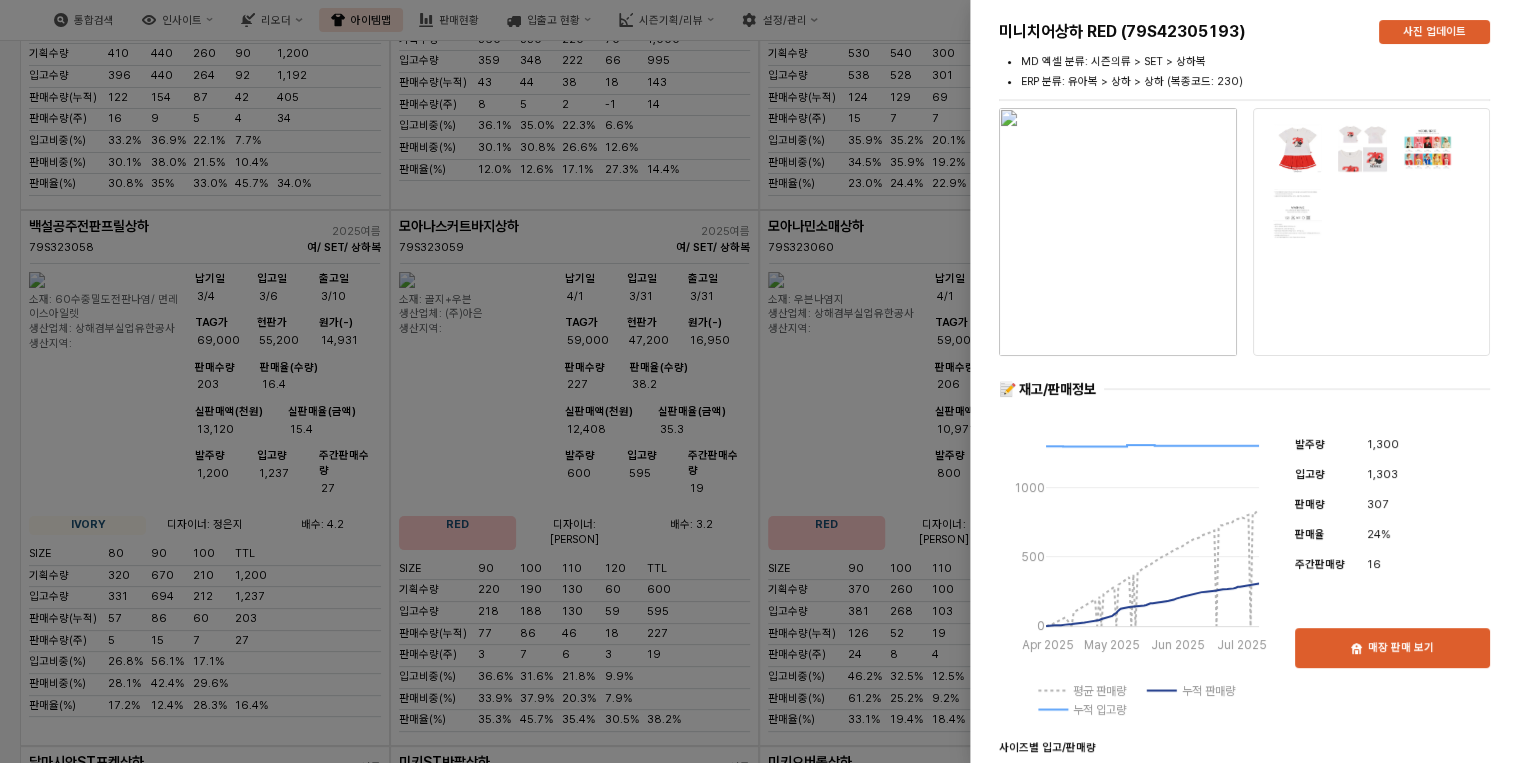 click at bounding box center (765, 381) 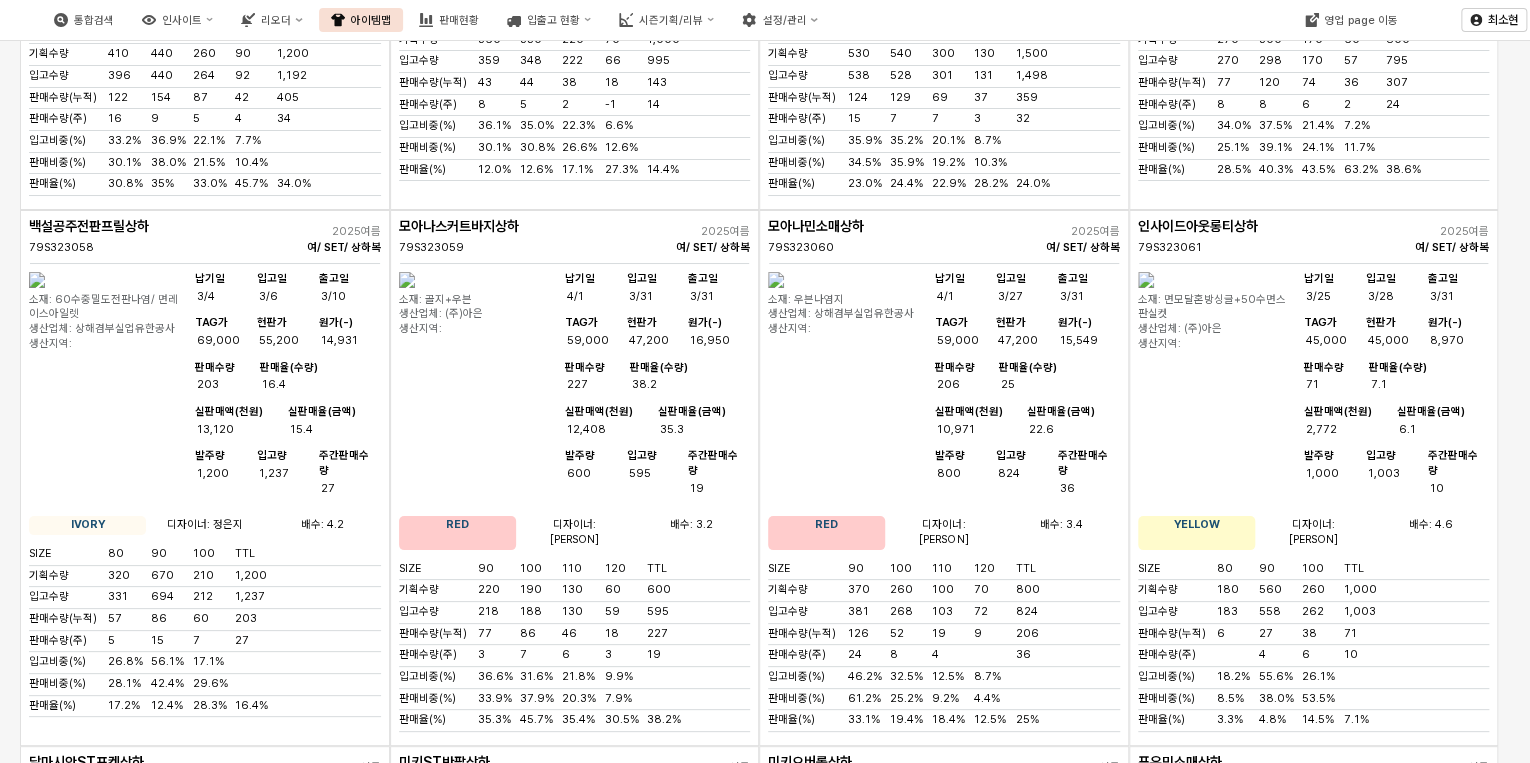 click on "입고량
1,427" at bounding box center (1027, 1545) 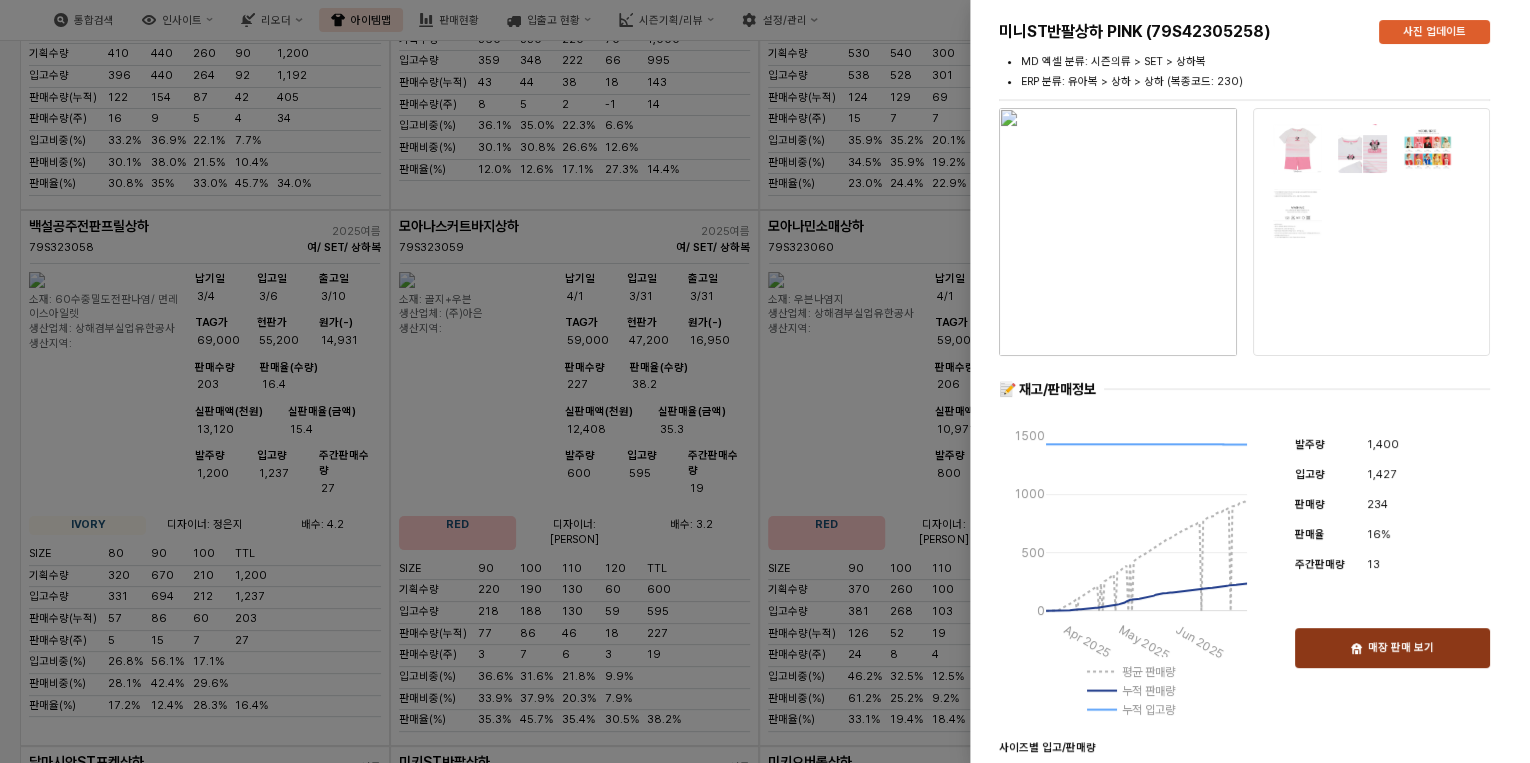 click on "매장 판매 보기" at bounding box center (1401, 648) 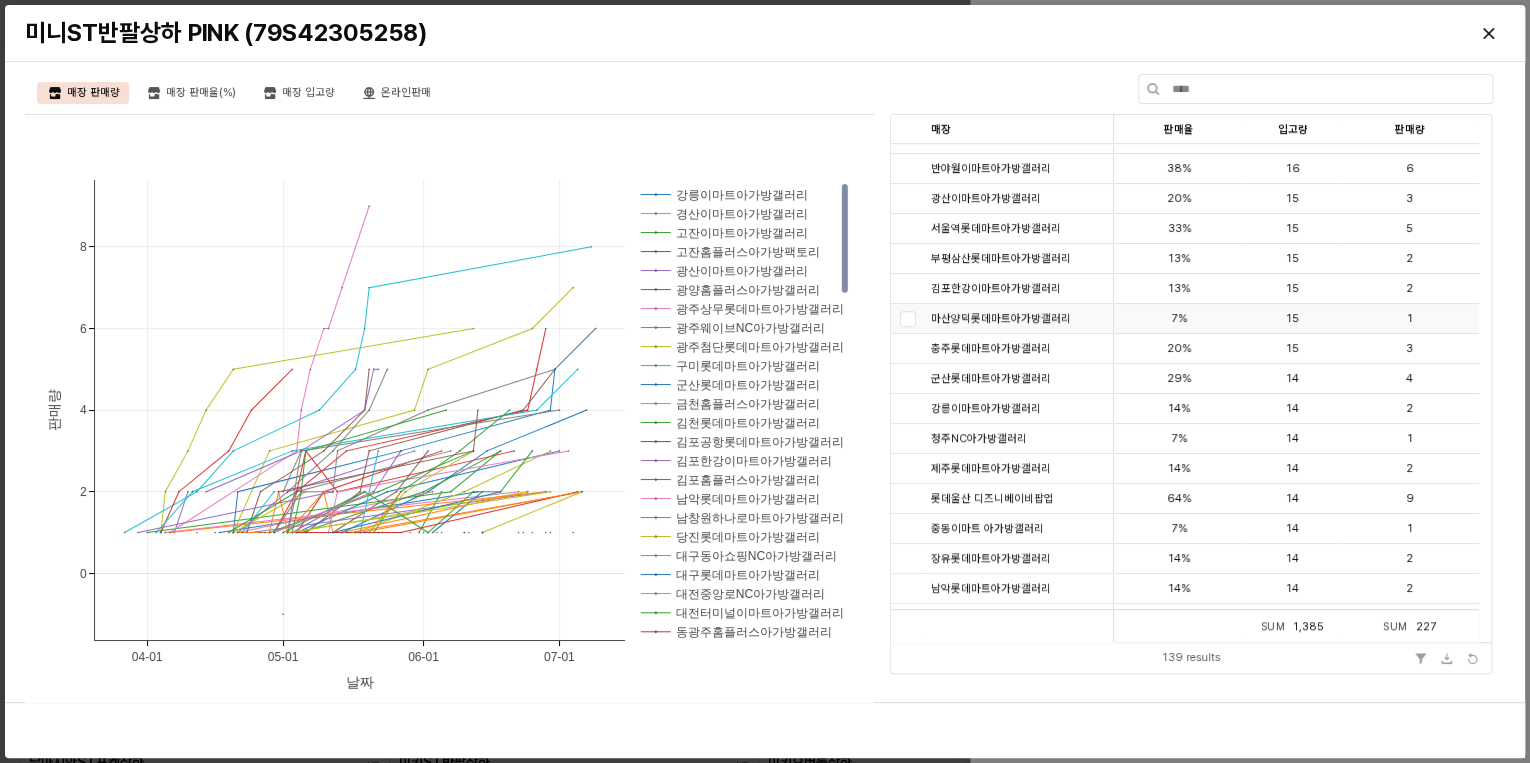 scroll, scrollTop: 640, scrollLeft: 0, axis: vertical 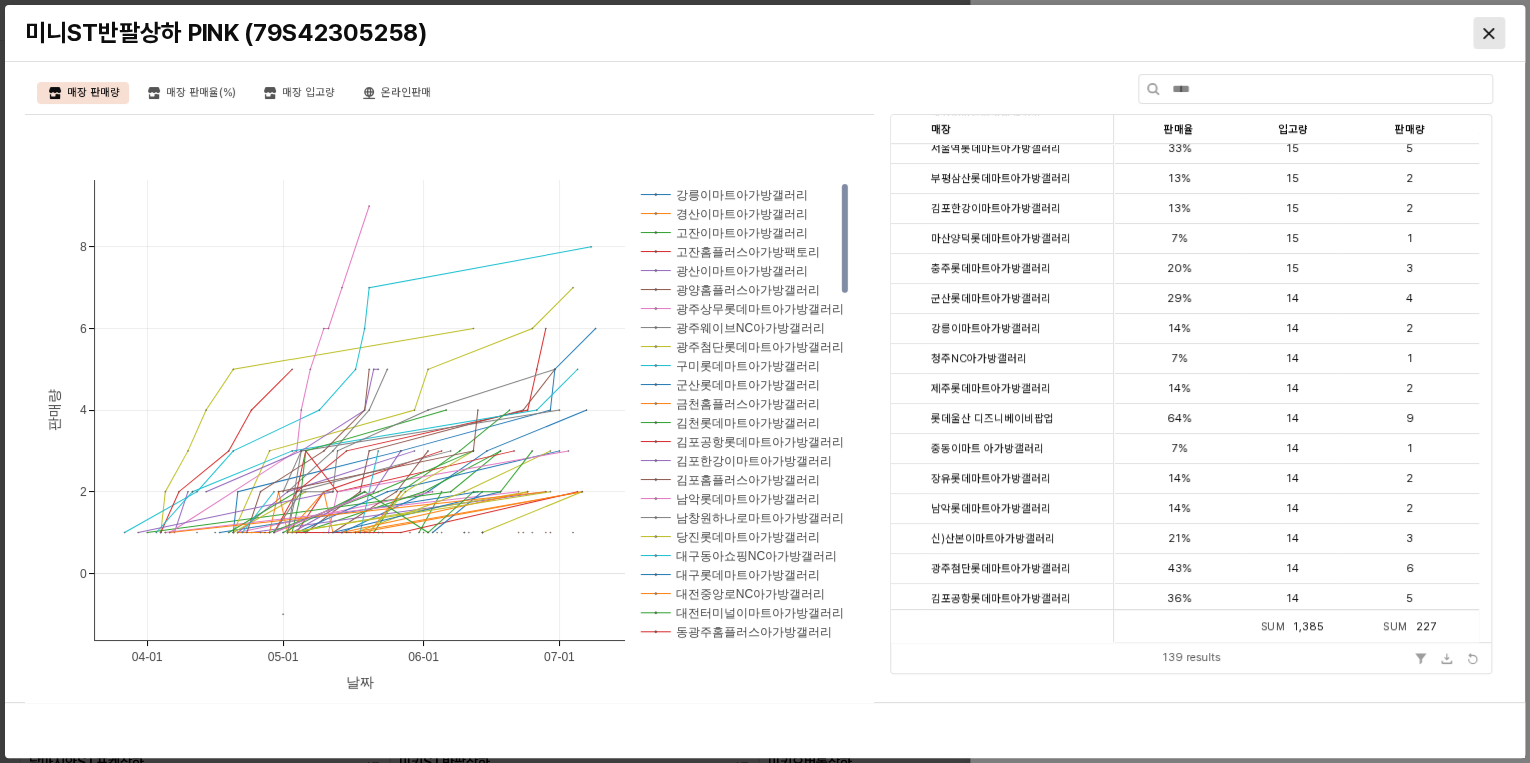 click at bounding box center (1489, 33) 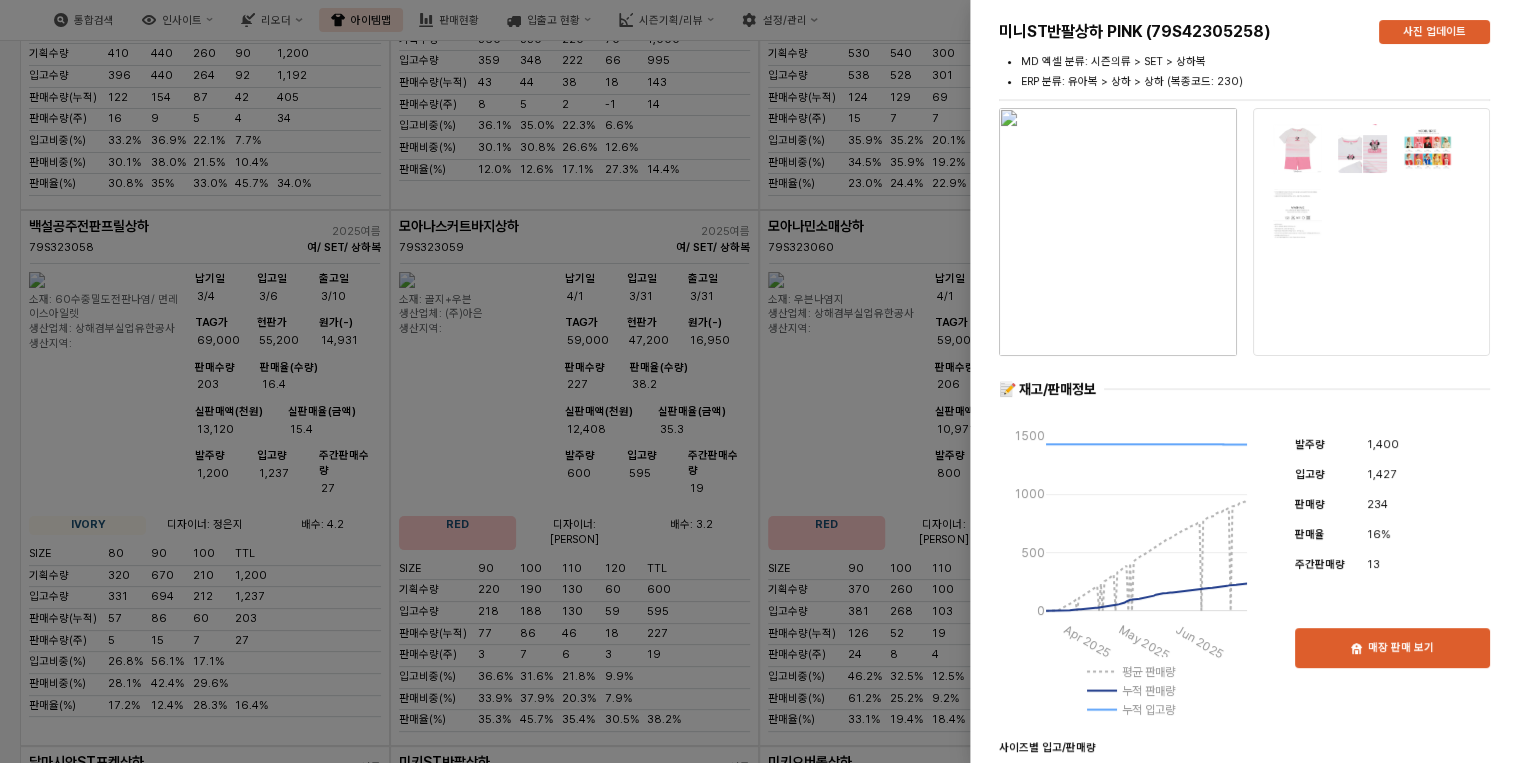 click at bounding box center (765, 381) 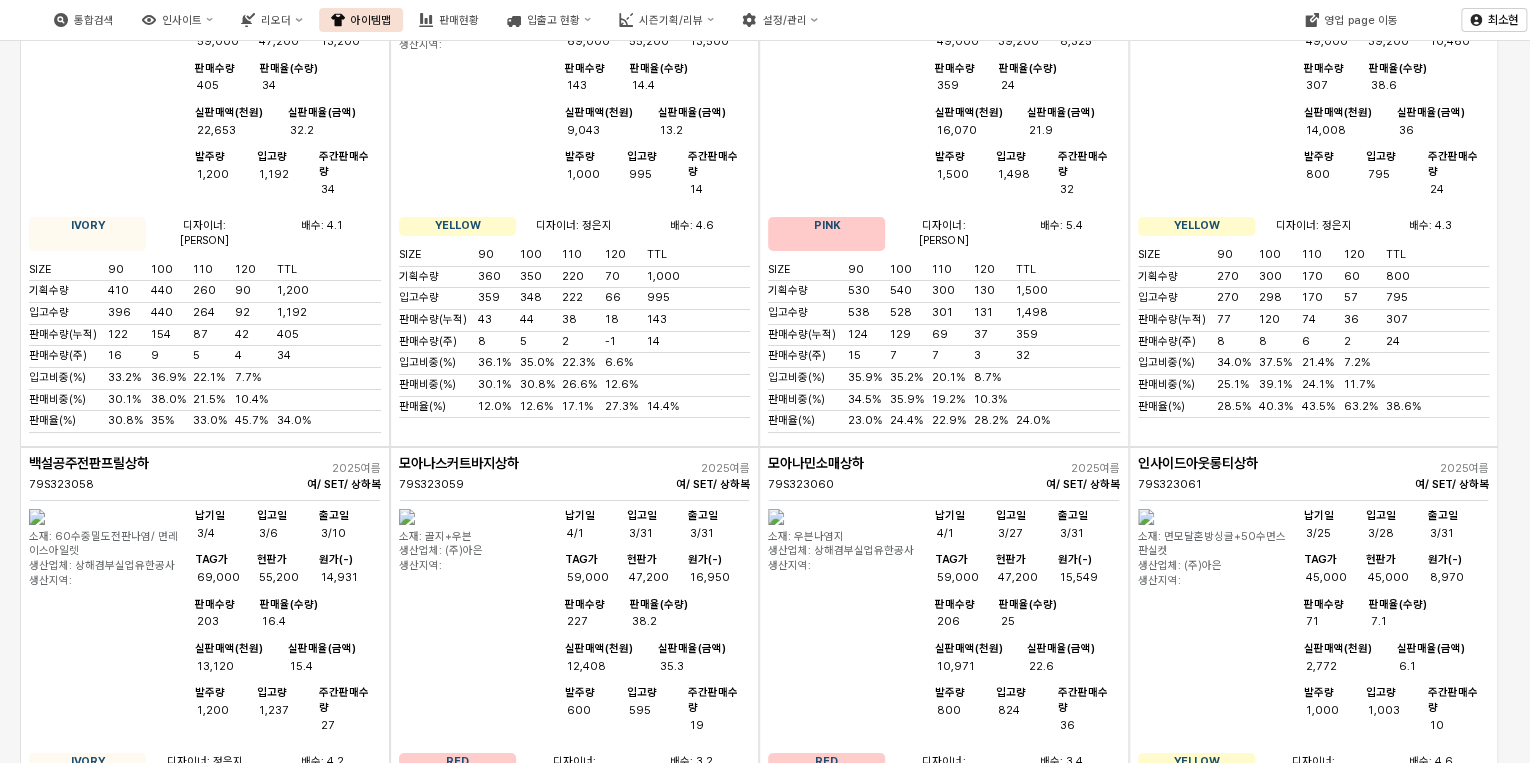 scroll, scrollTop: 18800, scrollLeft: 0, axis: vertical 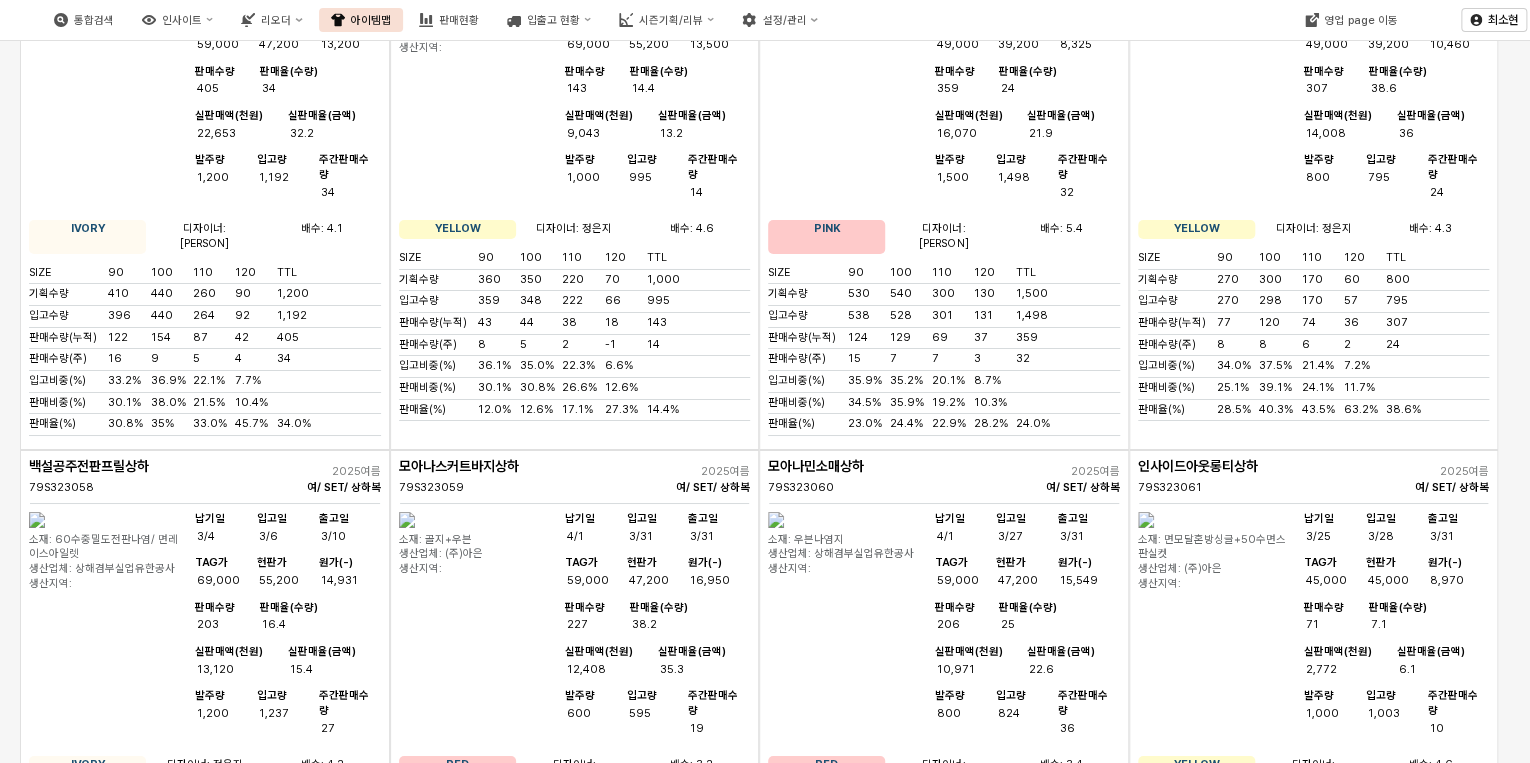 click on "주간판매수량" at bounding box center [1083, 1240] 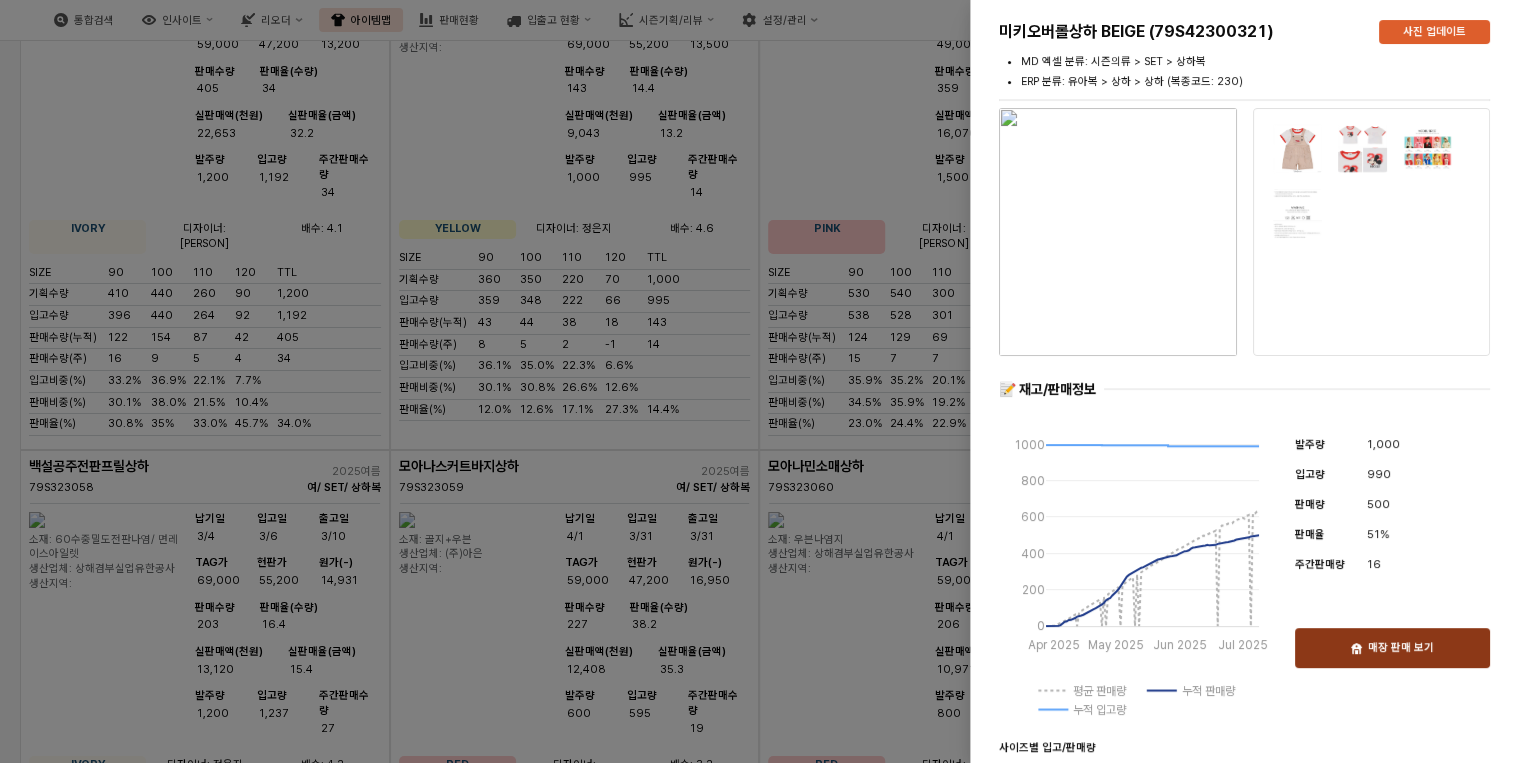 click on "매장 판매 보기" at bounding box center [1392, 648] 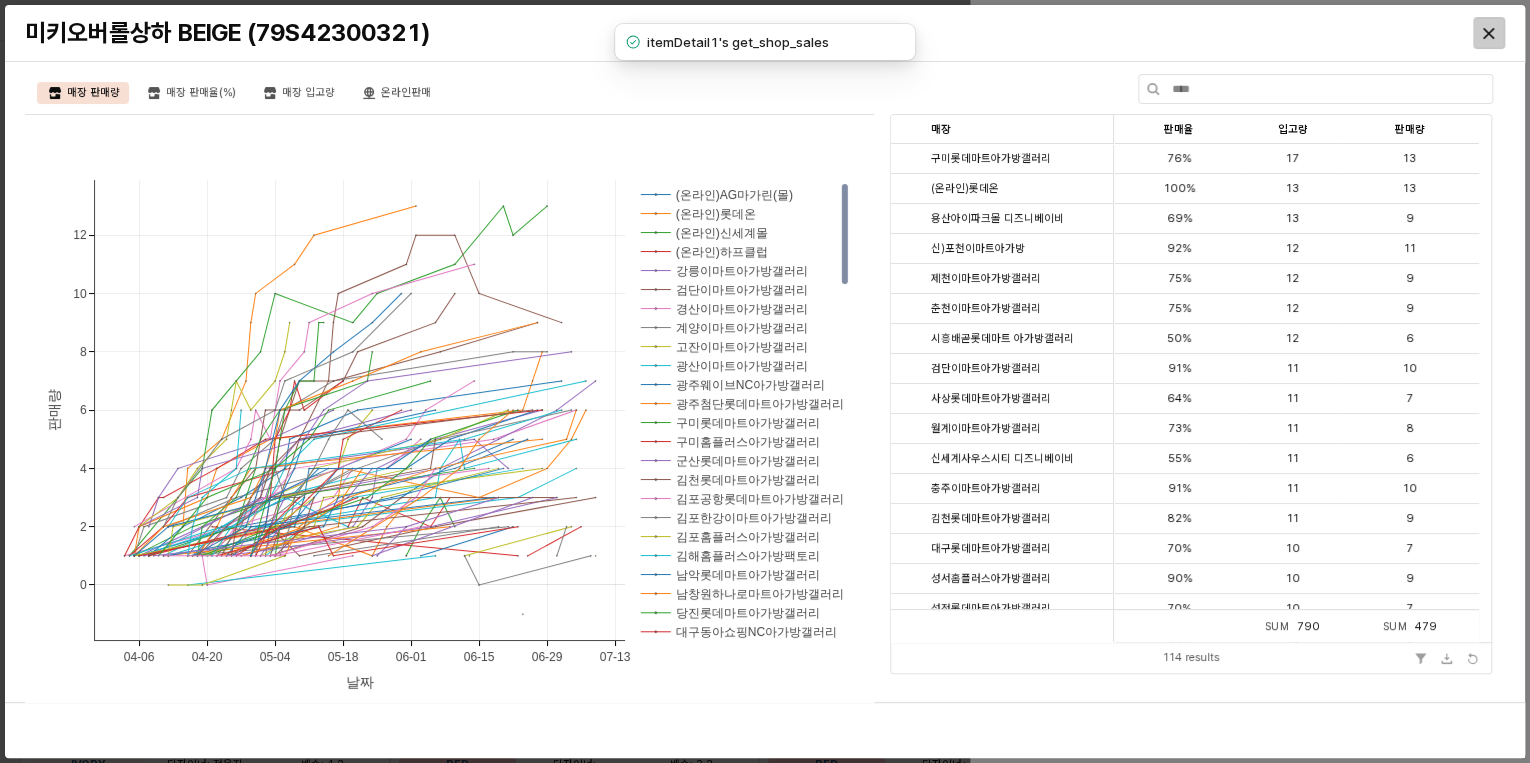 click at bounding box center [1489, 33] 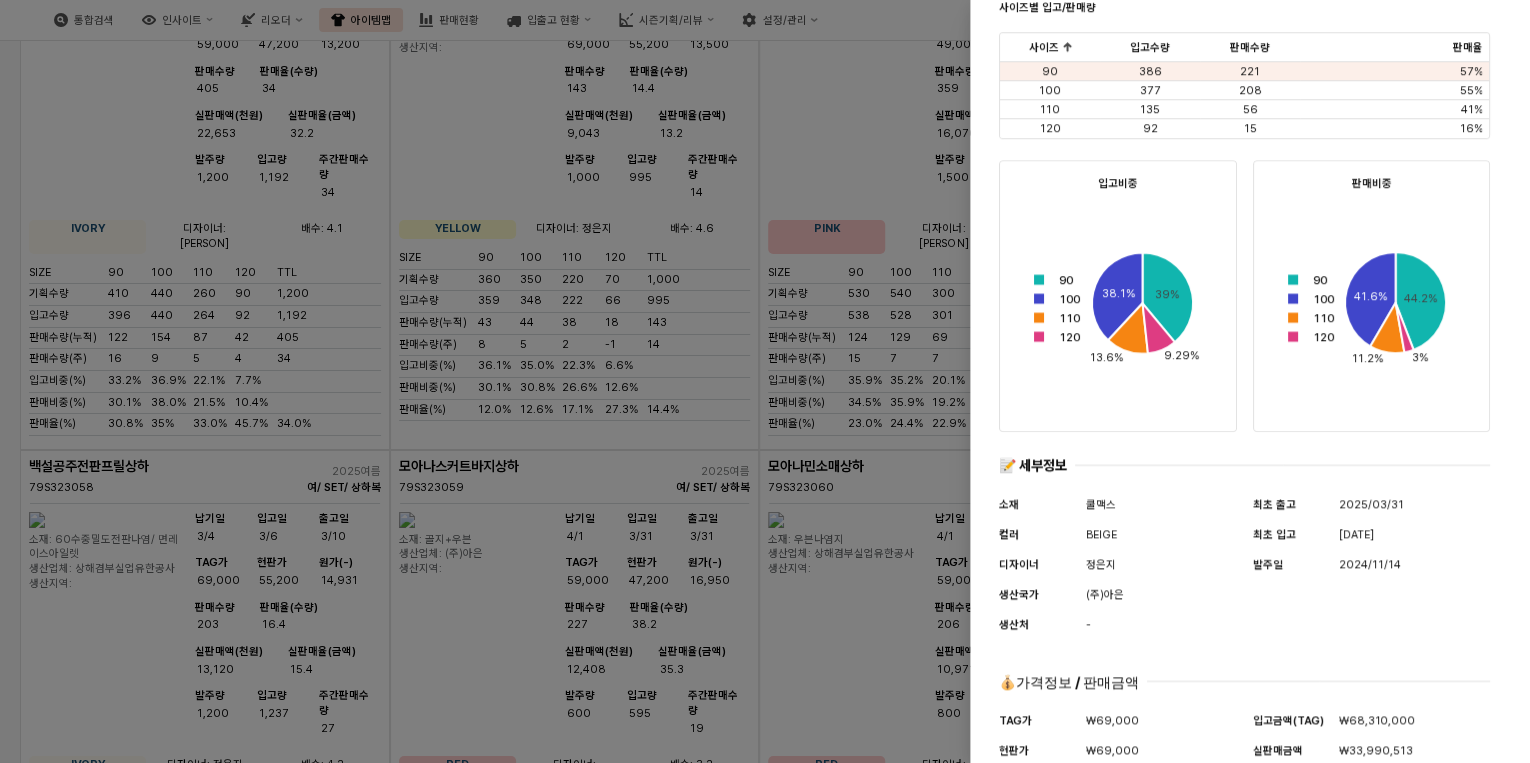 scroll, scrollTop: 832, scrollLeft: 0, axis: vertical 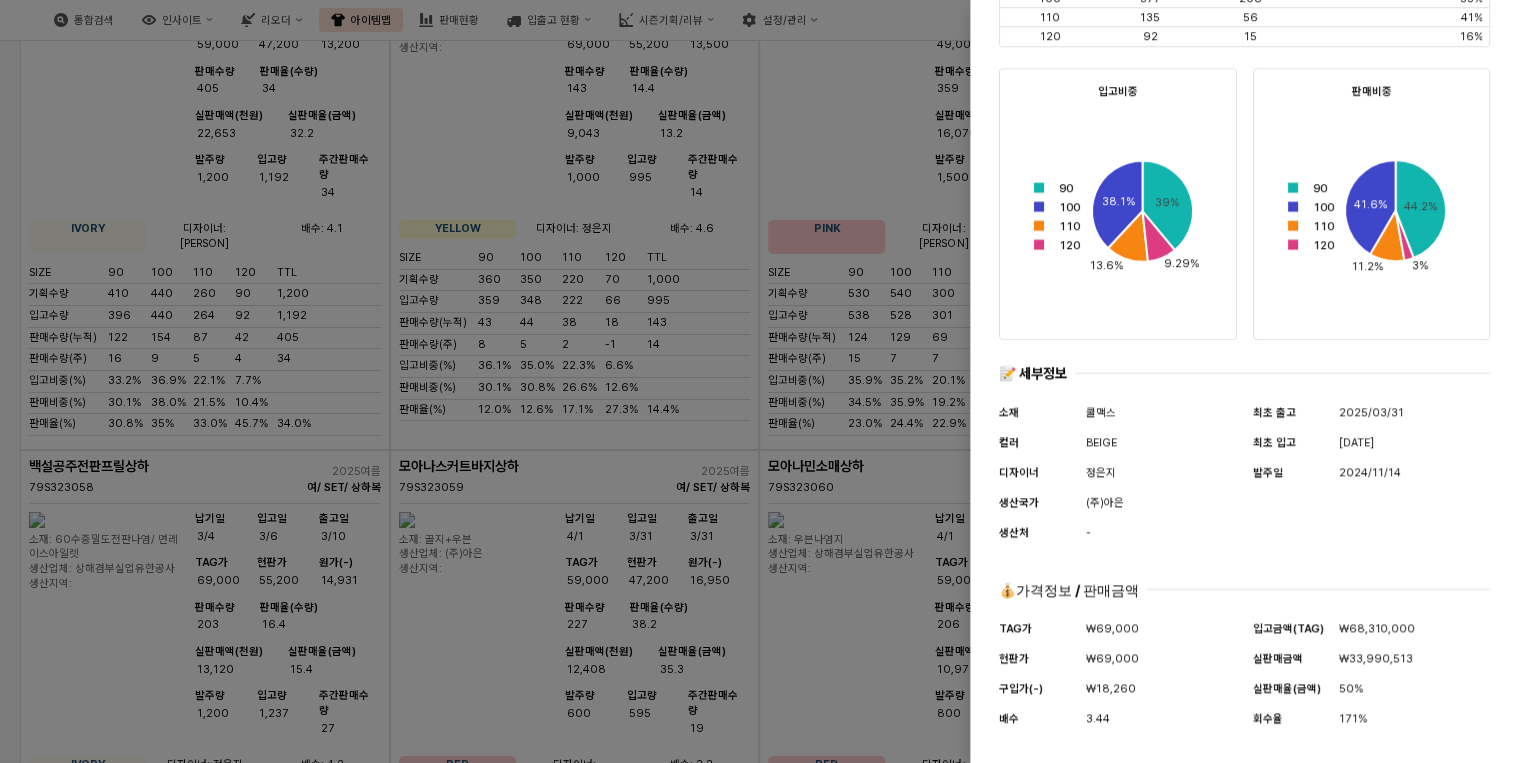 click at bounding box center [765, 381] 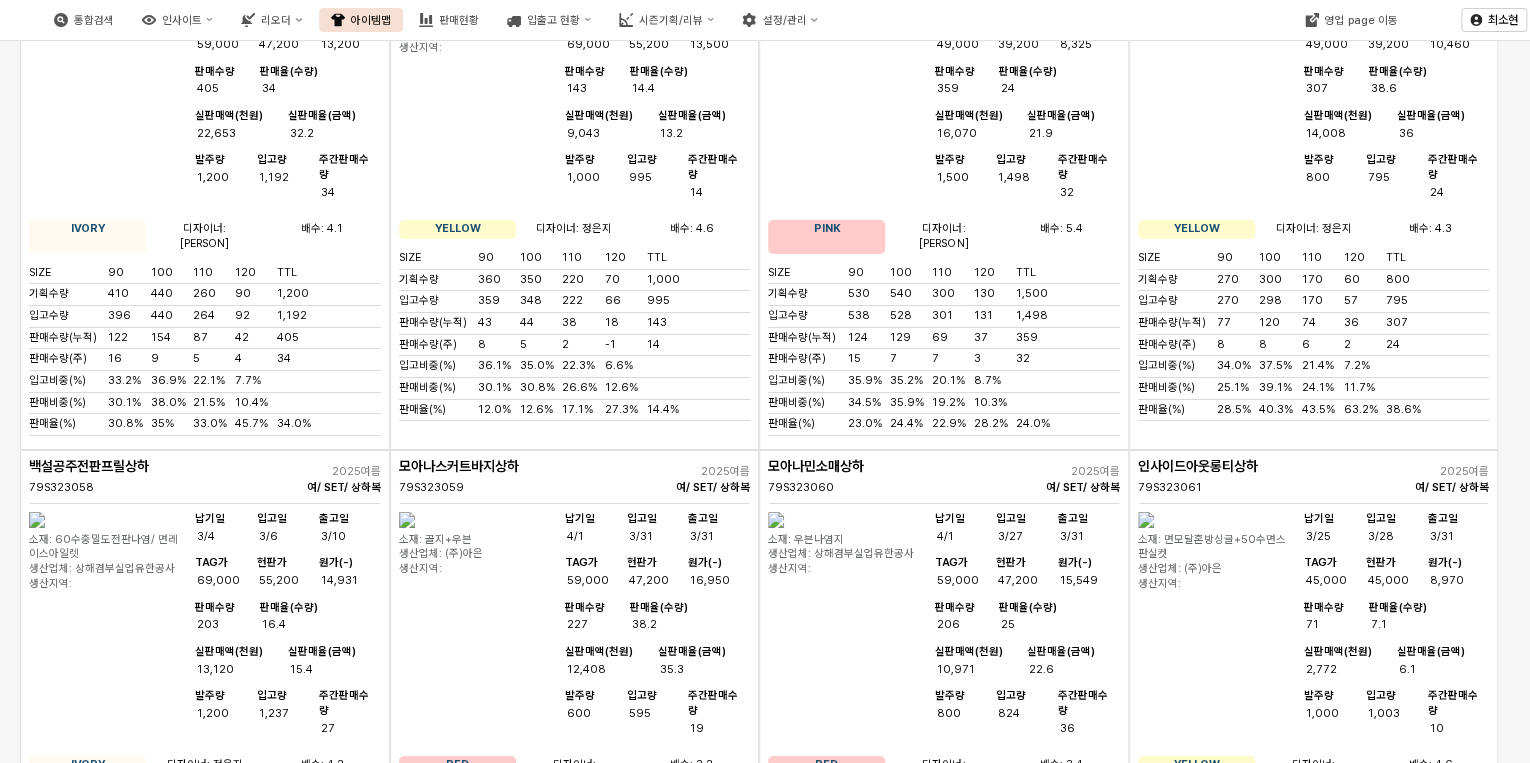 click on "납기일
3/25
입고일
4/8
출고일
4/10
TAG가
45,000
현판가
45,000
원가(-)
11,300
판매수량
380
판매율(수량)
36.9
실판매액(천원)
17,100
실판매율(금액)
36.9" at bounding box center (285, 1166) 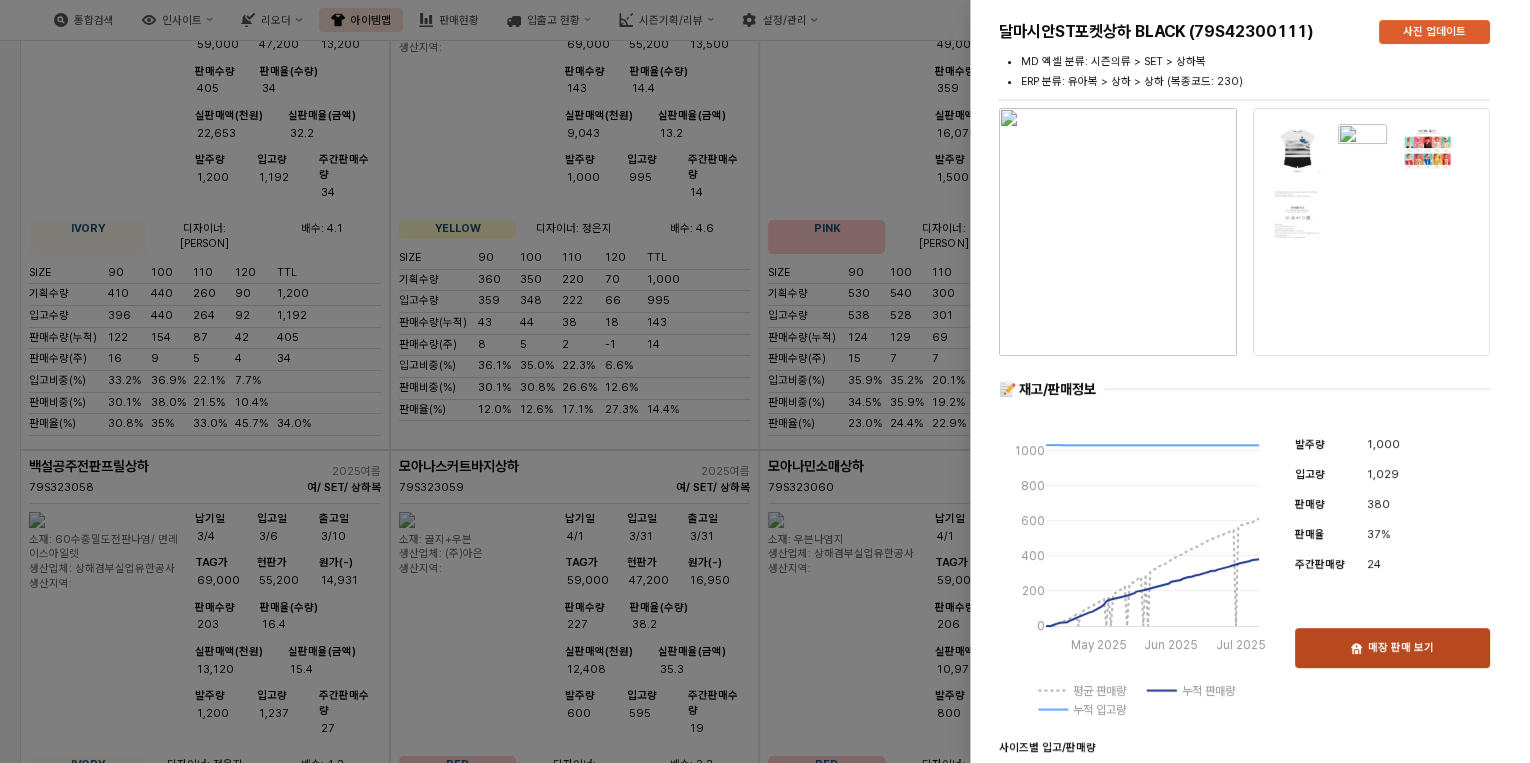 click on "매장 판매 보기" at bounding box center (1392, 648) 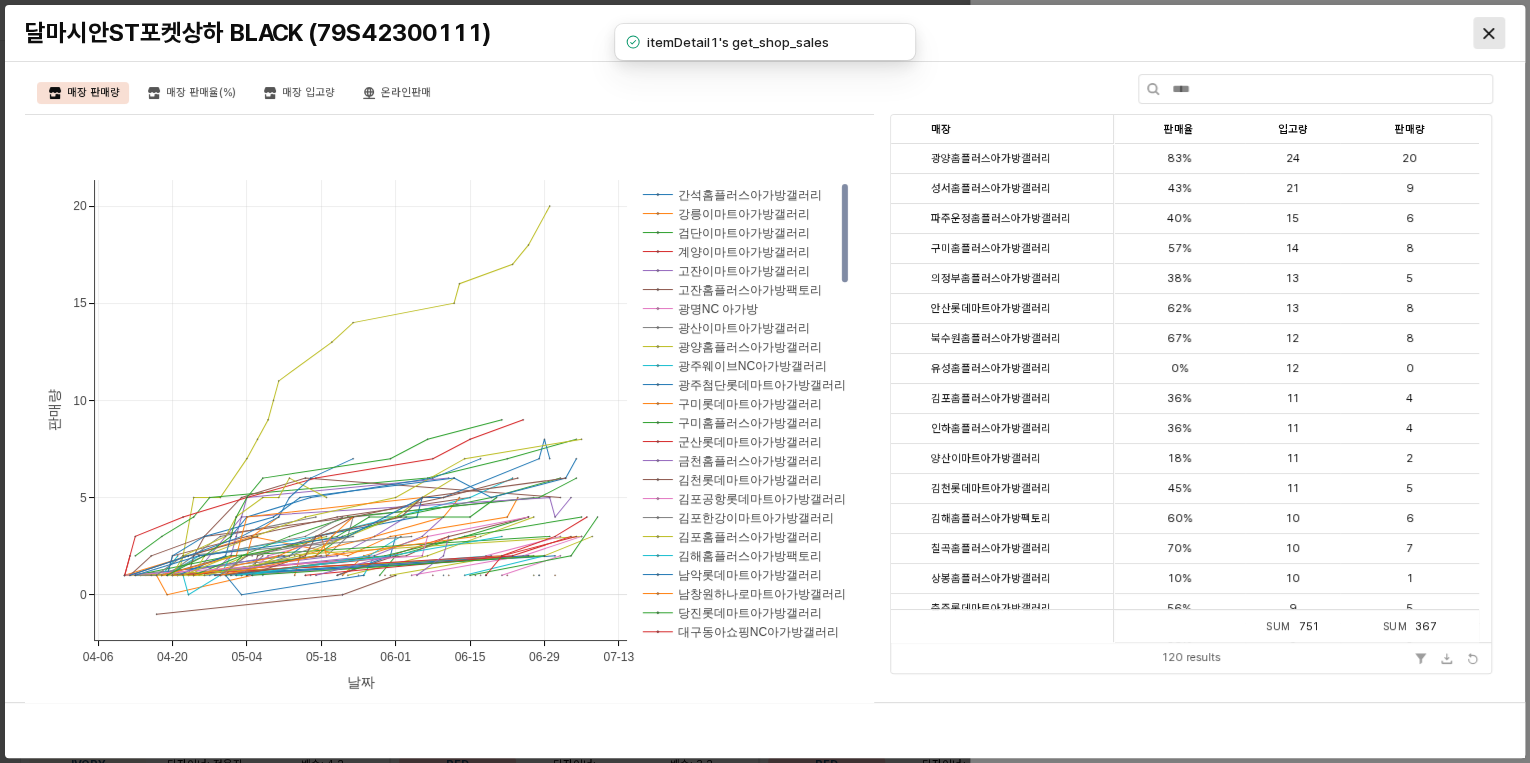 click at bounding box center (1326, 33) 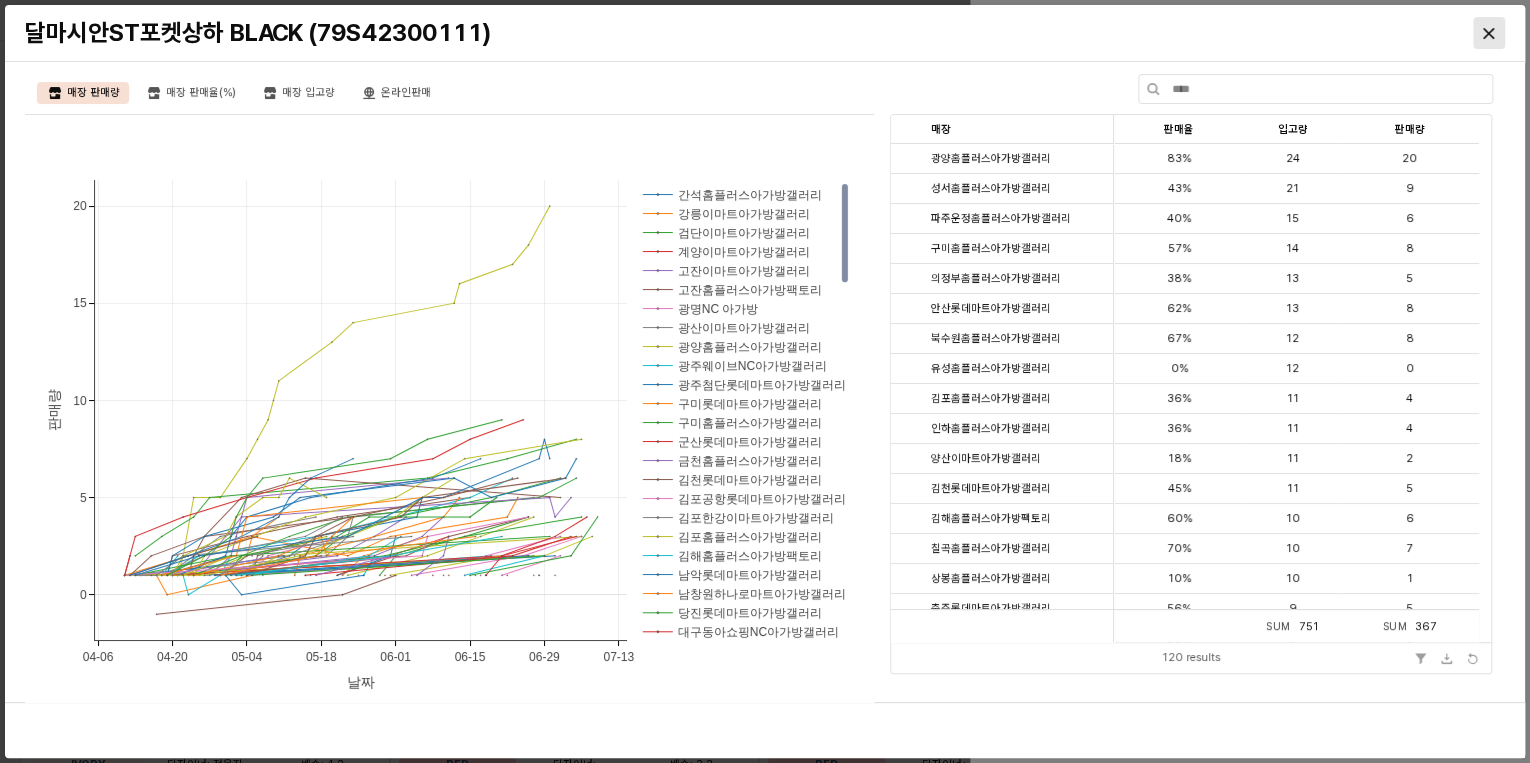 click 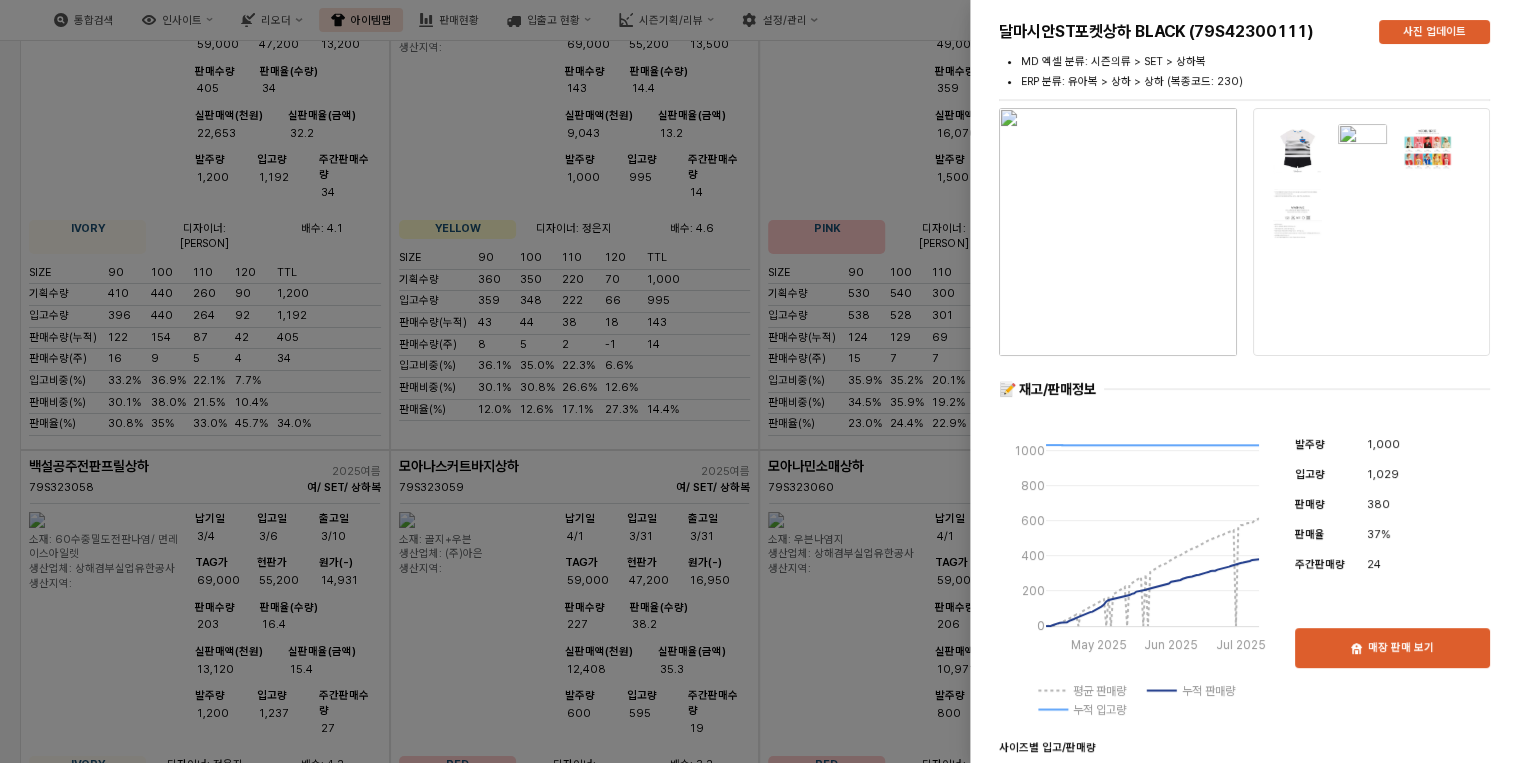 click at bounding box center (765, 381) 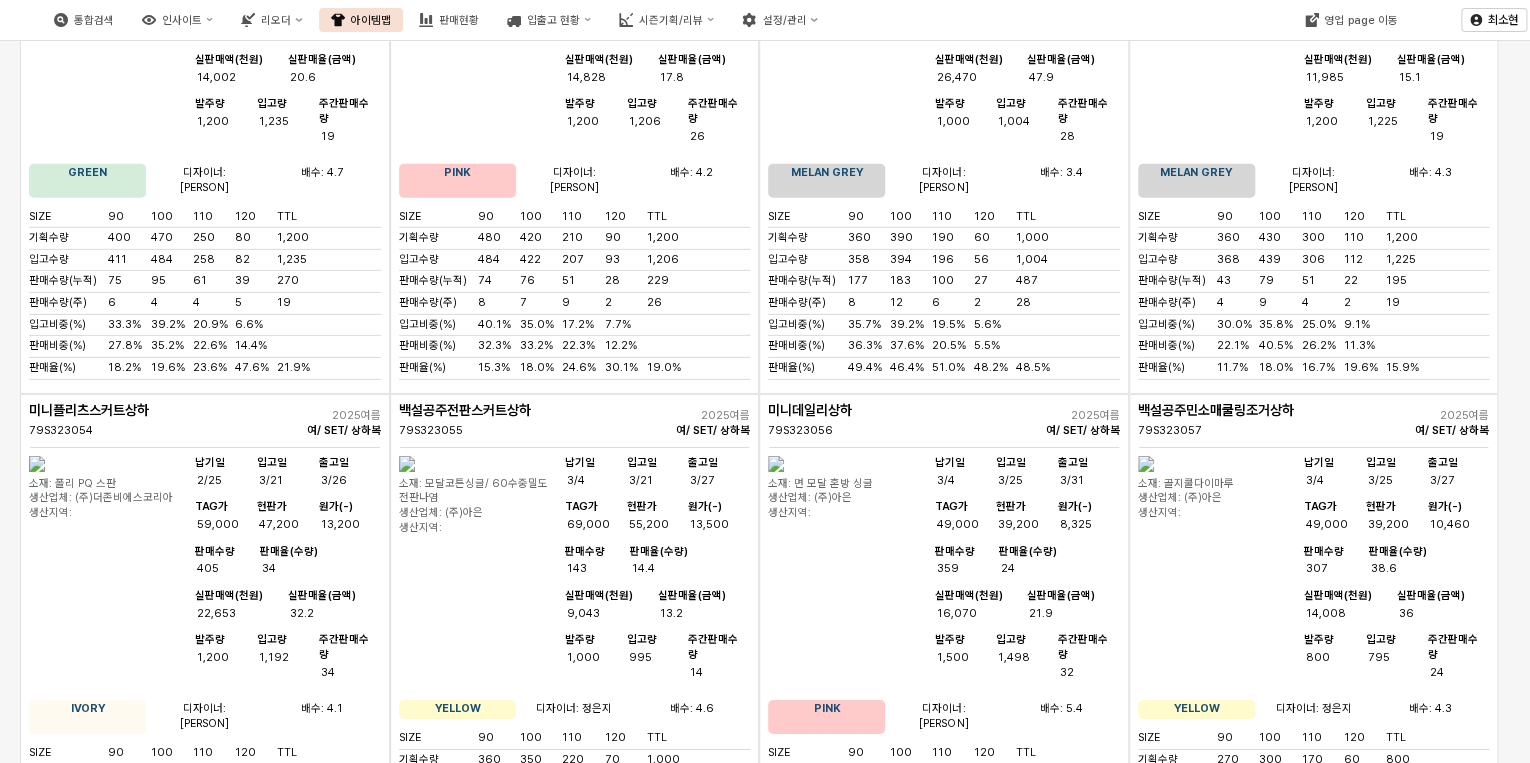 scroll, scrollTop: 18160, scrollLeft: 0, axis: vertical 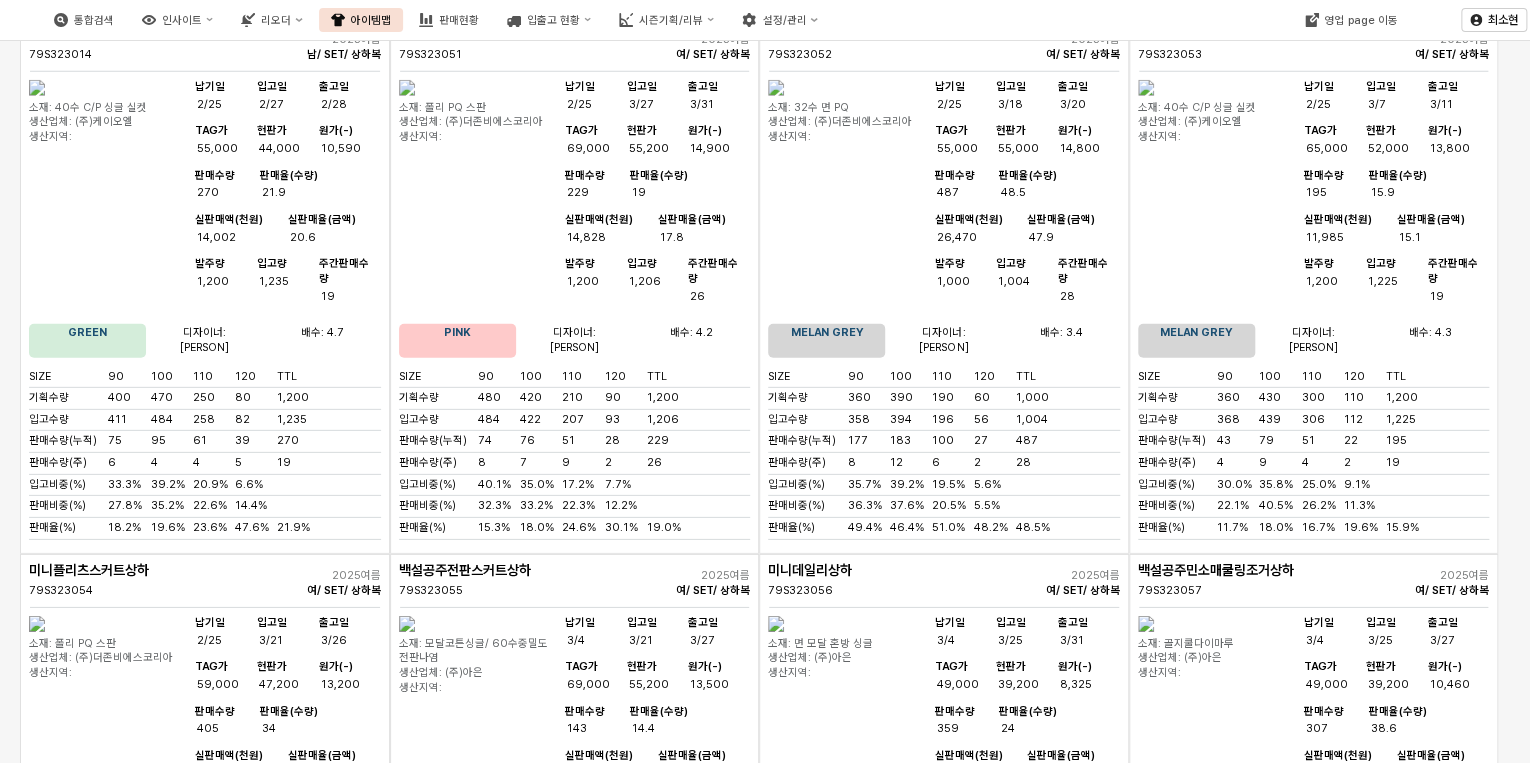click on "1,237" at bounding box center (286, 1354) 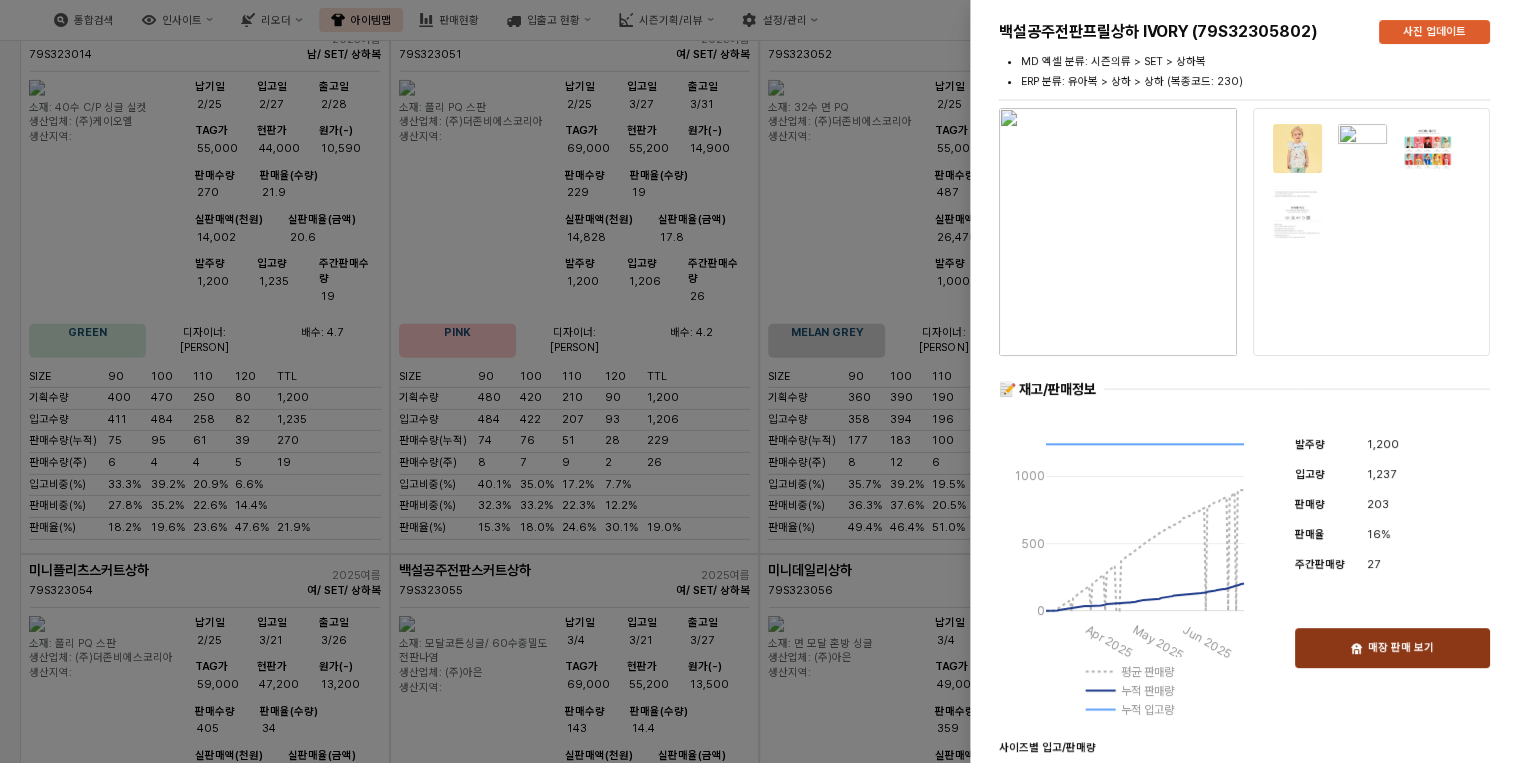 click on "매장 판매 보기" at bounding box center (1401, 648) 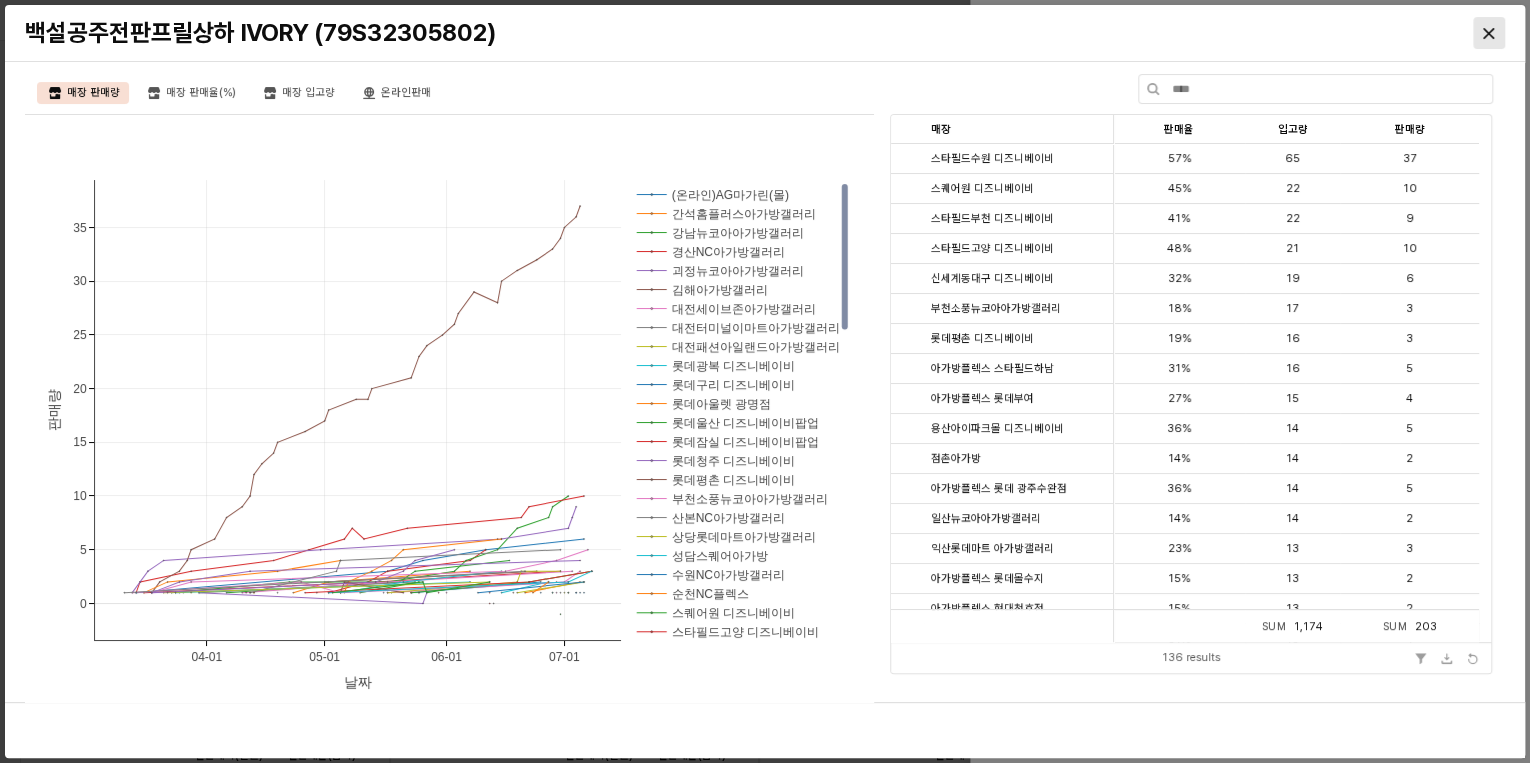 click at bounding box center [1489, 33] 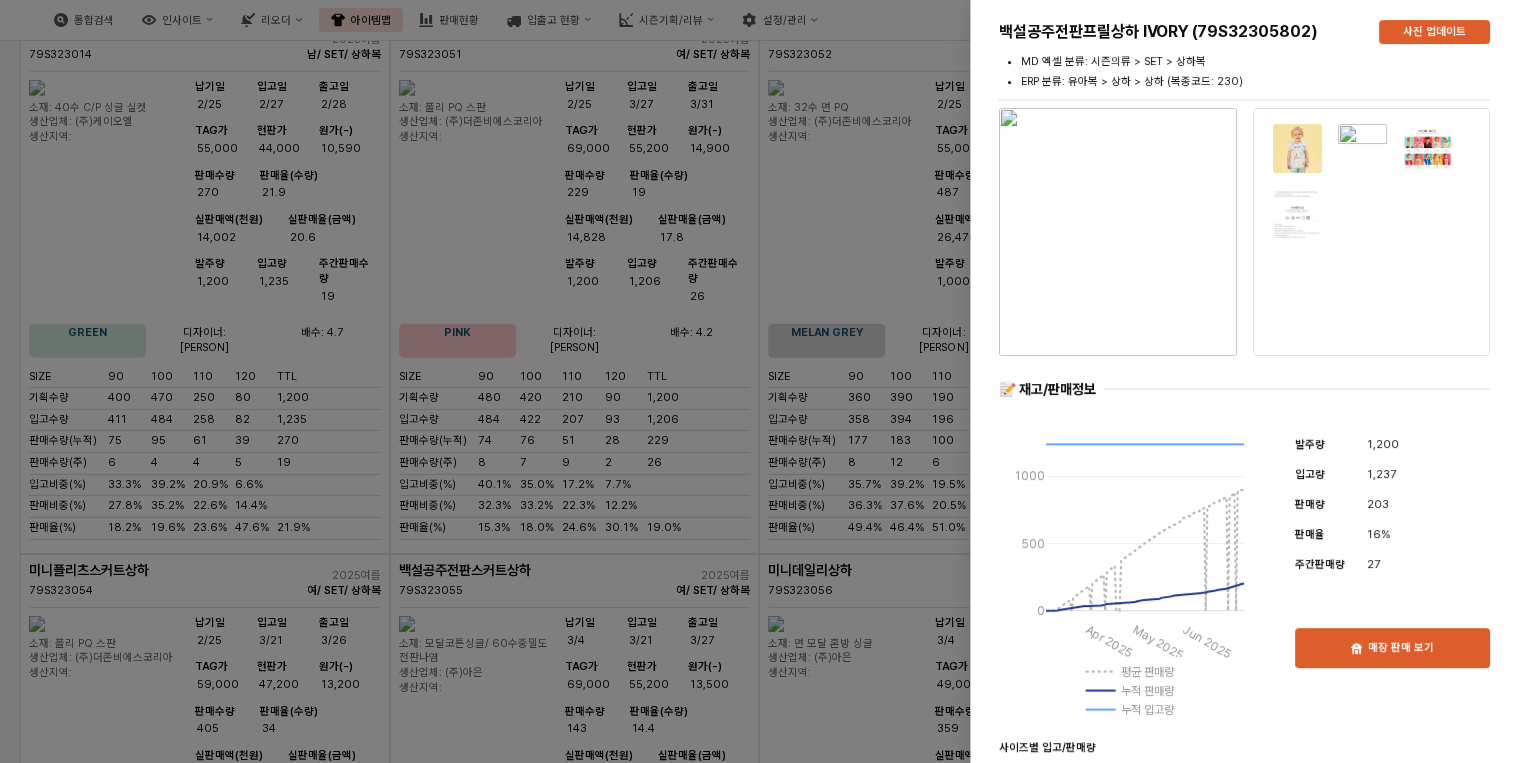 click at bounding box center [765, 381] 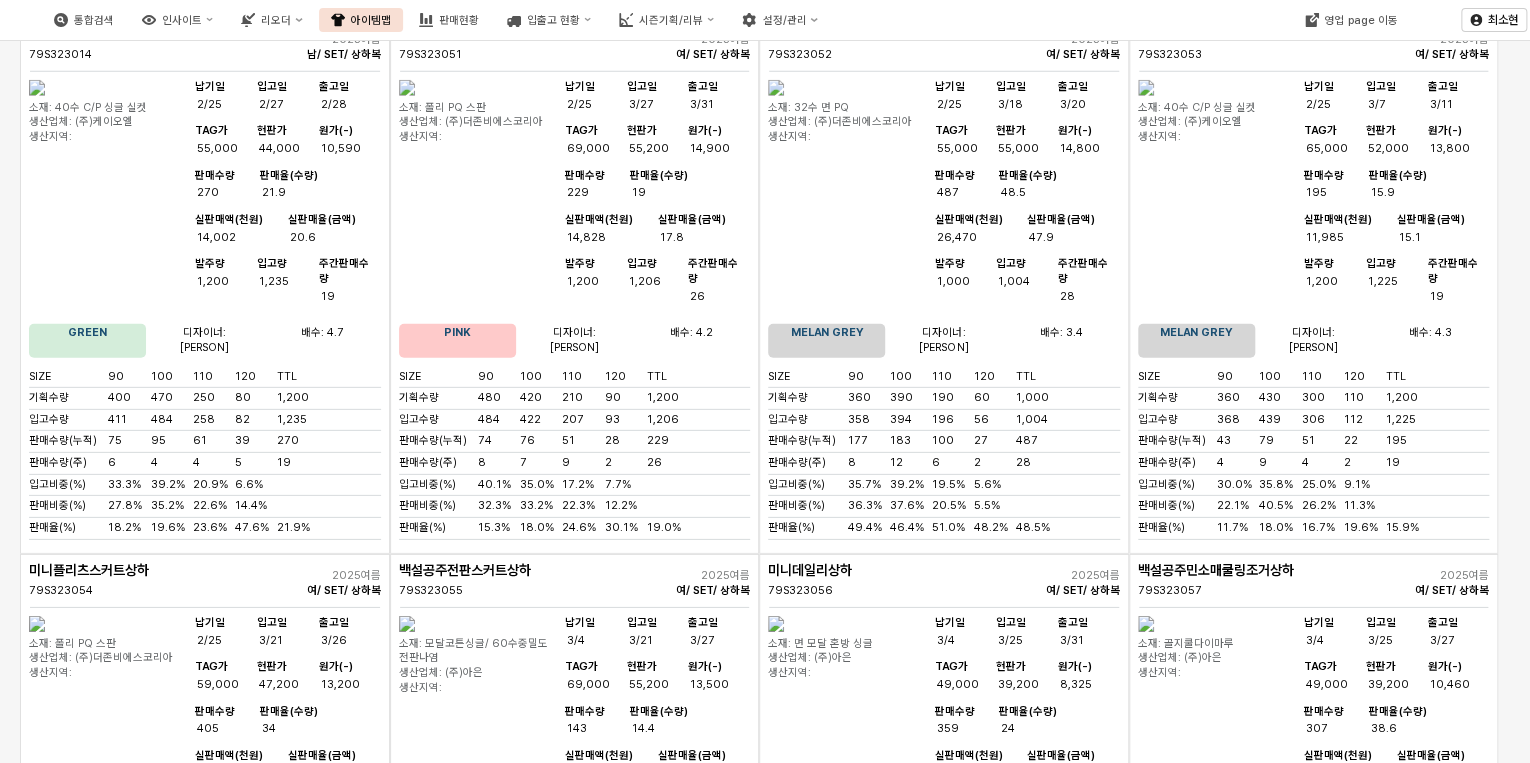 click on "800" at bounding box center [963, 1354] 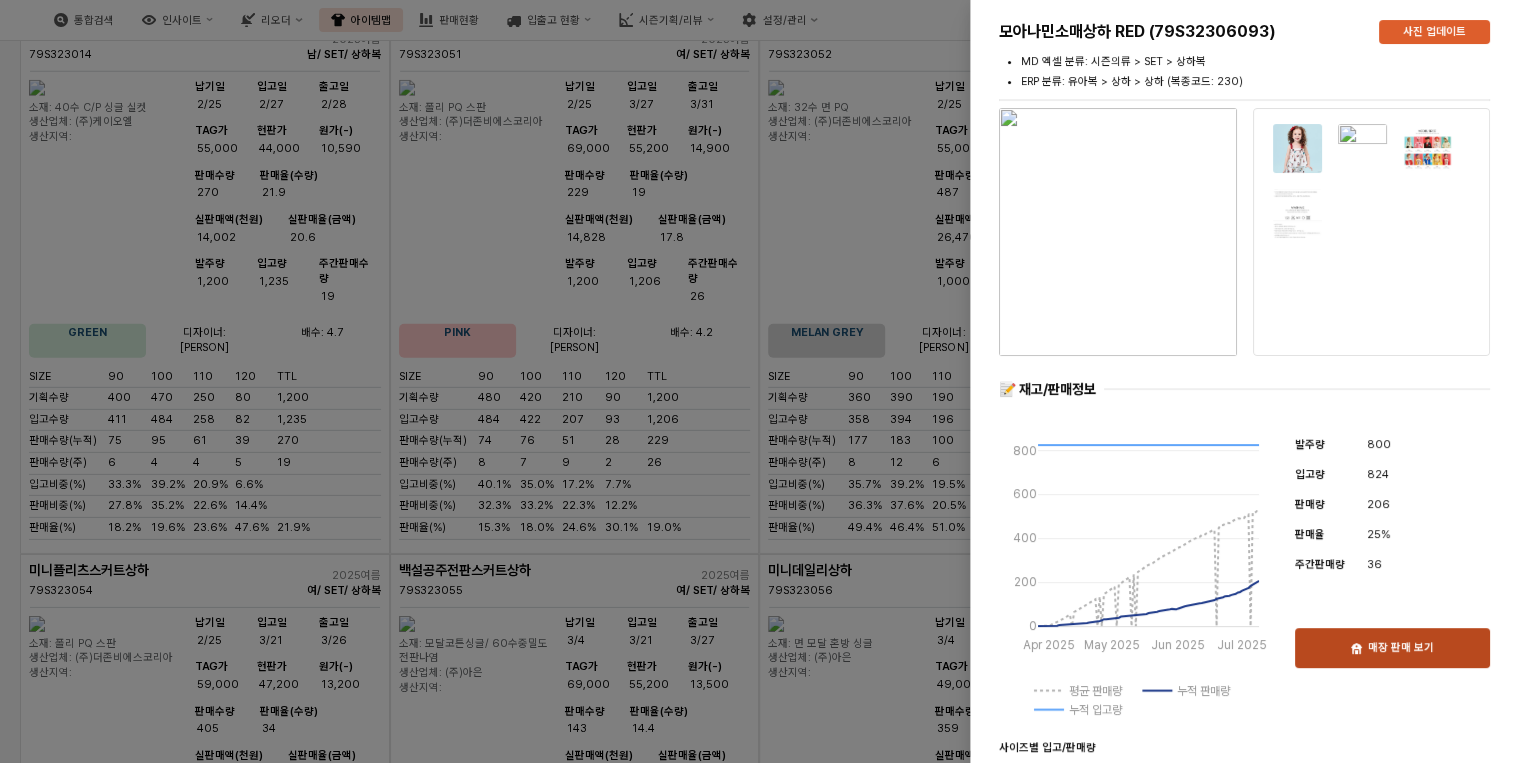 click on "매장 판매 보기" at bounding box center [1392, 648] 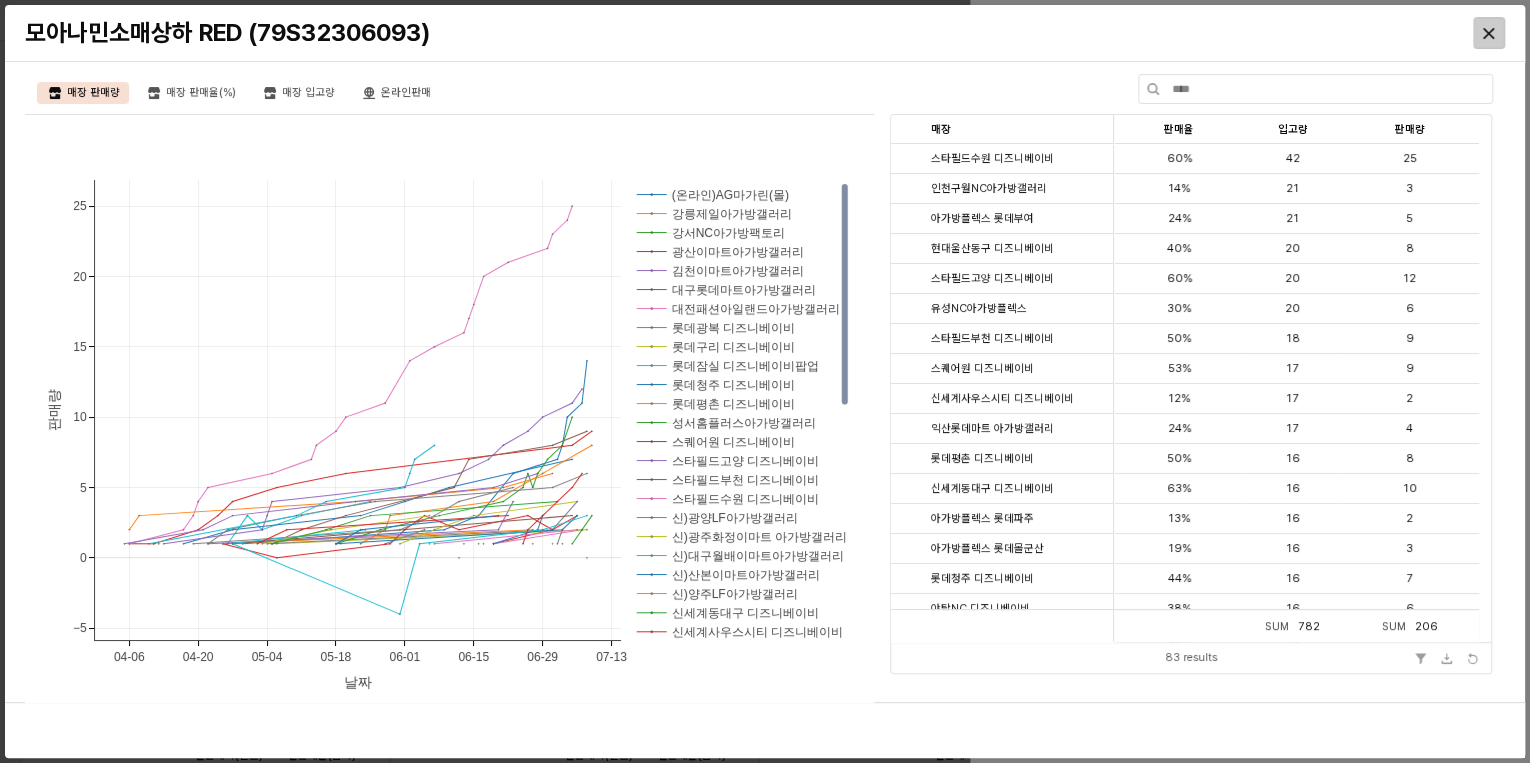 click at bounding box center [1489, 33] 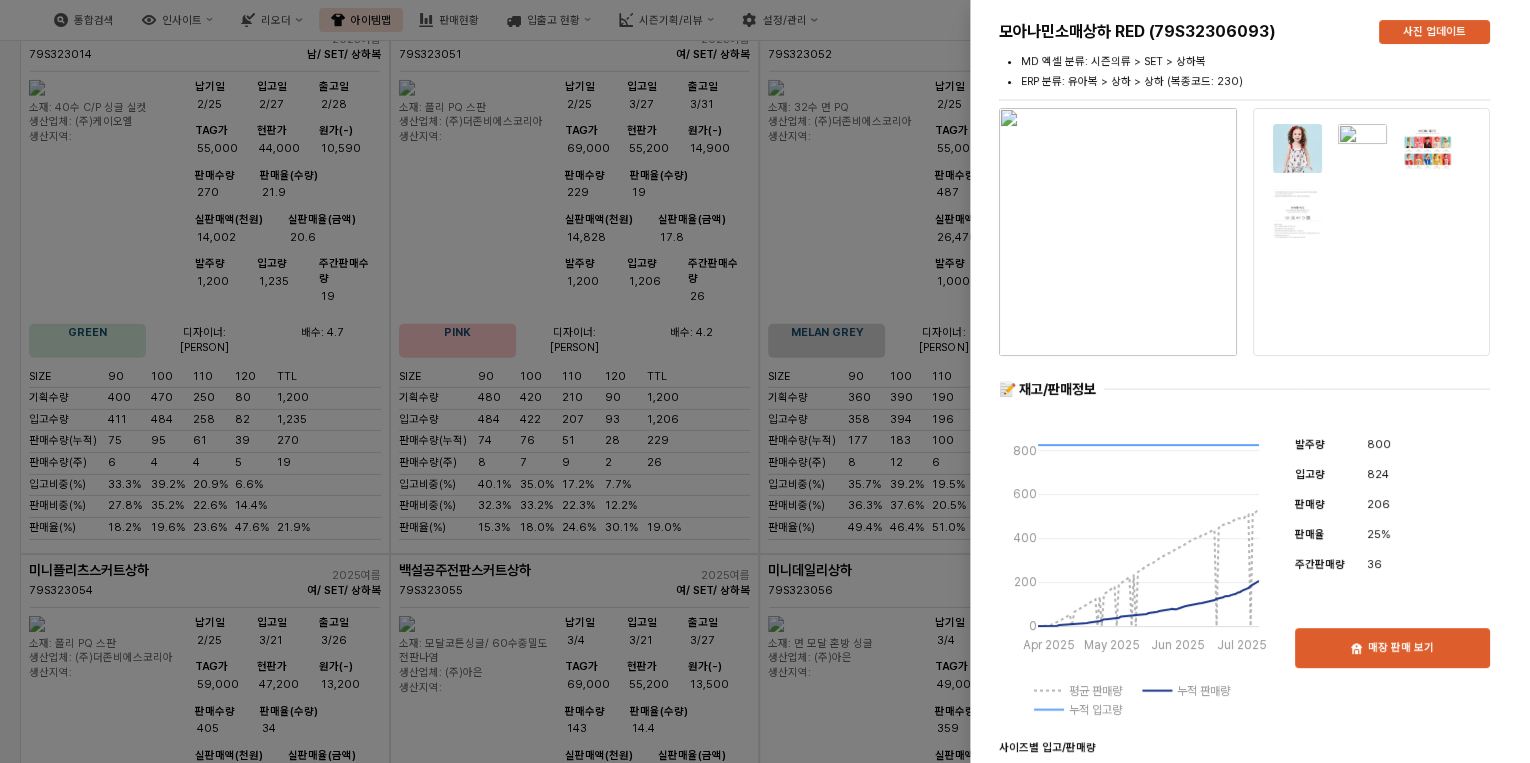 click at bounding box center [765, 381] 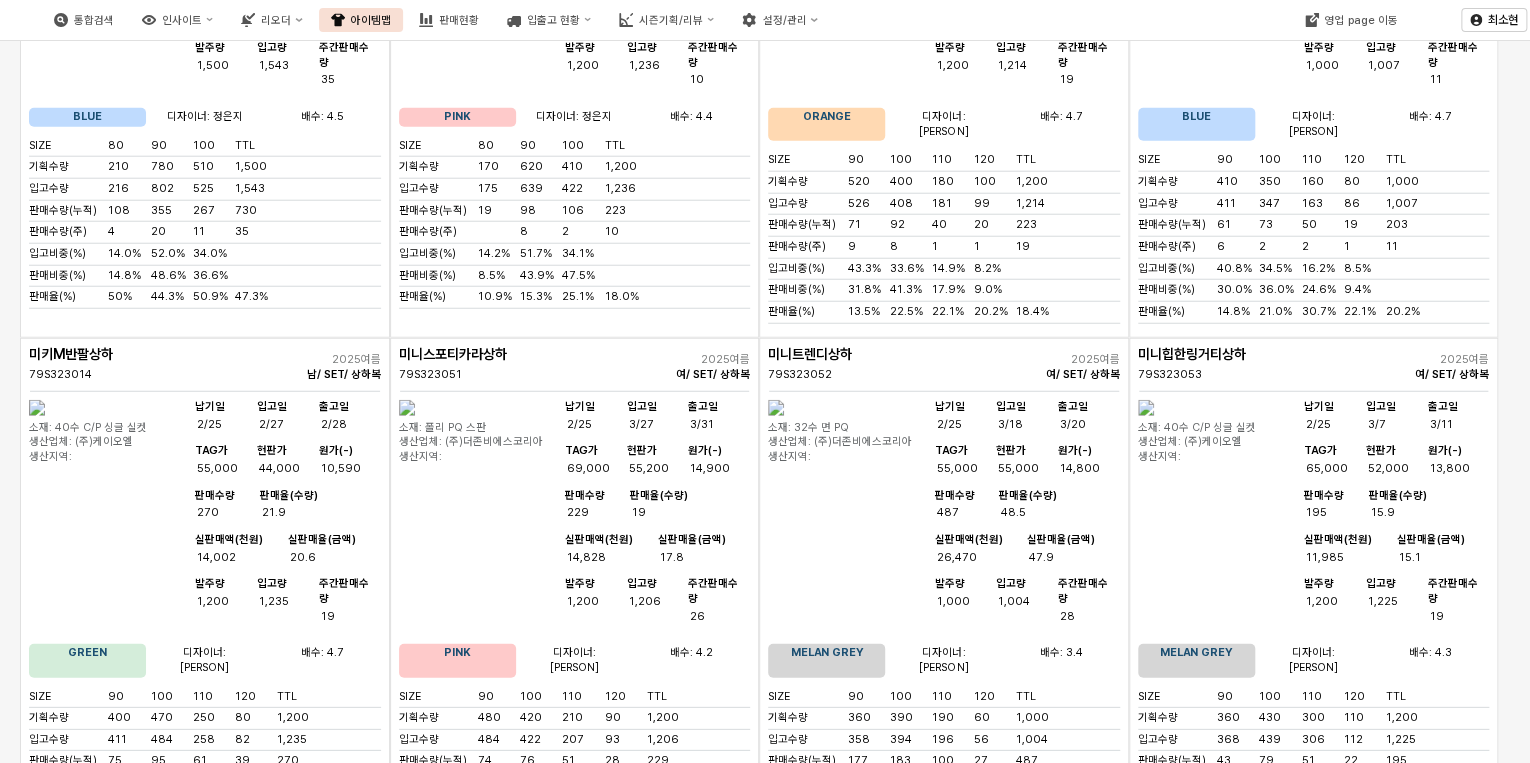 scroll, scrollTop: 17520, scrollLeft: 0, axis: vertical 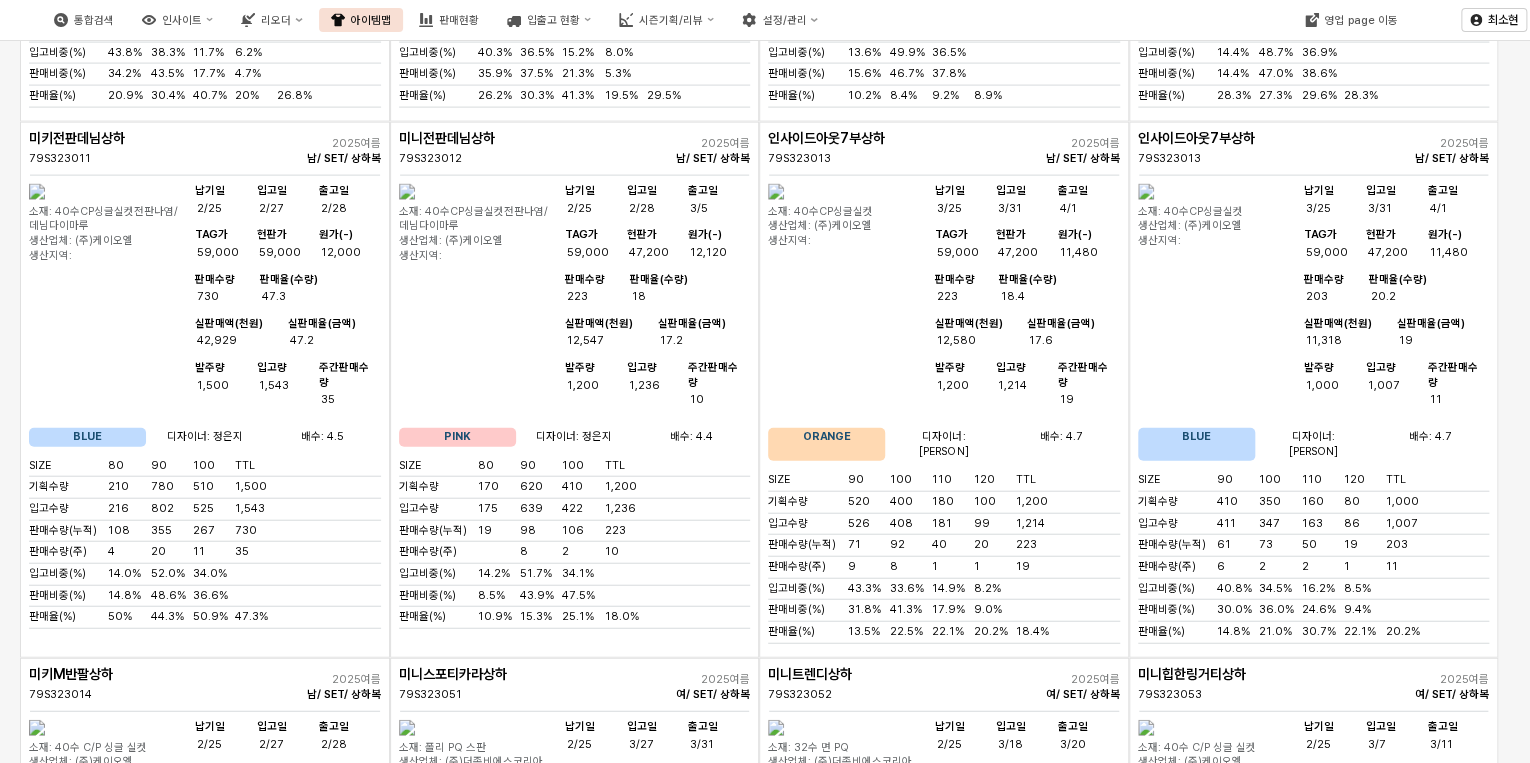 click on "실판매액(천원)" at bounding box center (968, 1395) 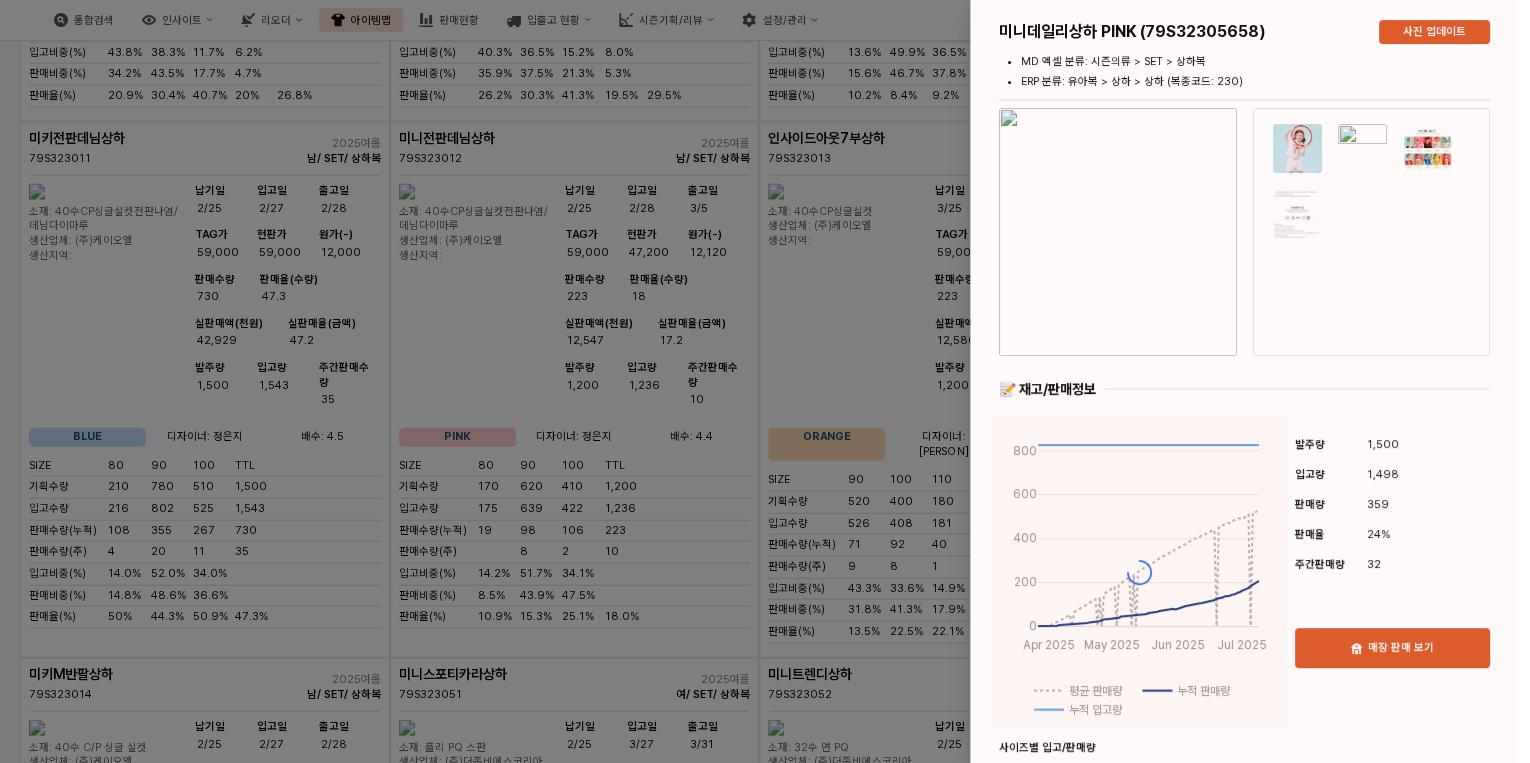 click at bounding box center [1244, 796] 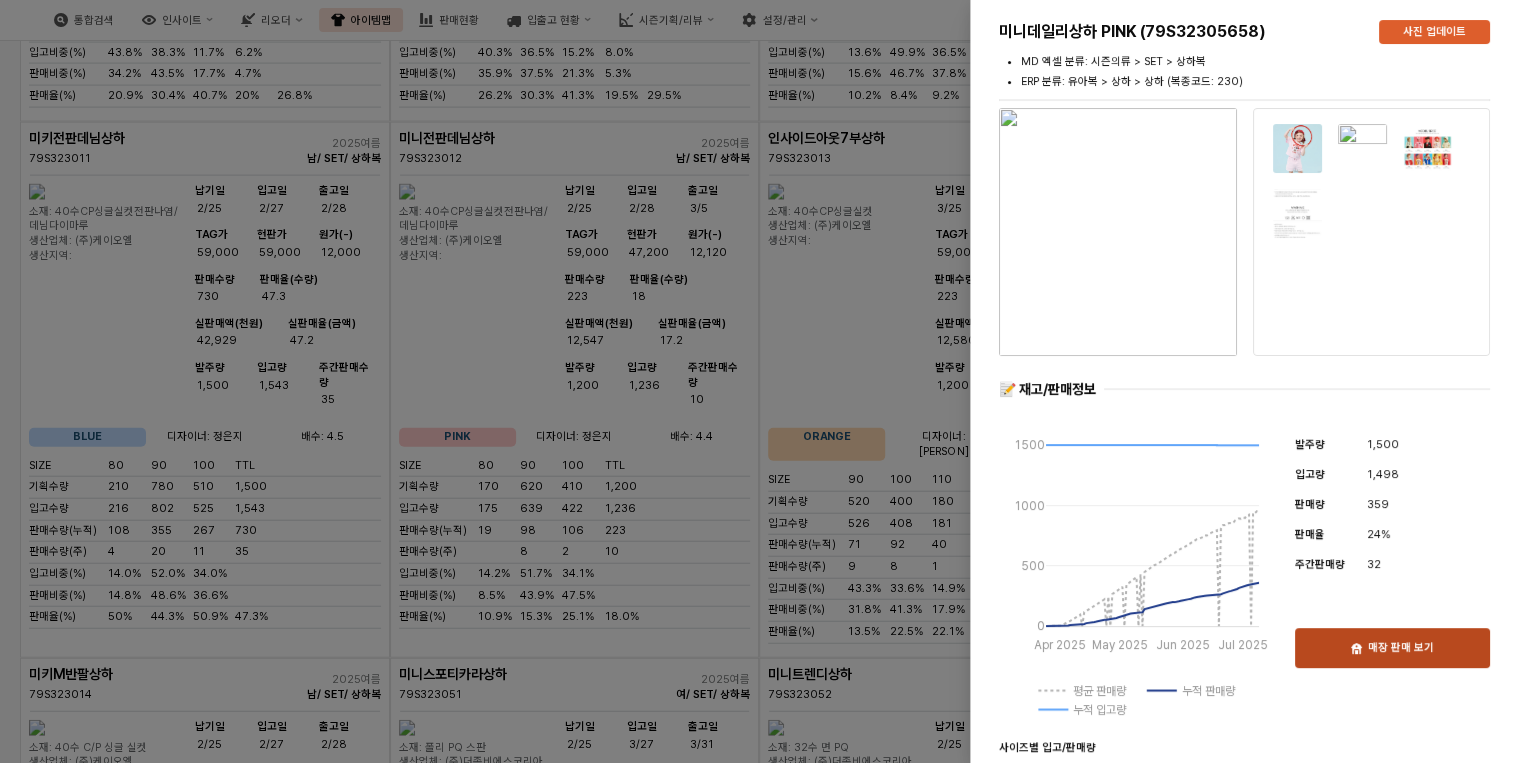 click on "매장 판매 보기" at bounding box center (1401, 648) 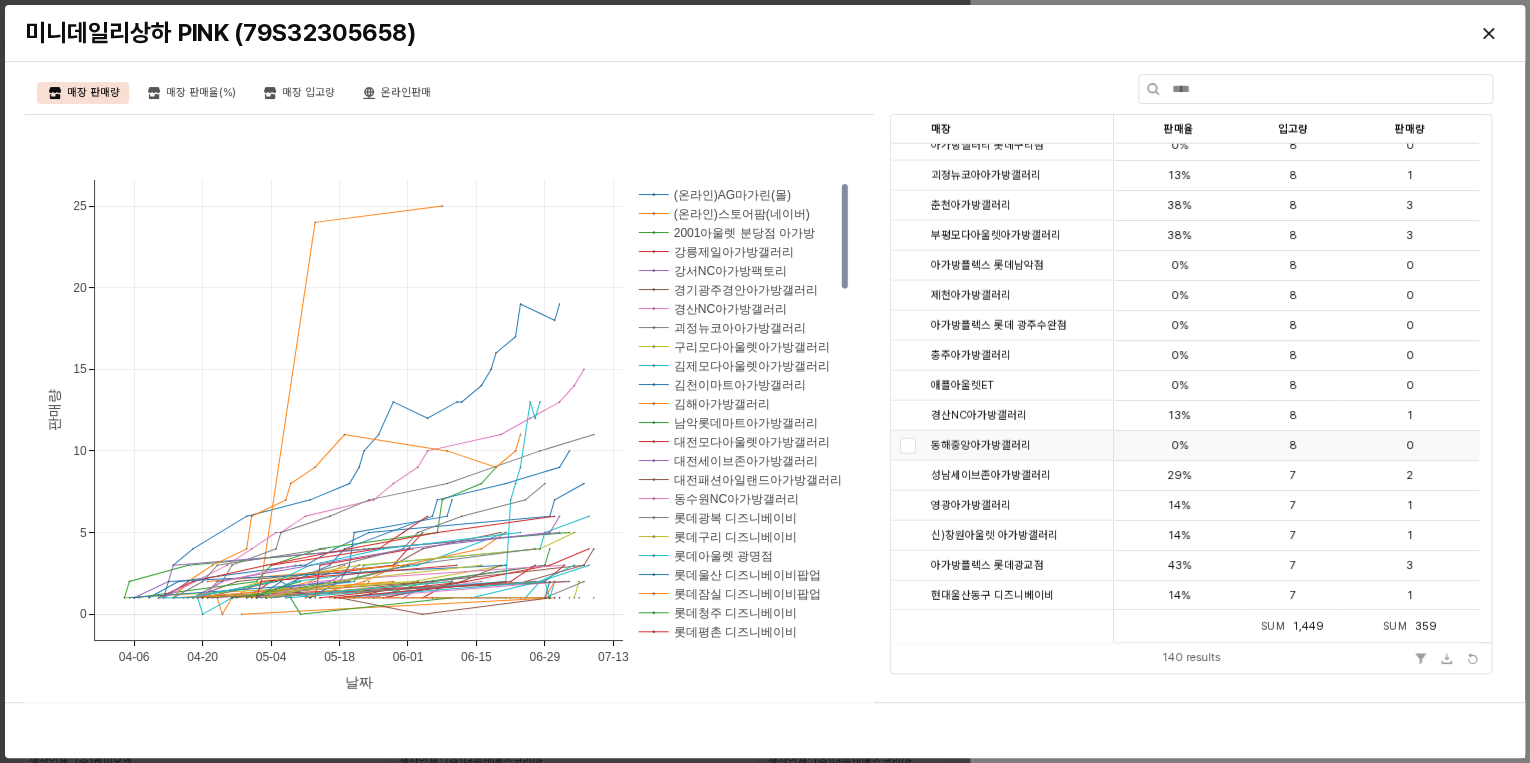 scroll, scrollTop: 2480, scrollLeft: 0, axis: vertical 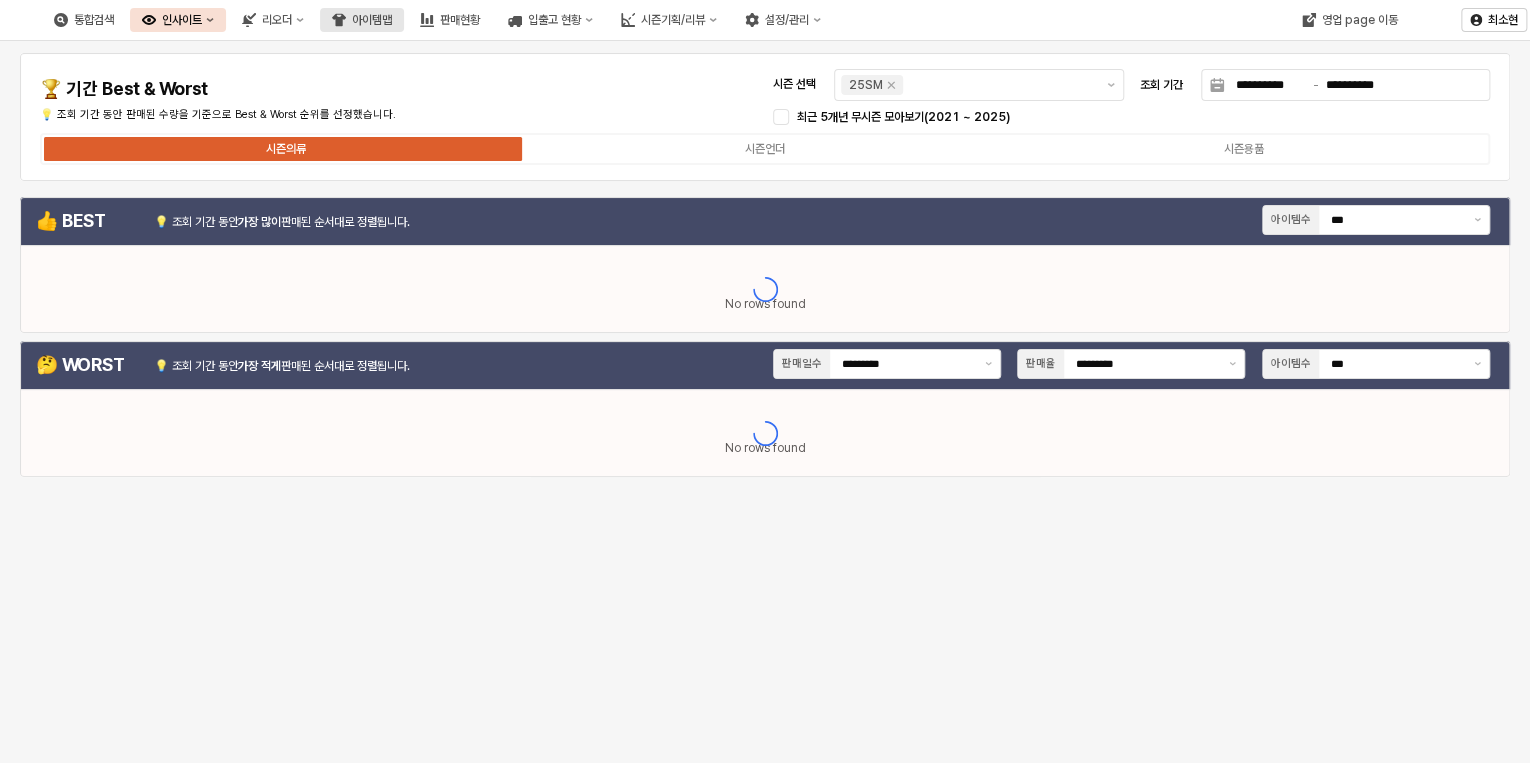 click on "아이템맵" at bounding box center [372, 20] 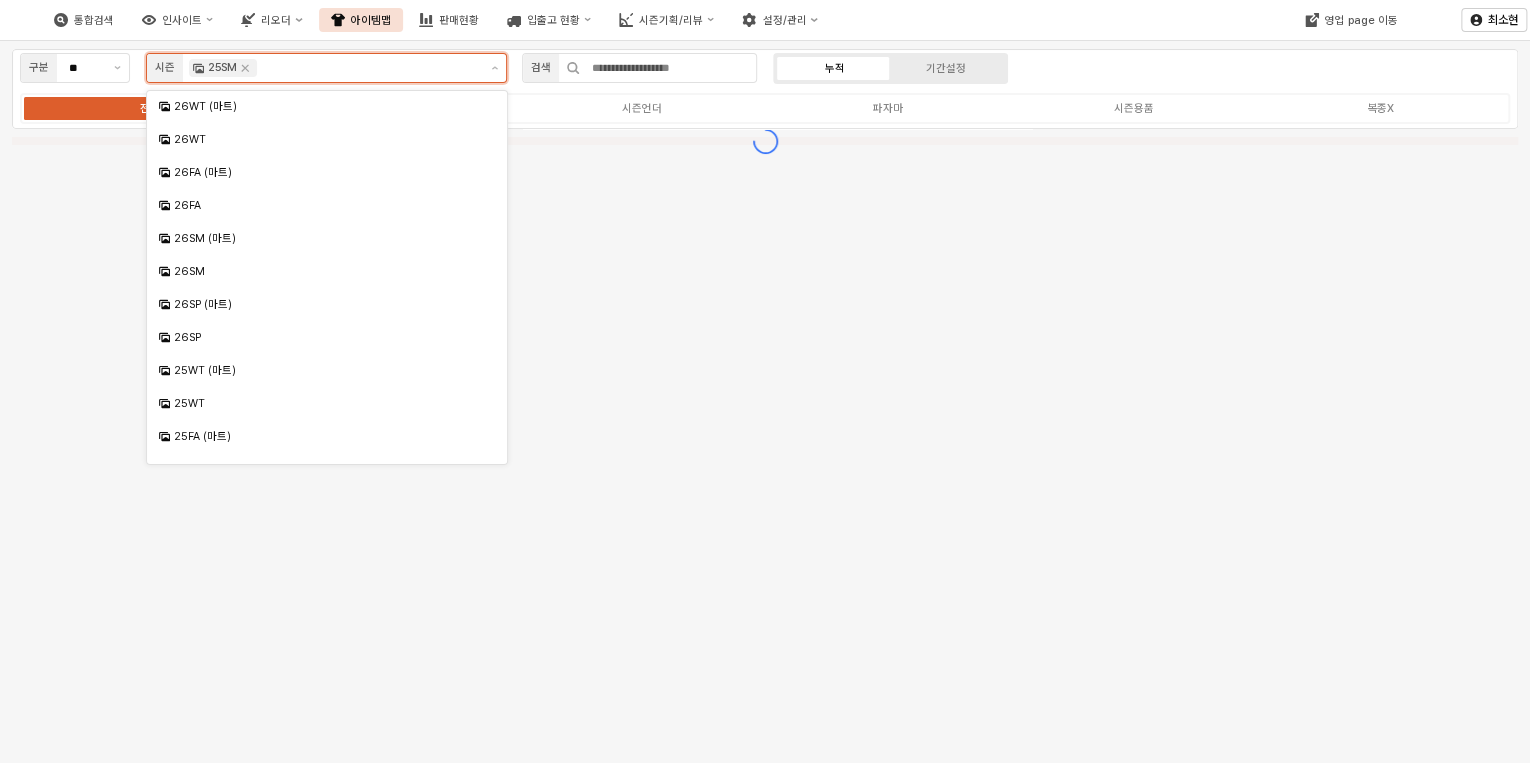 click at bounding box center [369, 68] 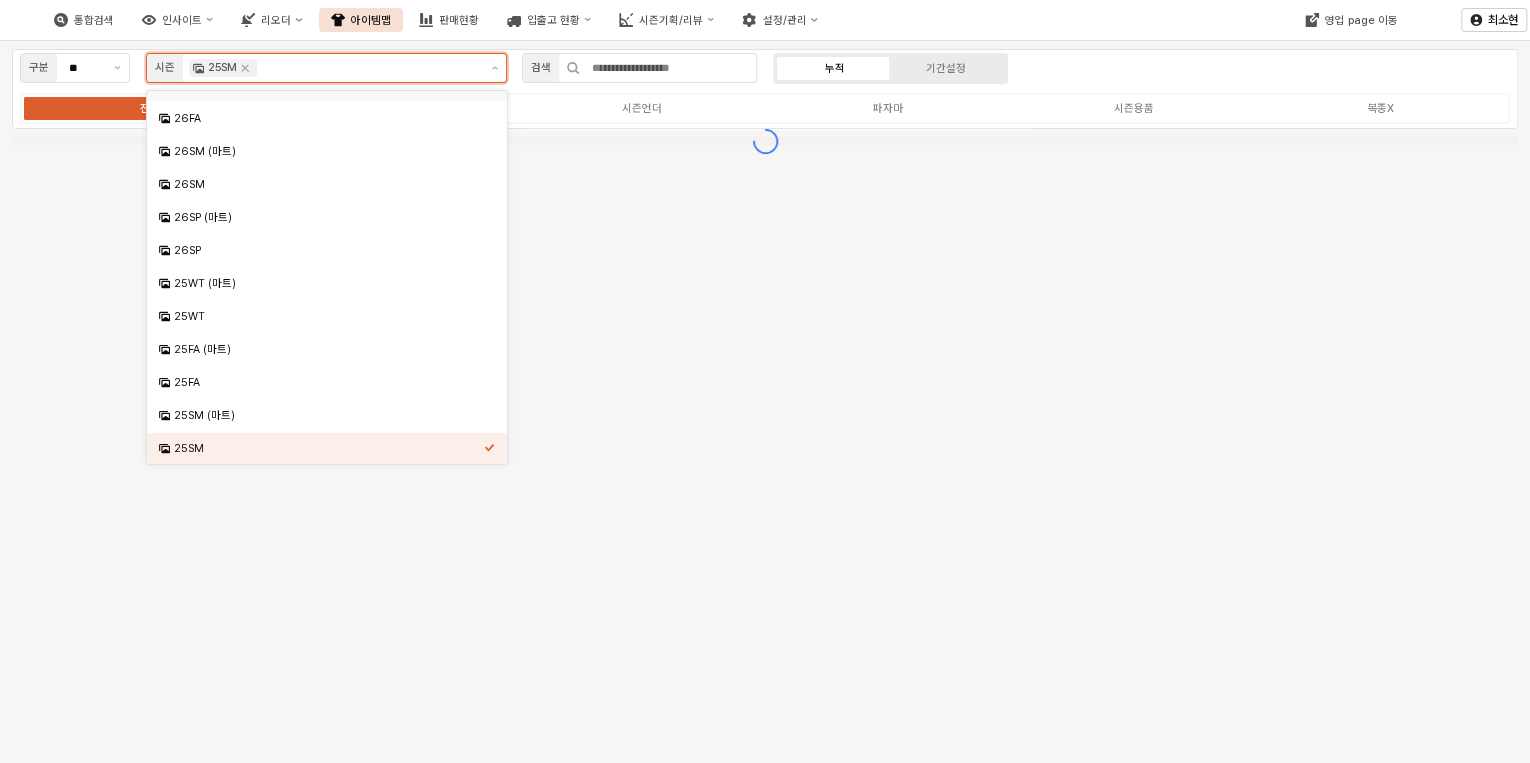 scroll, scrollTop: 66, scrollLeft: 0, axis: vertical 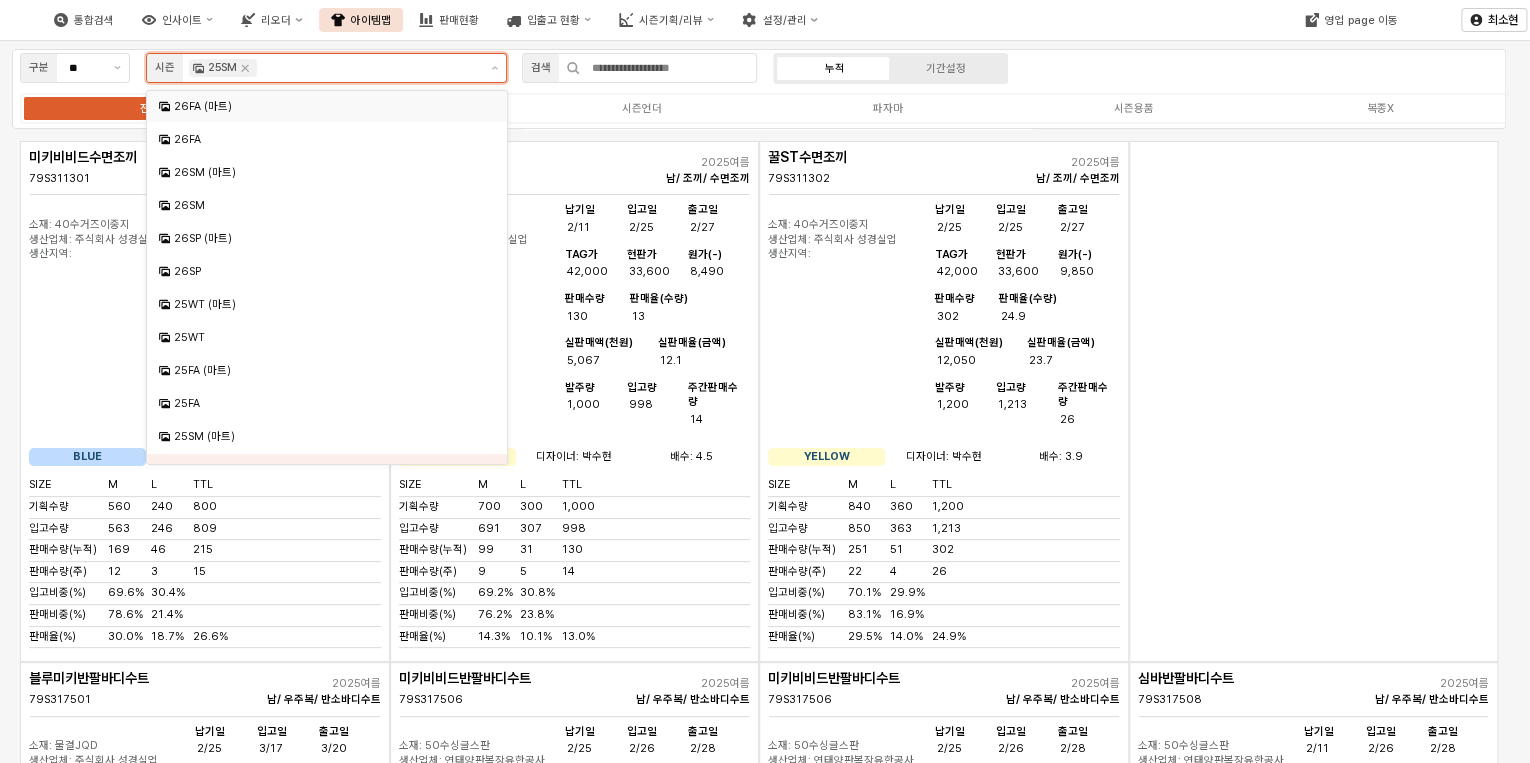 click on "25SM (마트)" at bounding box center [329, 436] 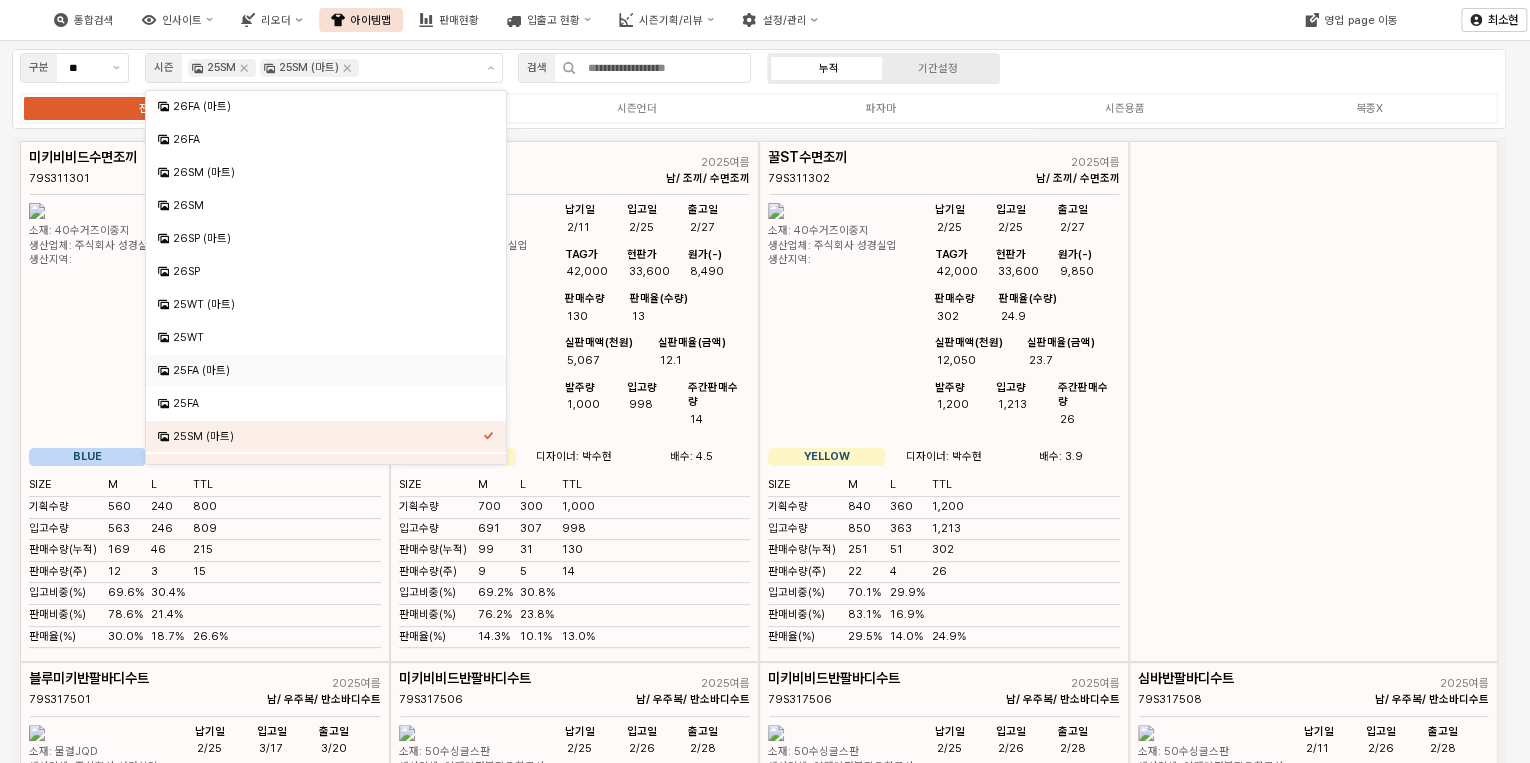 click at bounding box center [759, 13737] 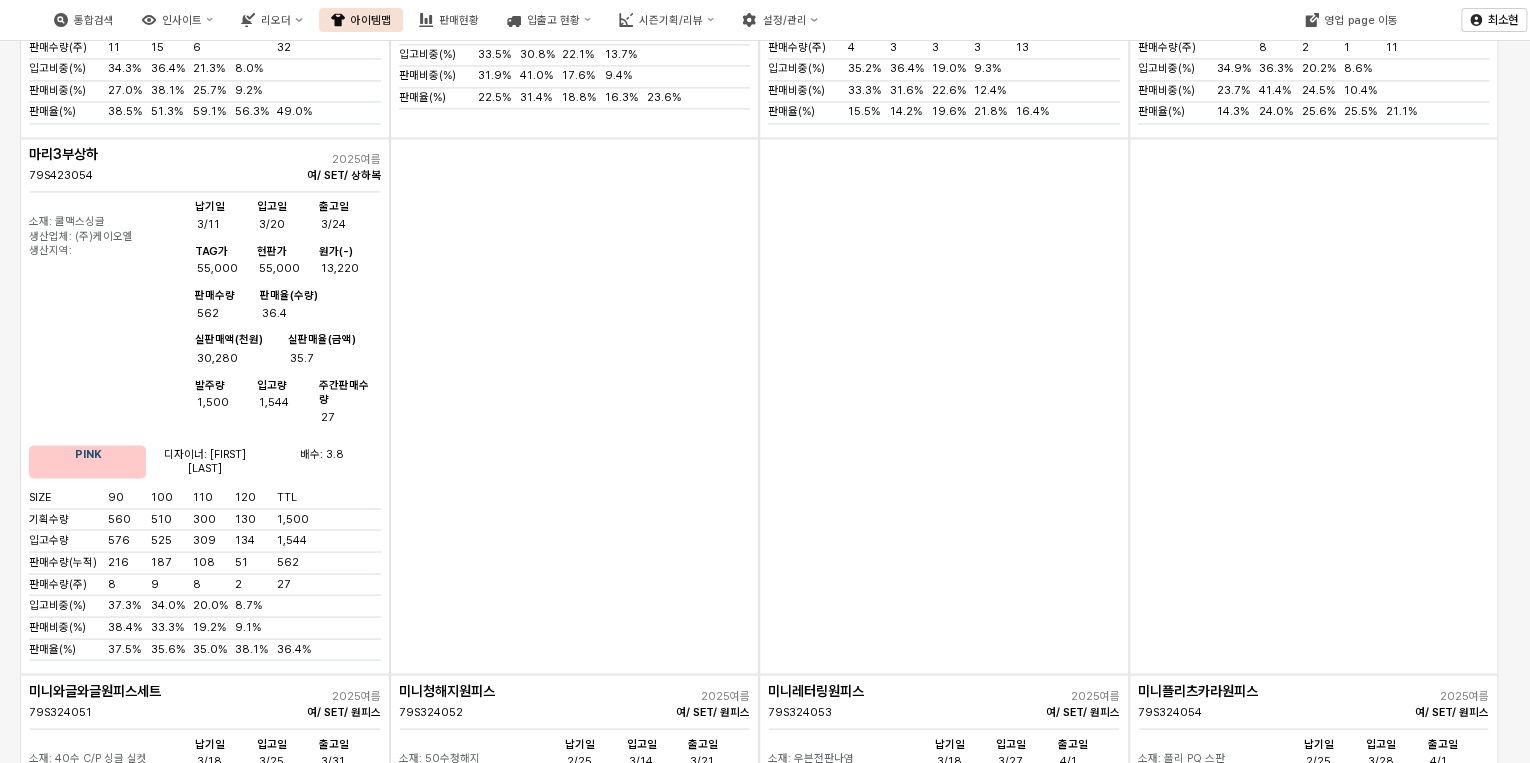 scroll, scrollTop: 20640, scrollLeft: 0, axis: vertical 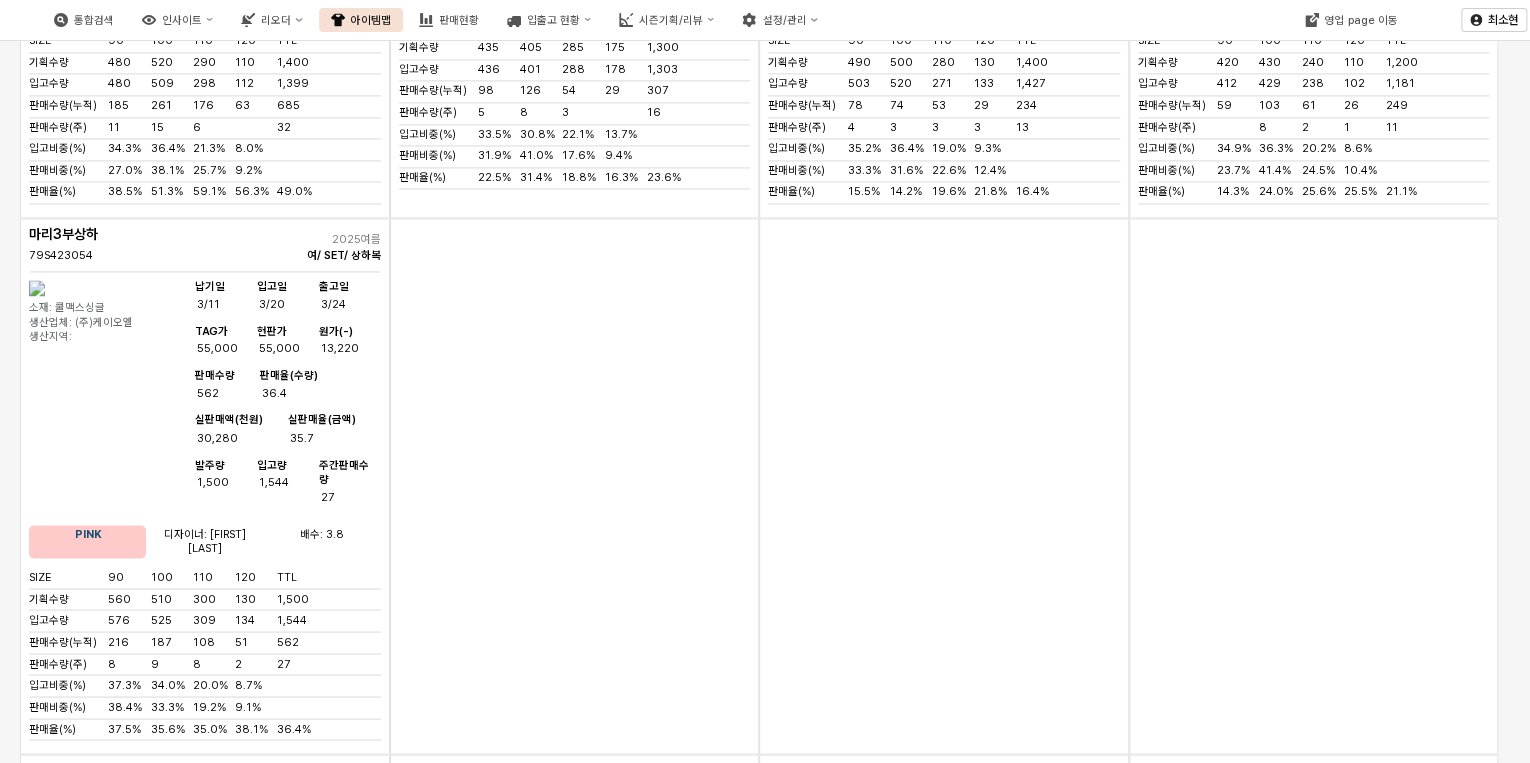 click on "입고량
1,223" at bounding box center [1027, 1553] 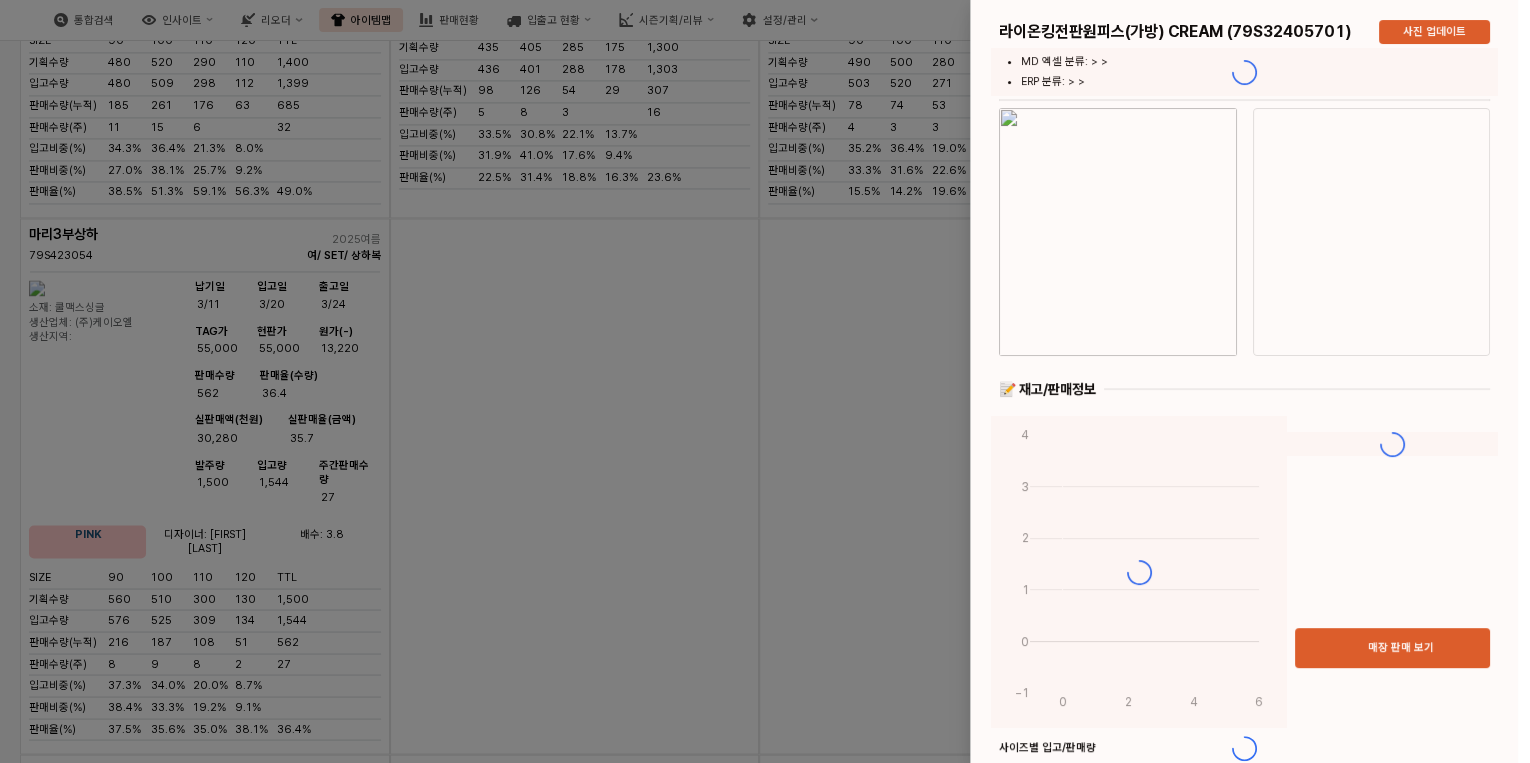 click on "매장 판매 보기" at bounding box center [1401, 648] 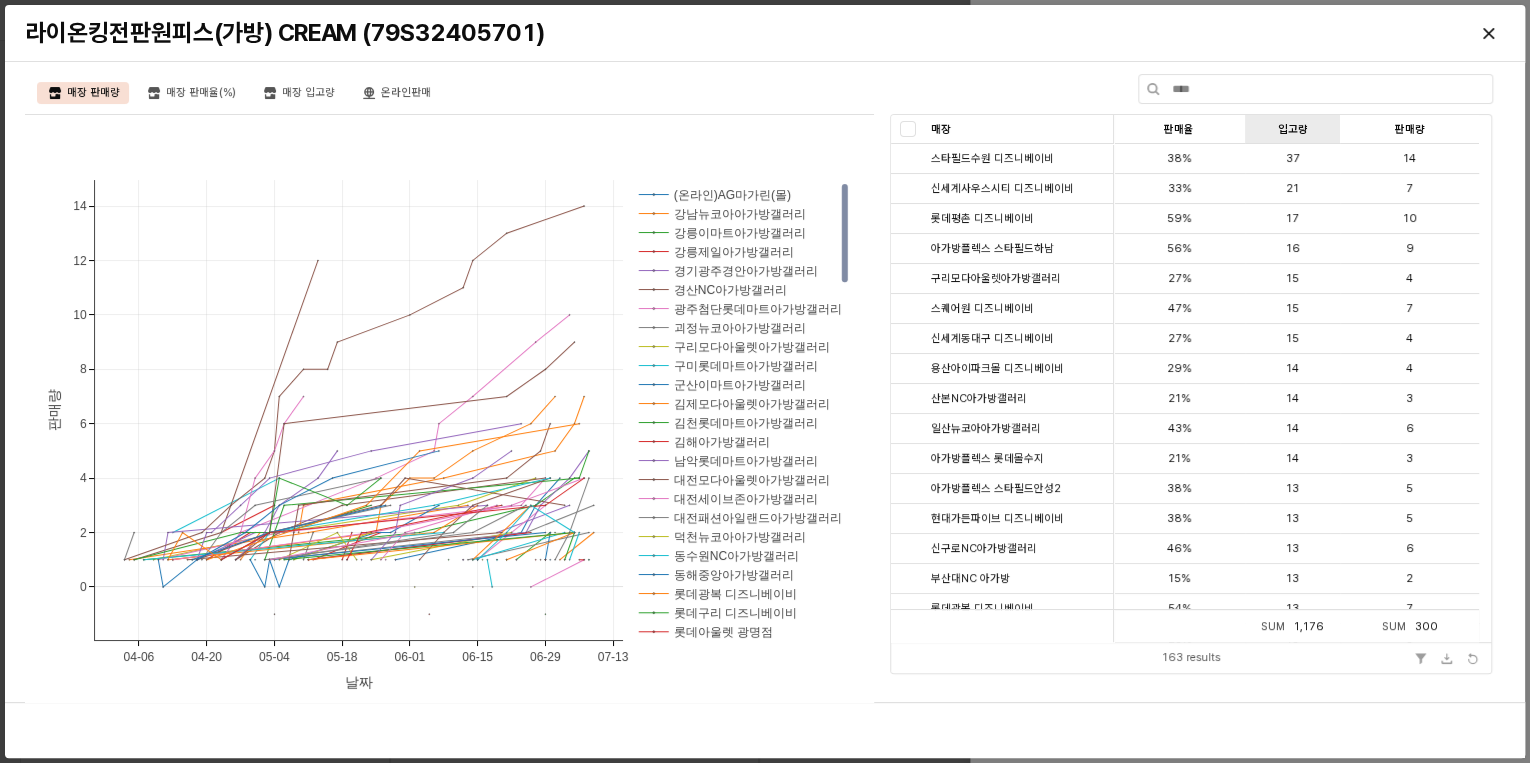 click on "입고량 입고량" at bounding box center (1292, 129) 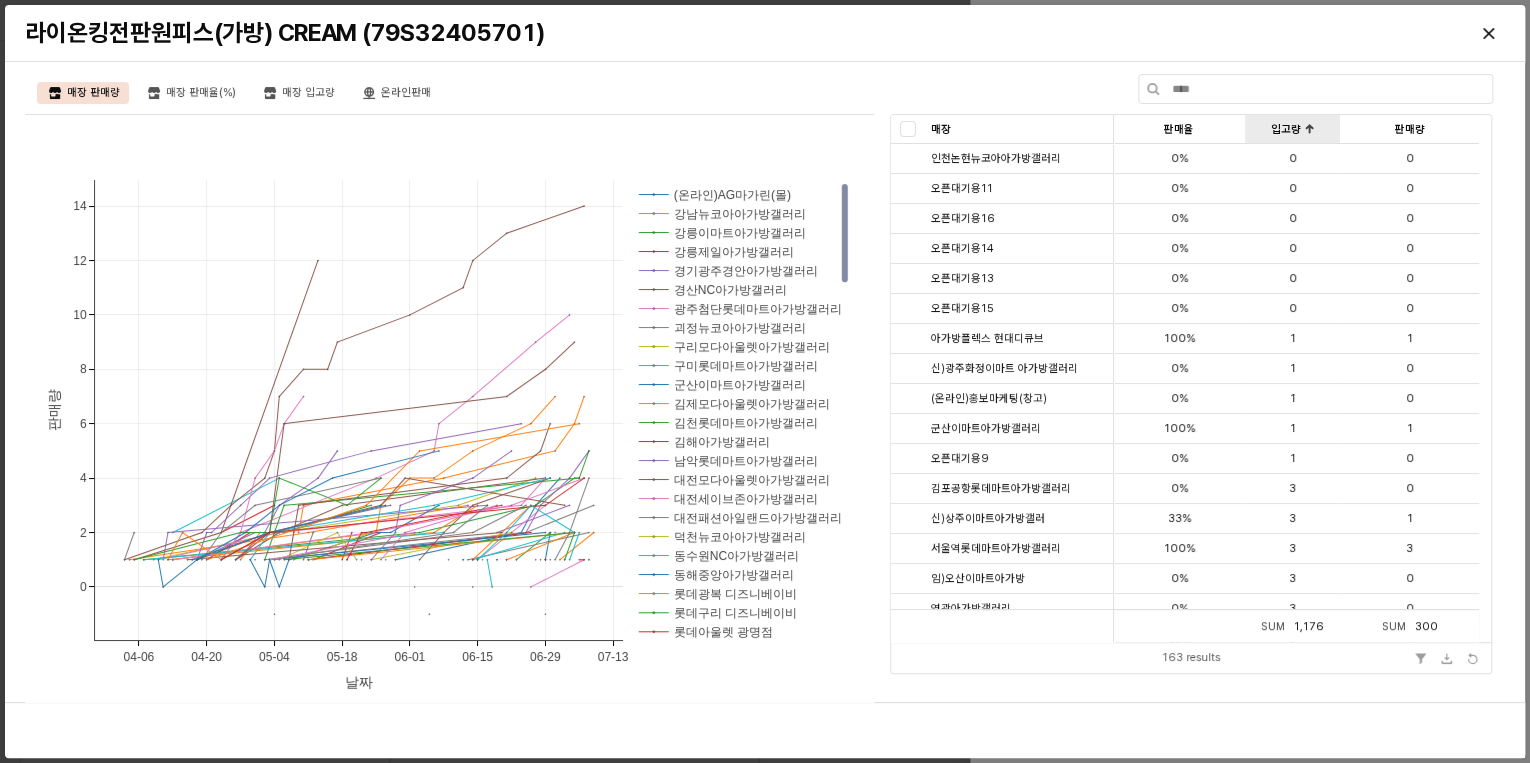 click on "입고량 입고량" at bounding box center (1292, 129) 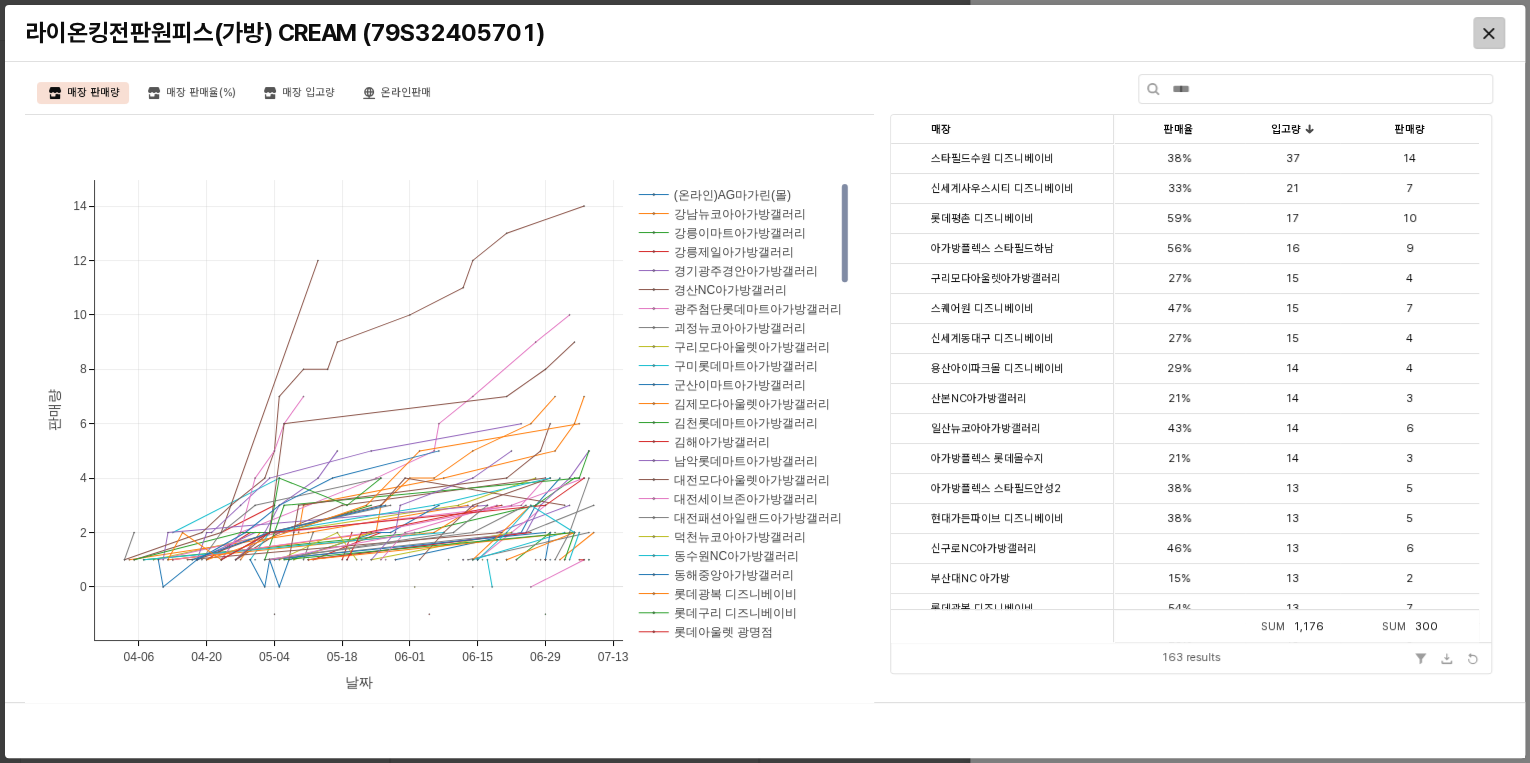 click 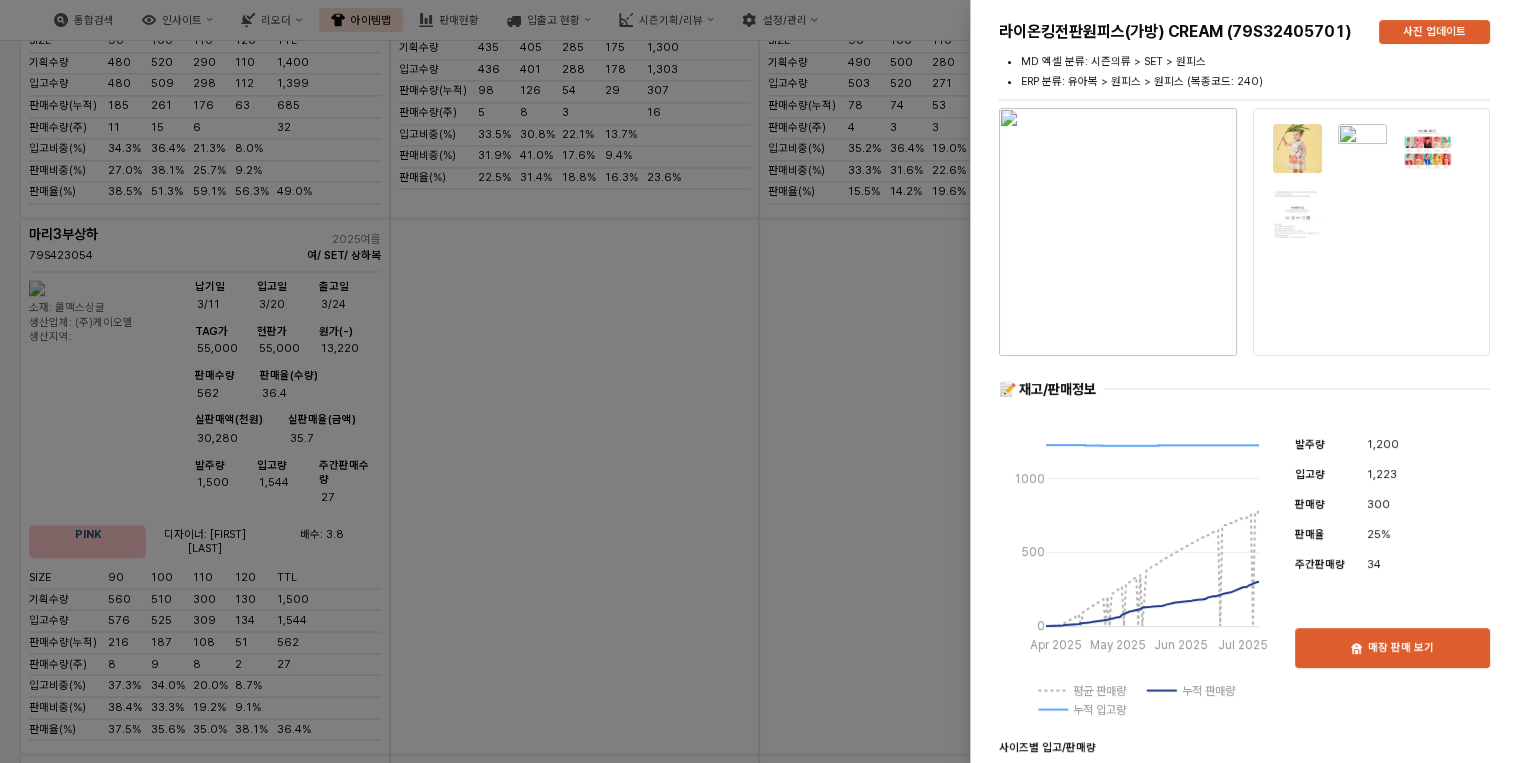click at bounding box center (765, 381) 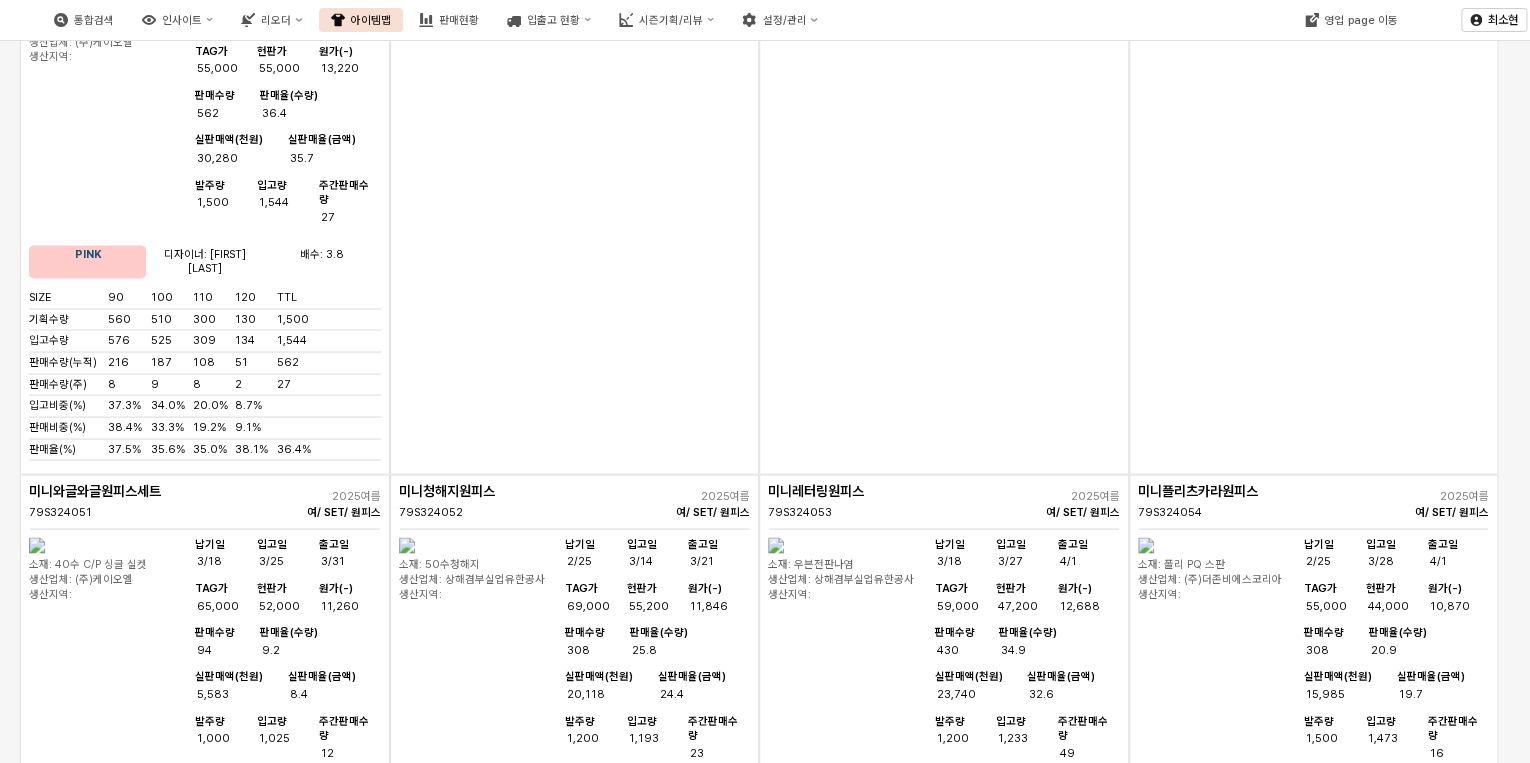 scroll, scrollTop: 20960, scrollLeft: 0, axis: vertical 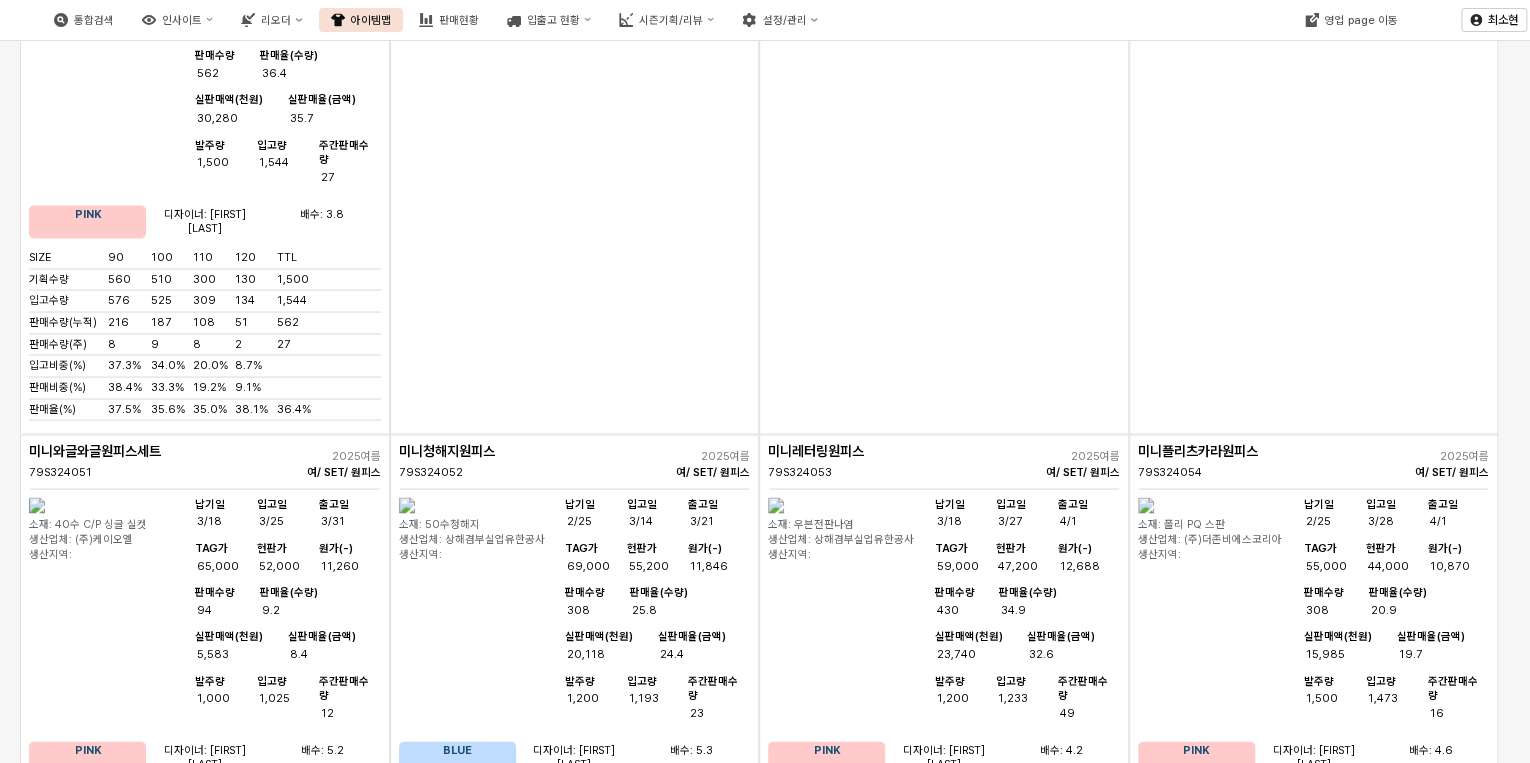 click on "55,200" at bounding box center (656, 1638) 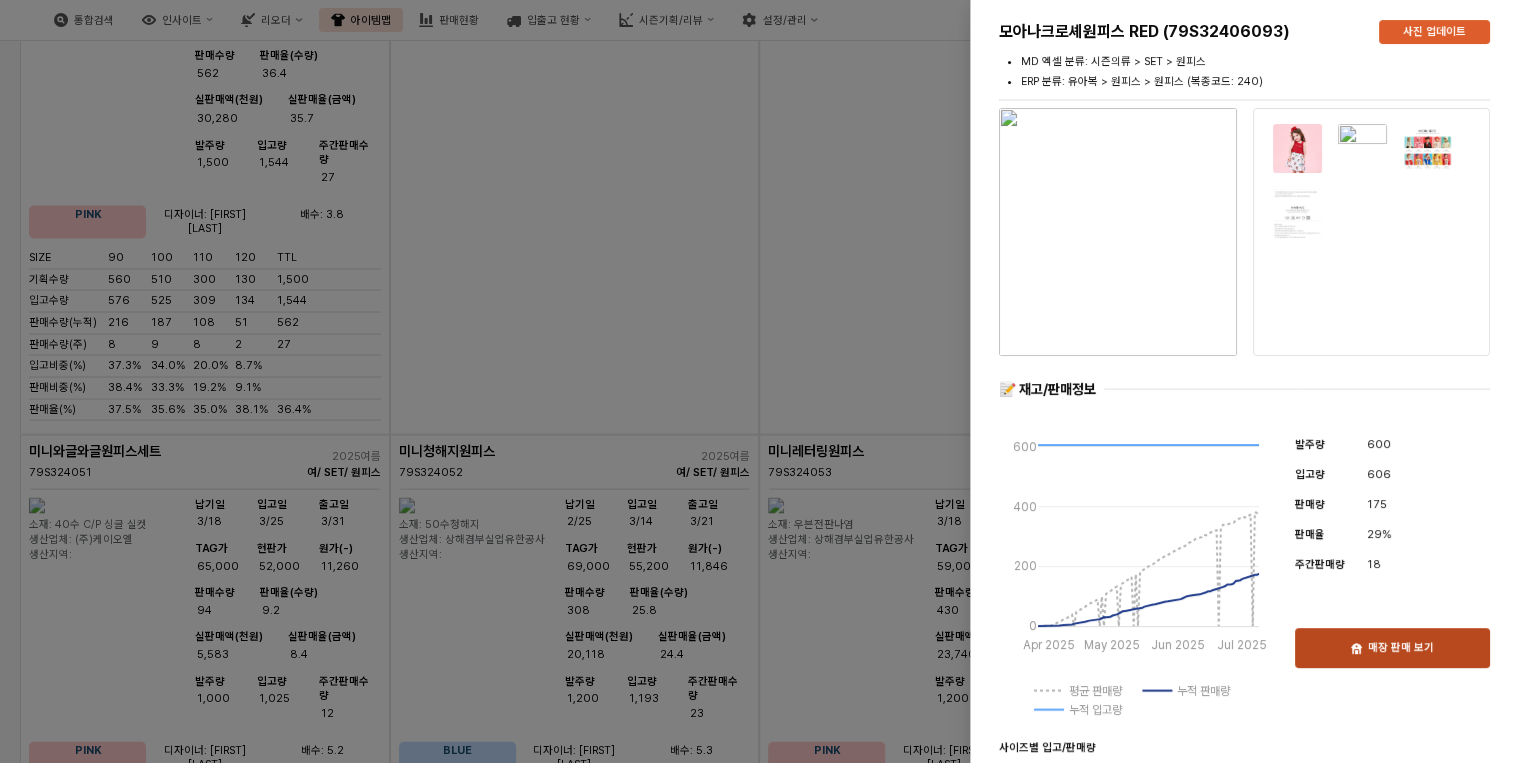 click on "매장 판매 보기" at bounding box center (1392, 648) 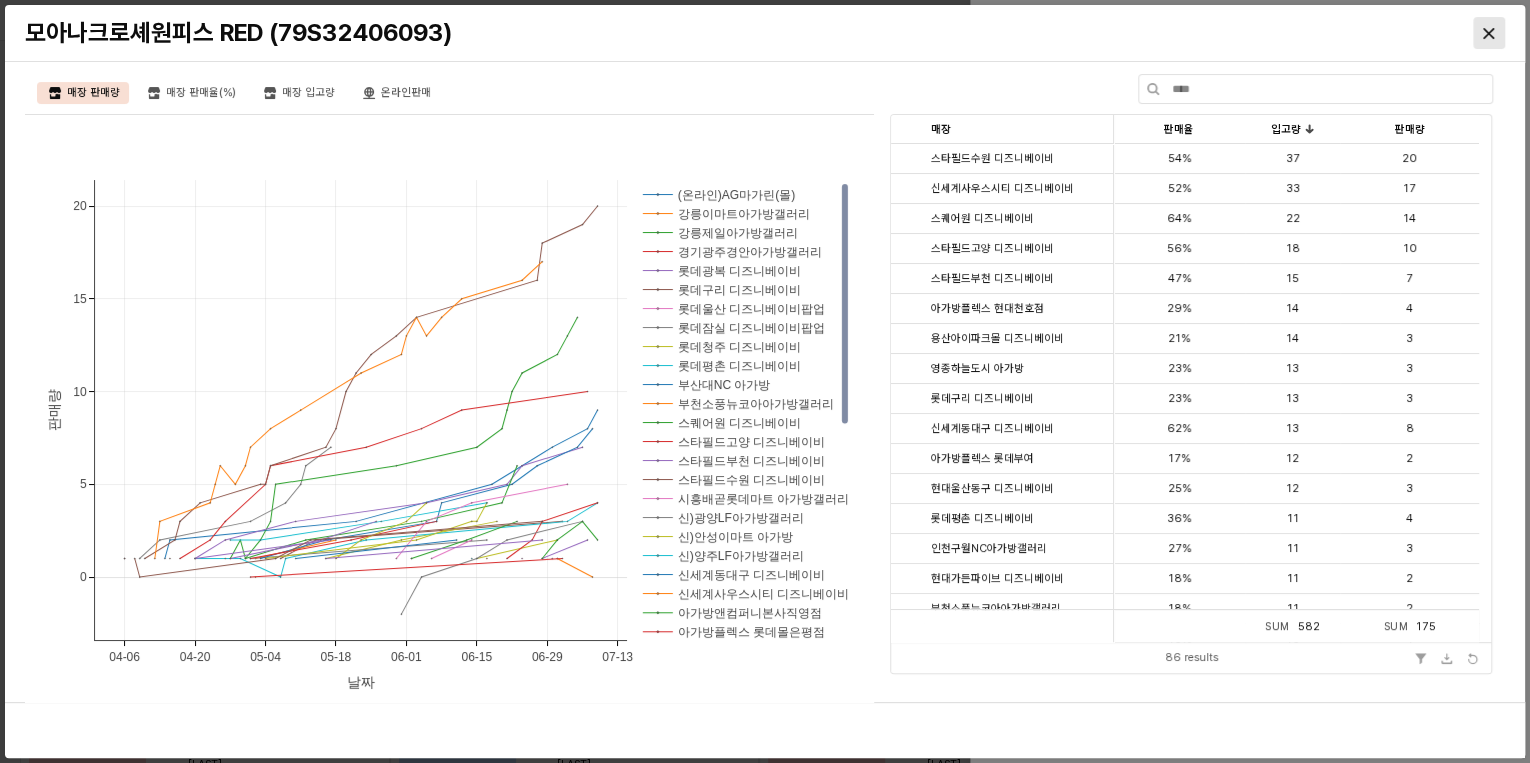 click at bounding box center (1489, 33) 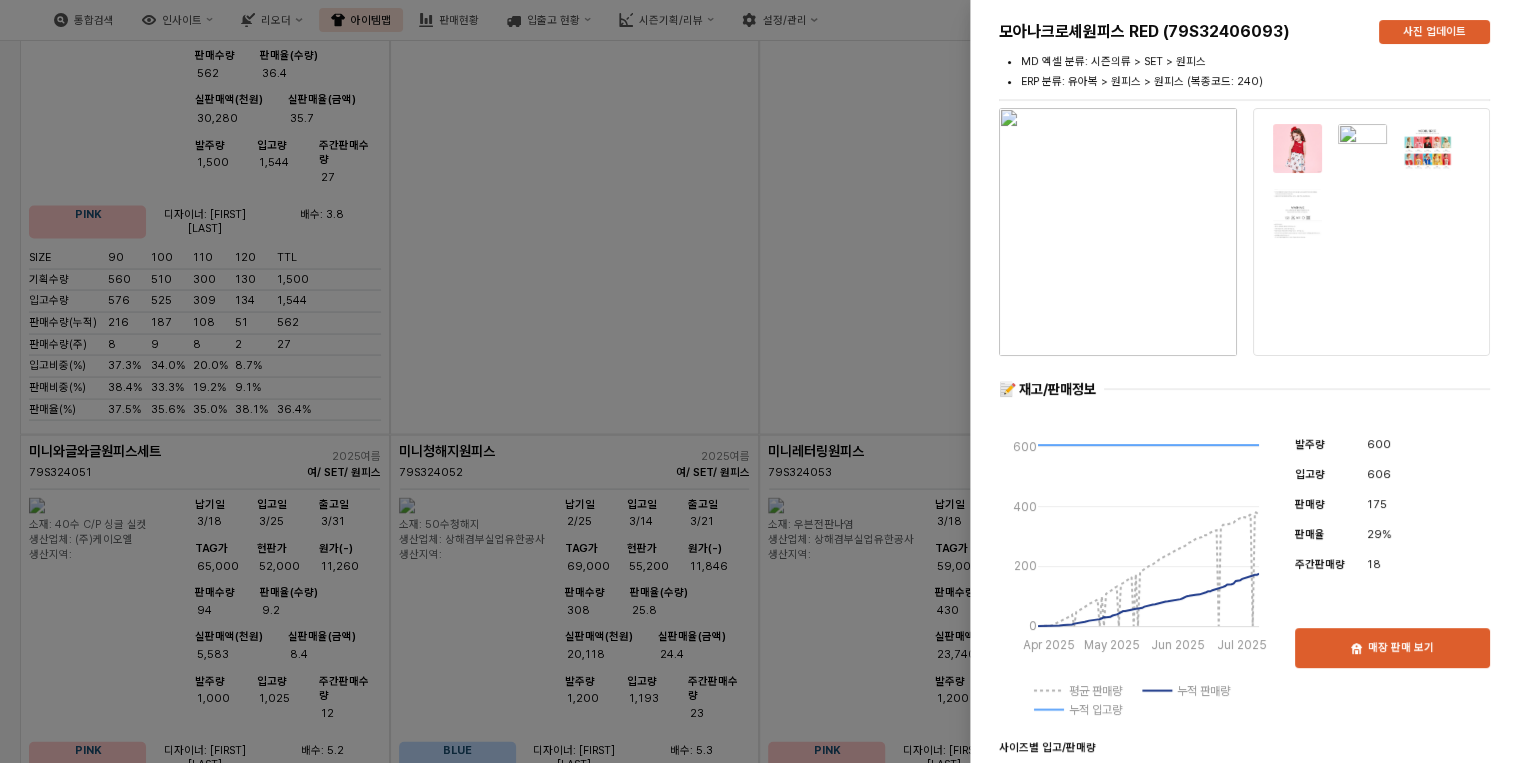 click at bounding box center (765, 381) 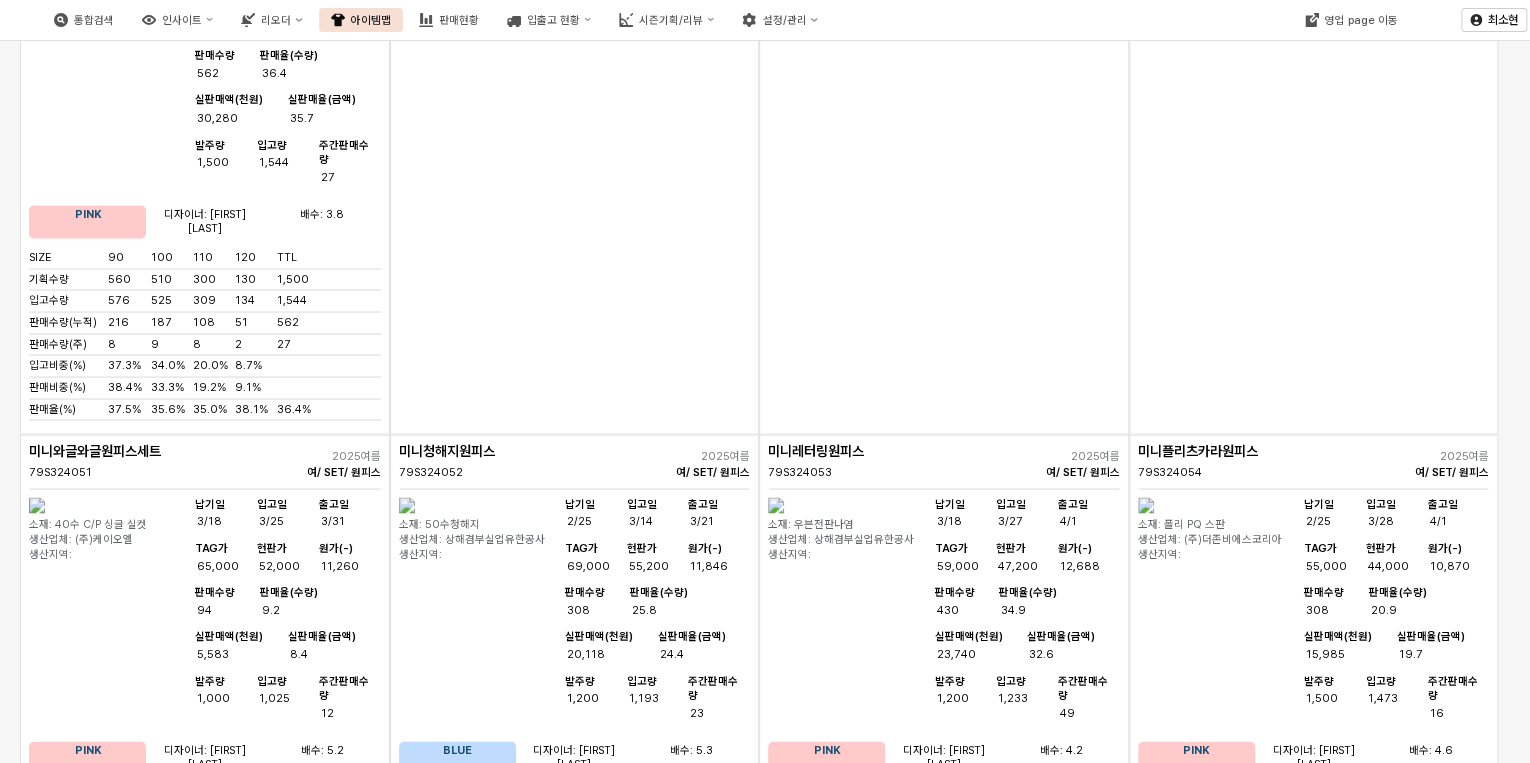 click on "실판매율(금액)" at bounding box center [1430, 1708] 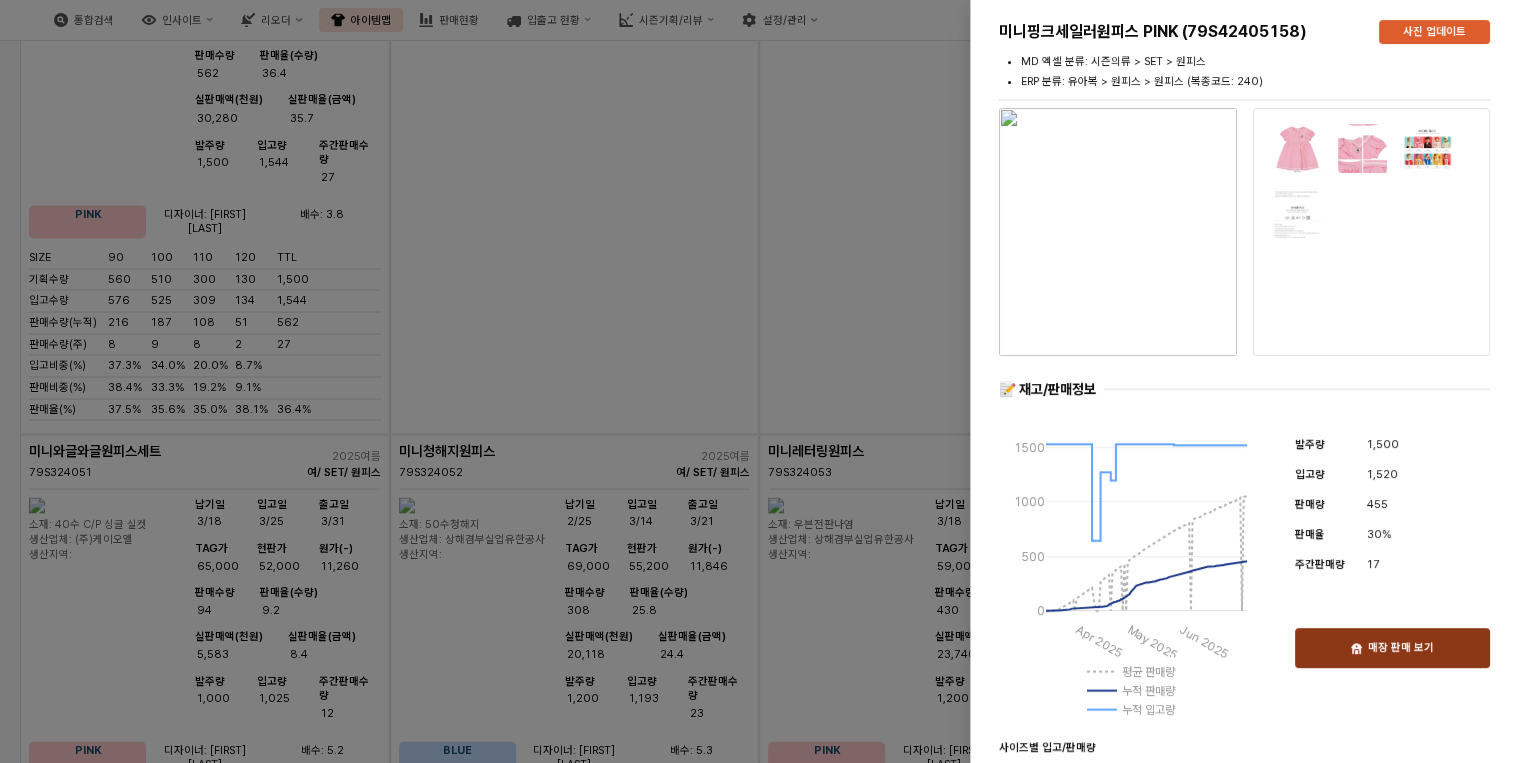 click 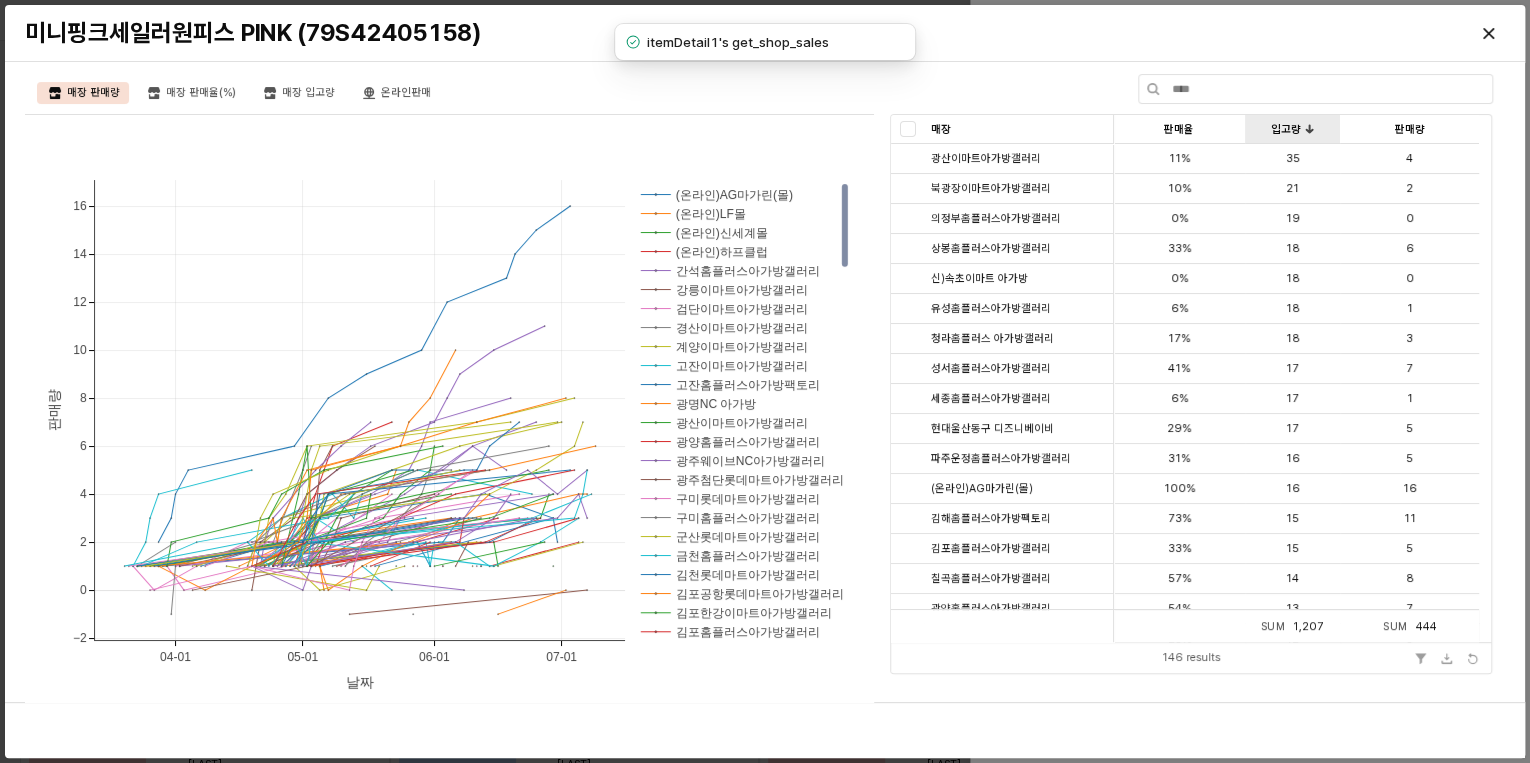 click on "입고량 입고량" at bounding box center (1292, 129) 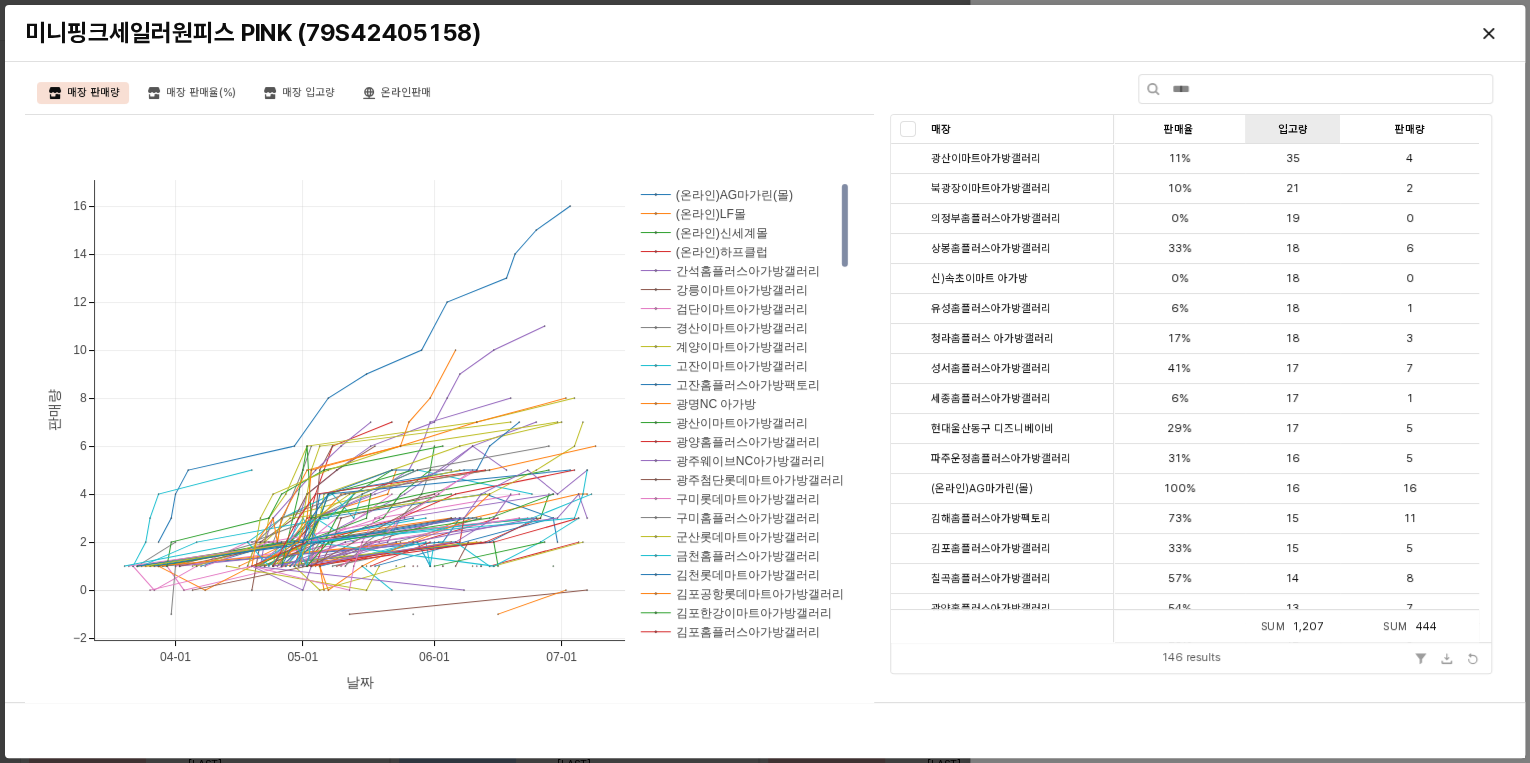 click on "입고량 입고량" at bounding box center (1292, 129) 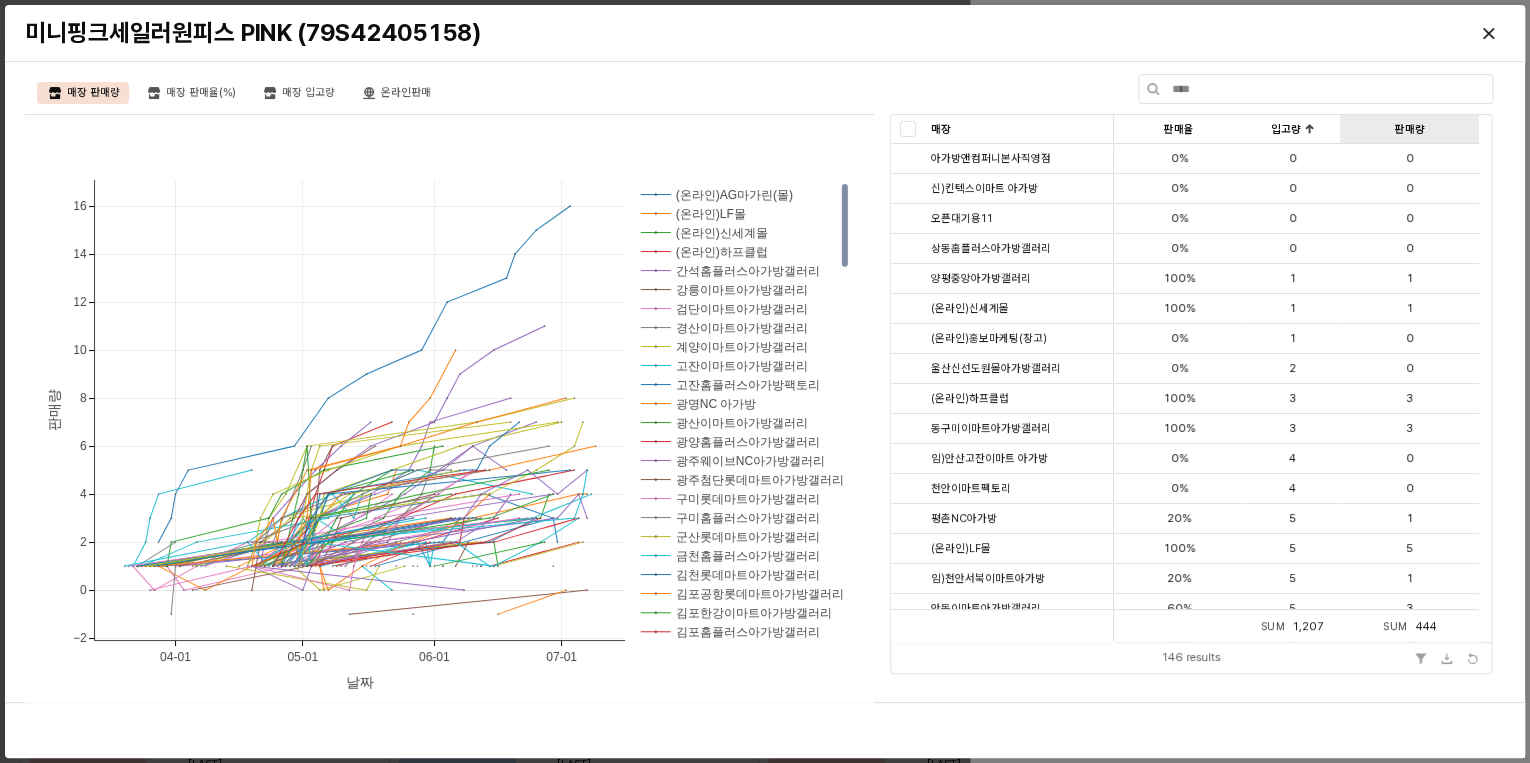 click on "판매량 판매량" at bounding box center [1409, 129] 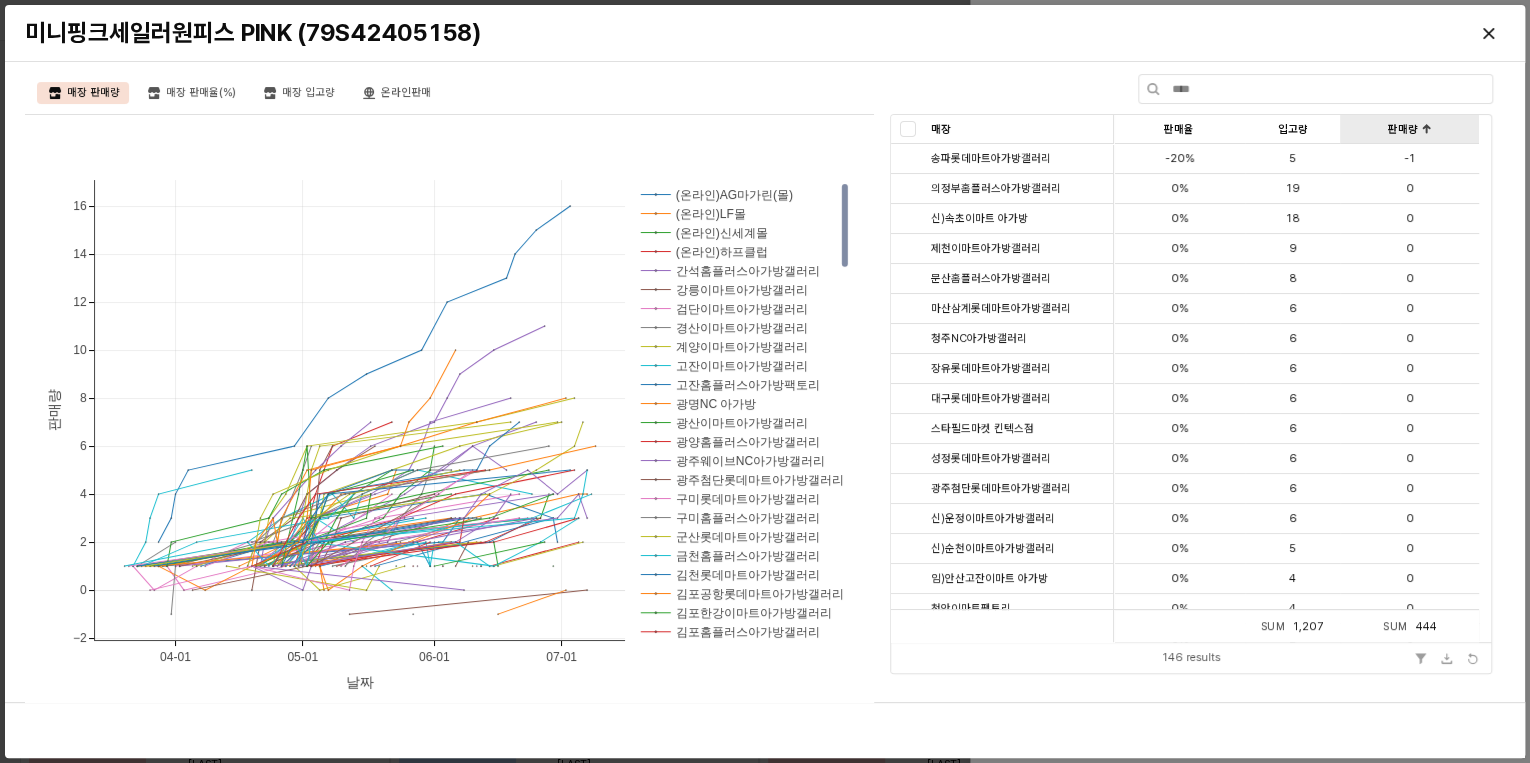 click on "판매량 판매량" at bounding box center (1409, 129) 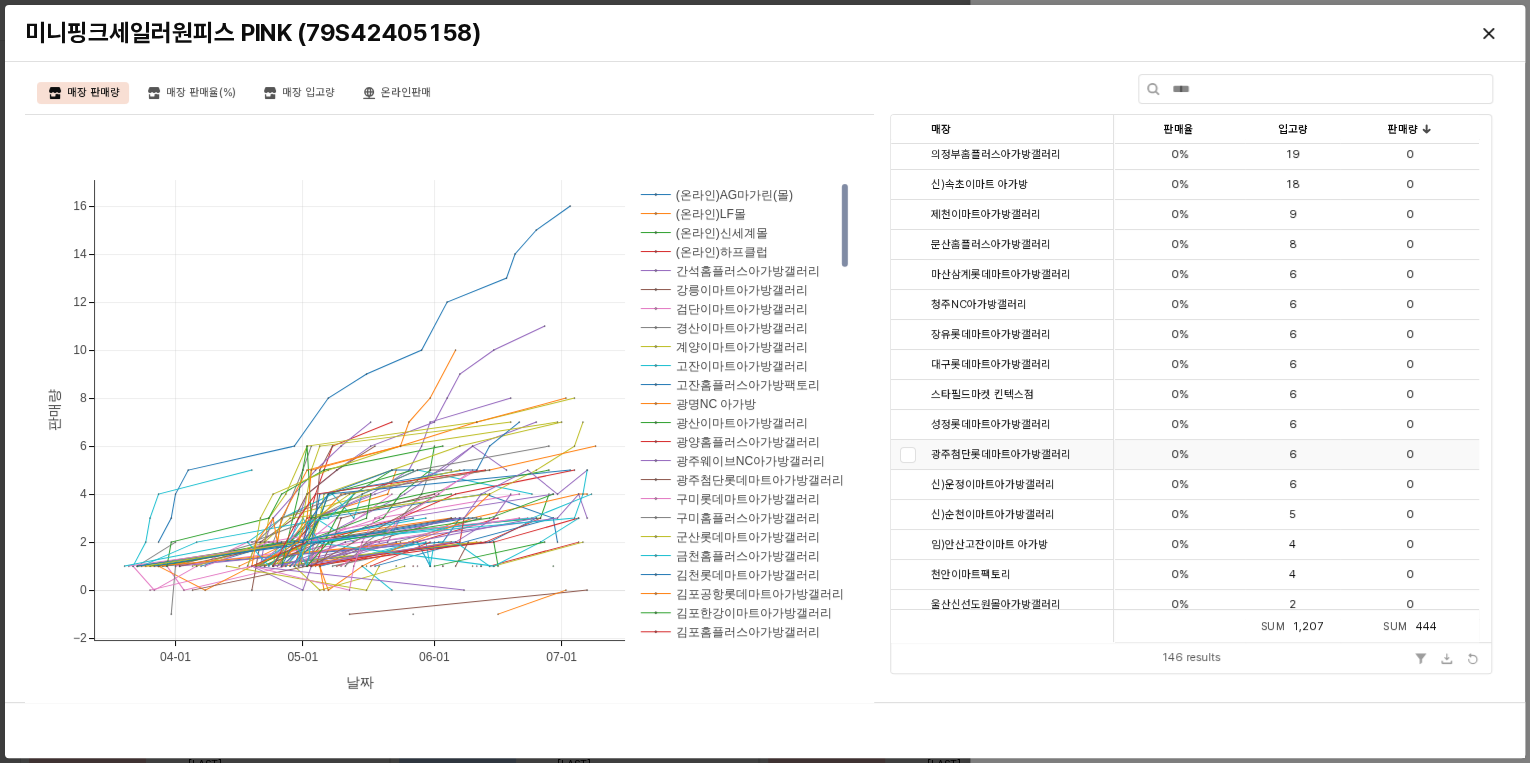 scroll, scrollTop: 3760, scrollLeft: 0, axis: vertical 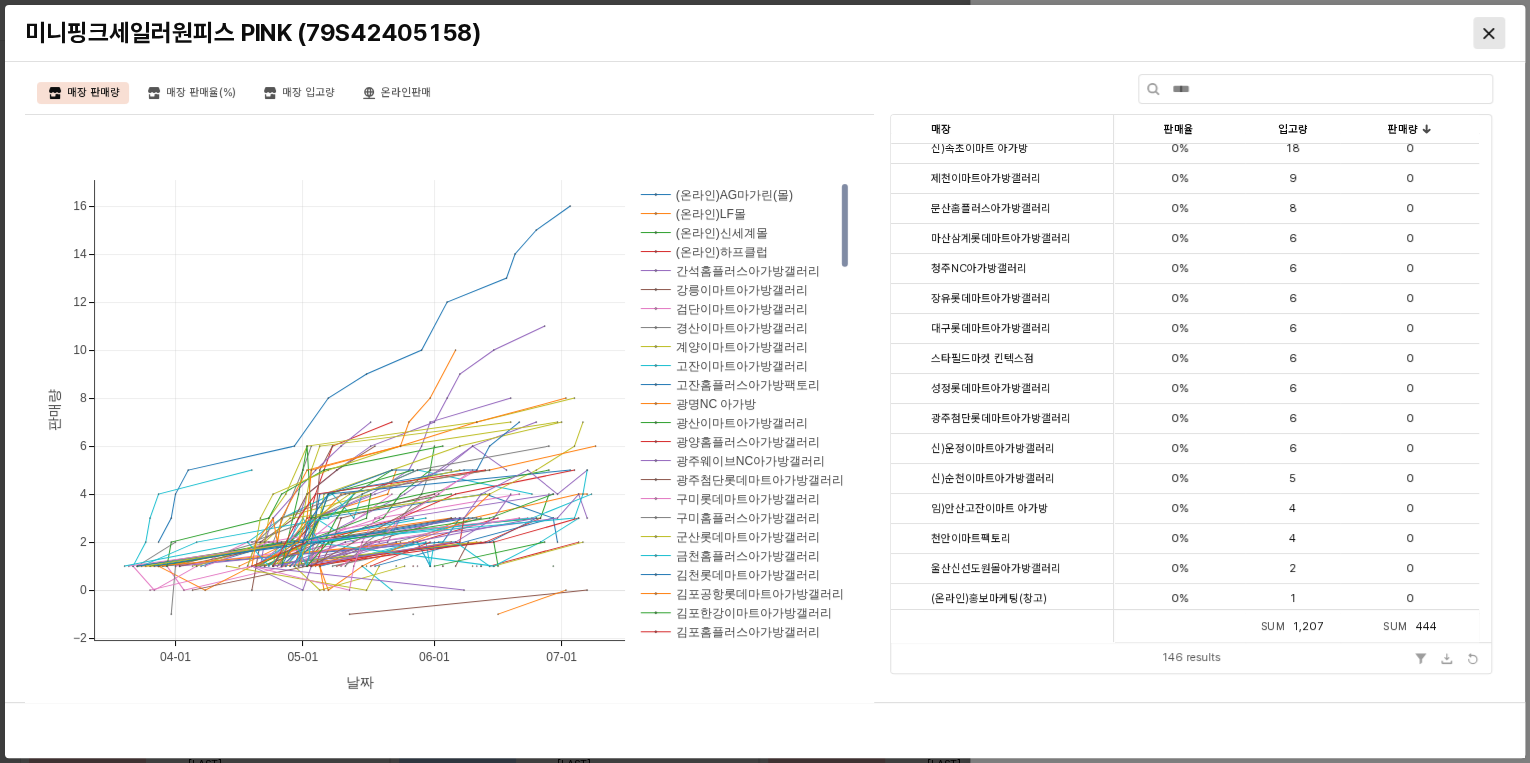 click at bounding box center (1489, 33) 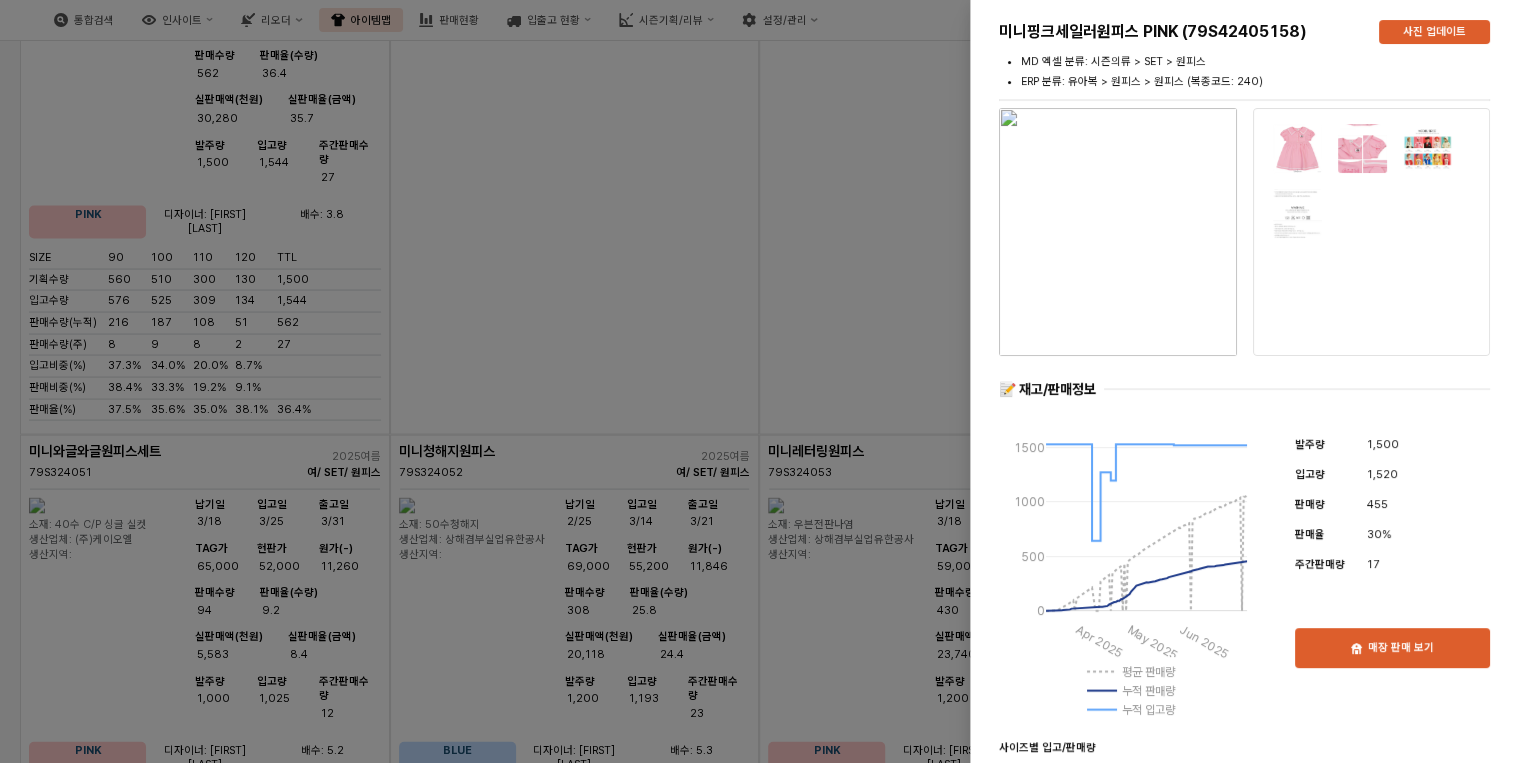click at bounding box center (765, 381) 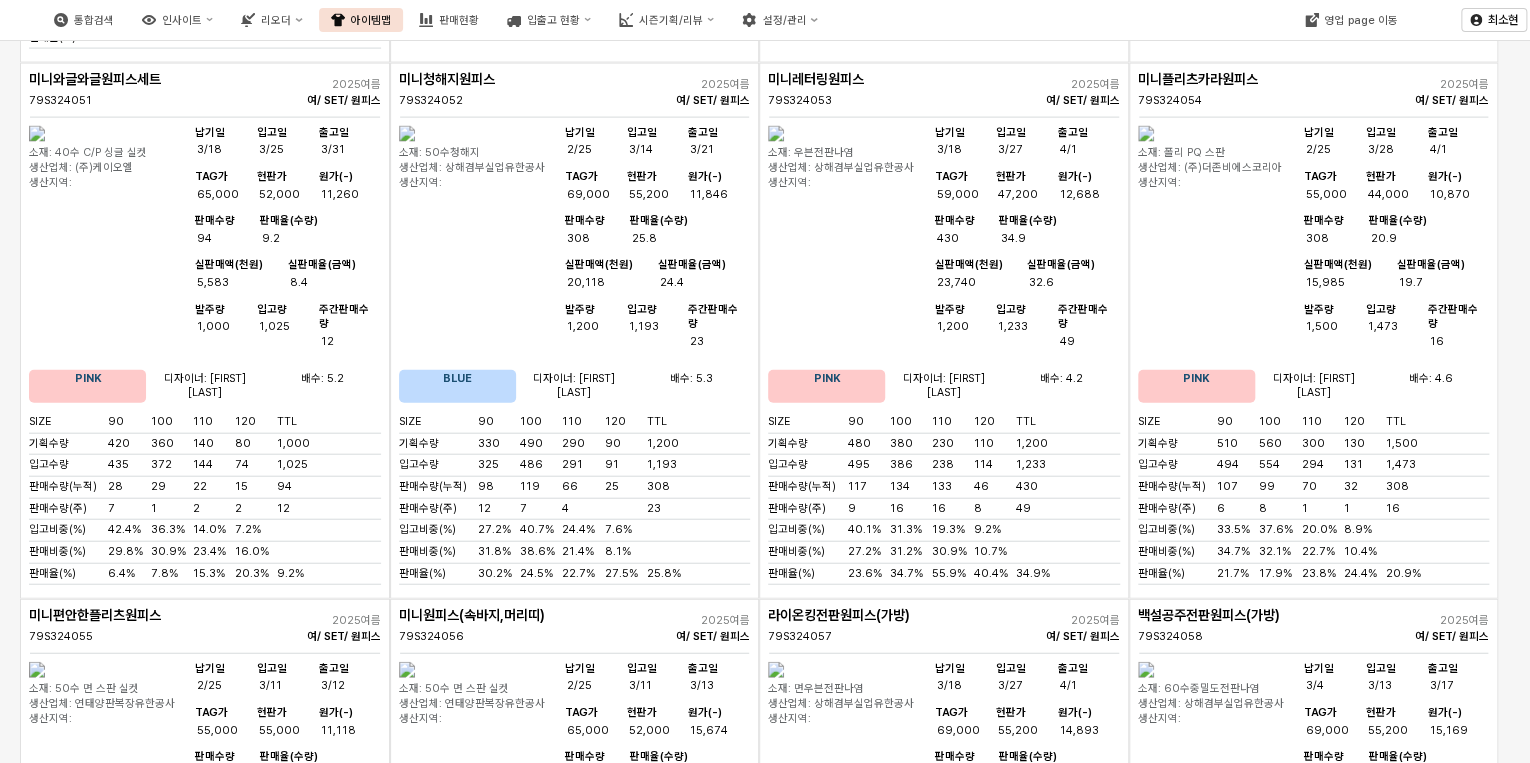 scroll, scrollTop: 21360, scrollLeft: 0, axis: vertical 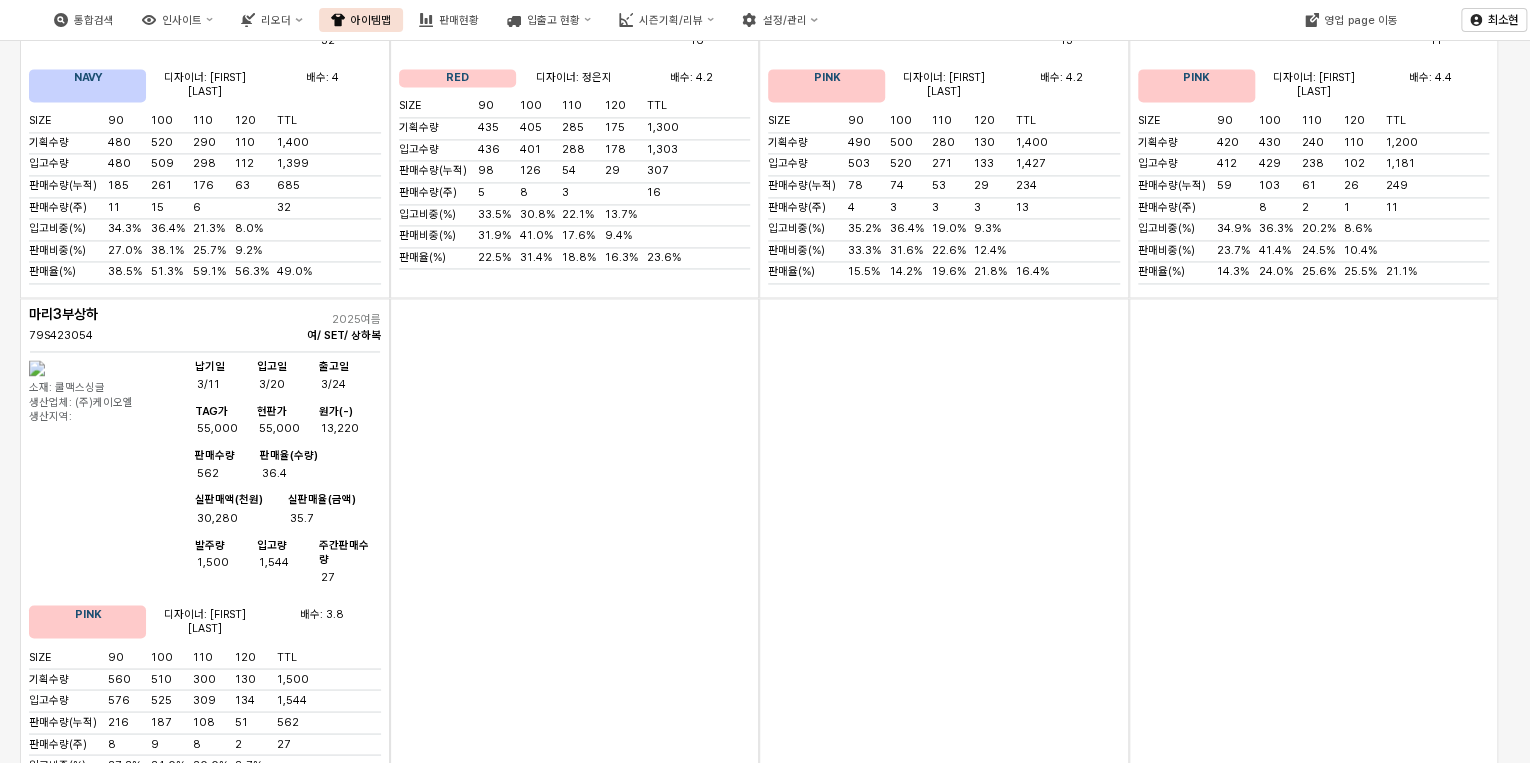 click at bounding box center [37, 1441] 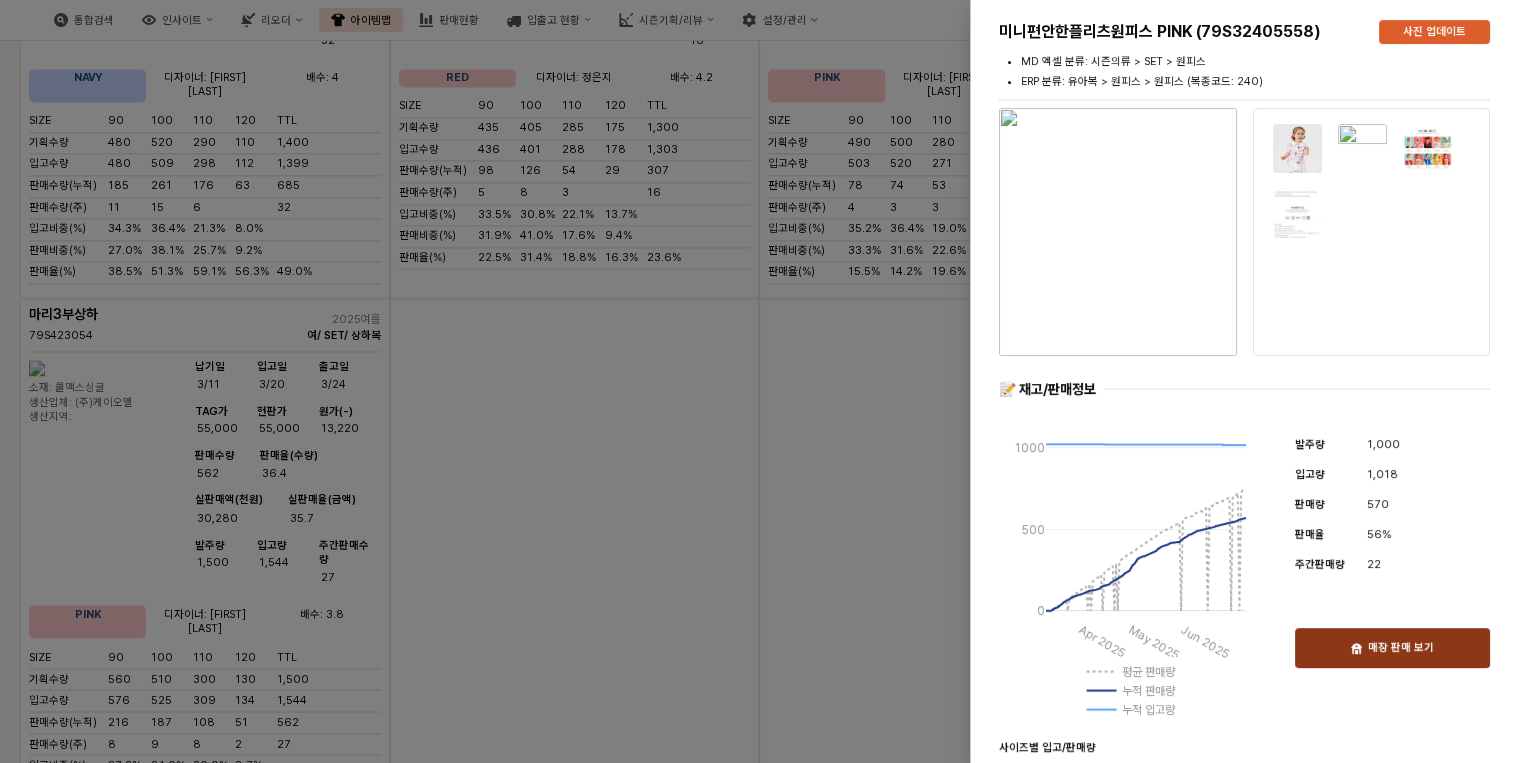 click on "매장 판매 보기" at bounding box center (1392, 648) 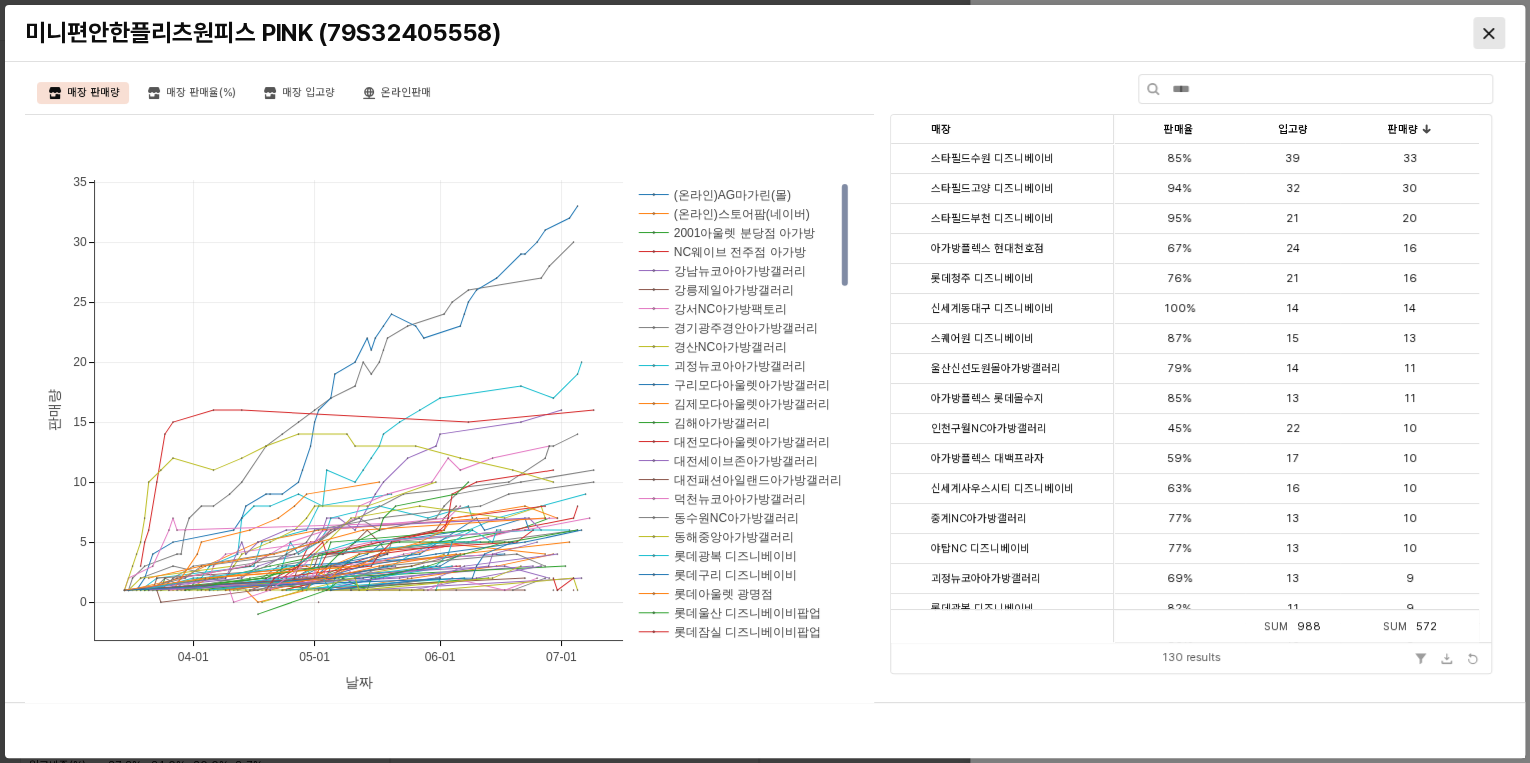 click at bounding box center [1489, 33] 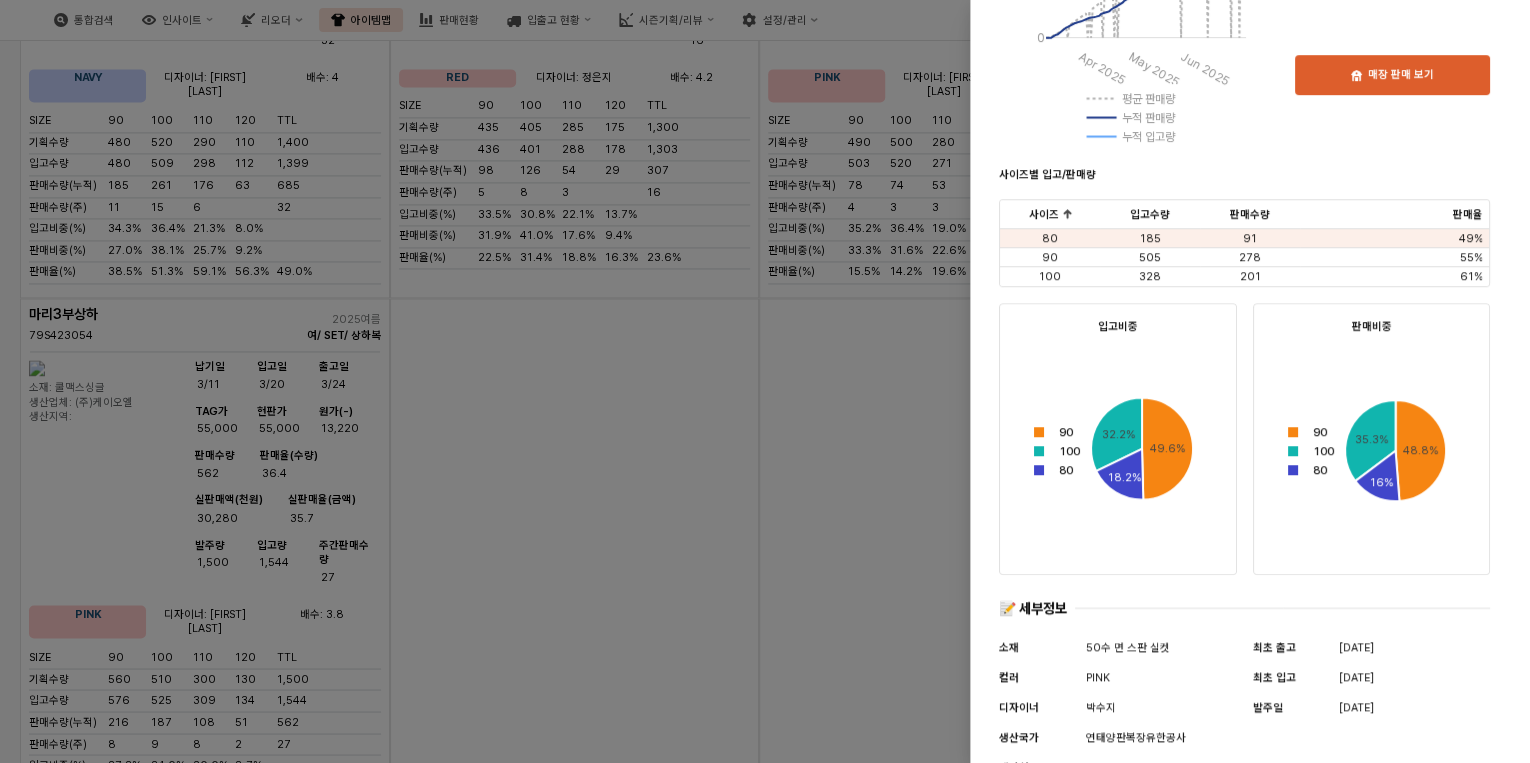 scroll, scrollTop: 640, scrollLeft: 0, axis: vertical 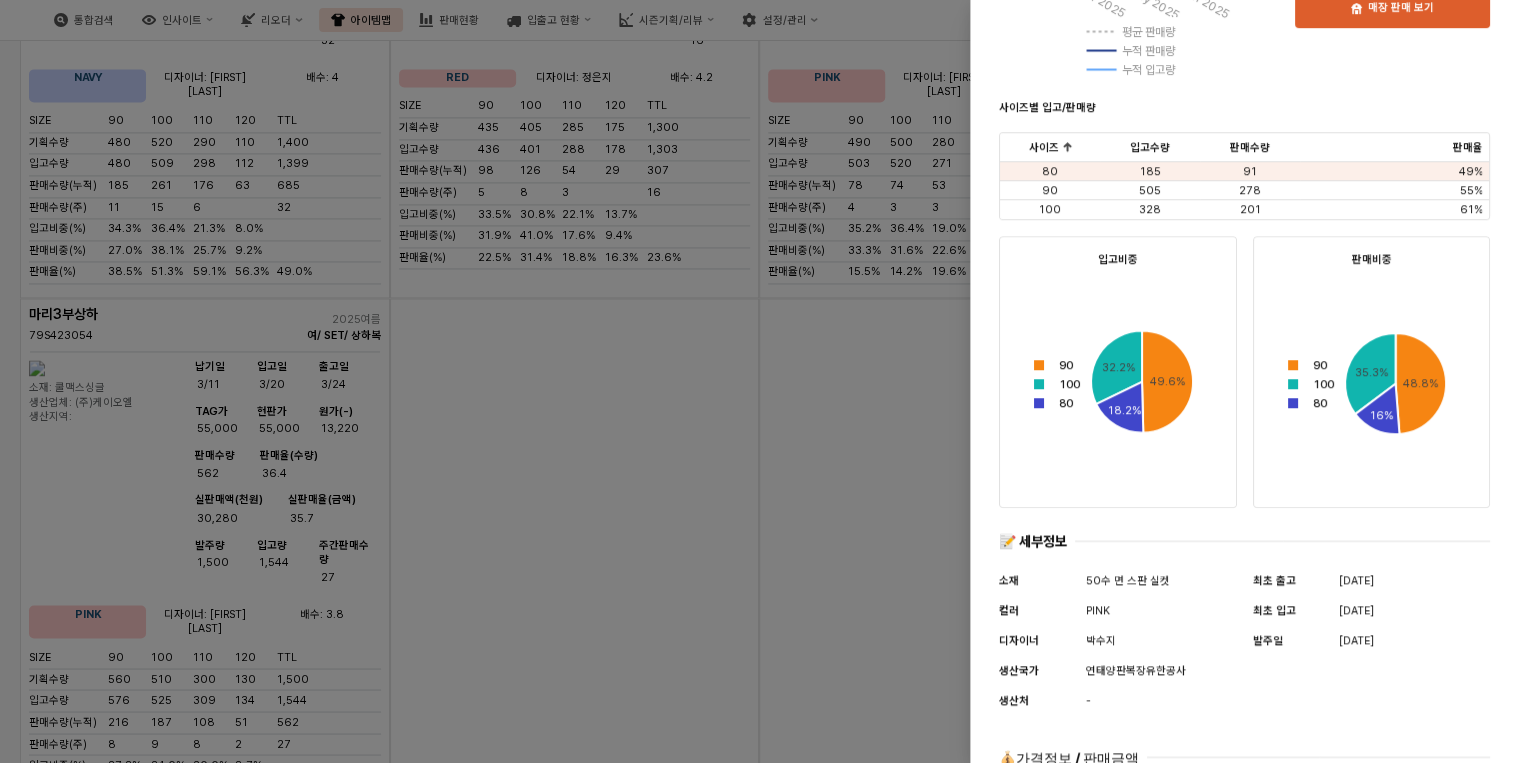 click at bounding box center [765, 381] 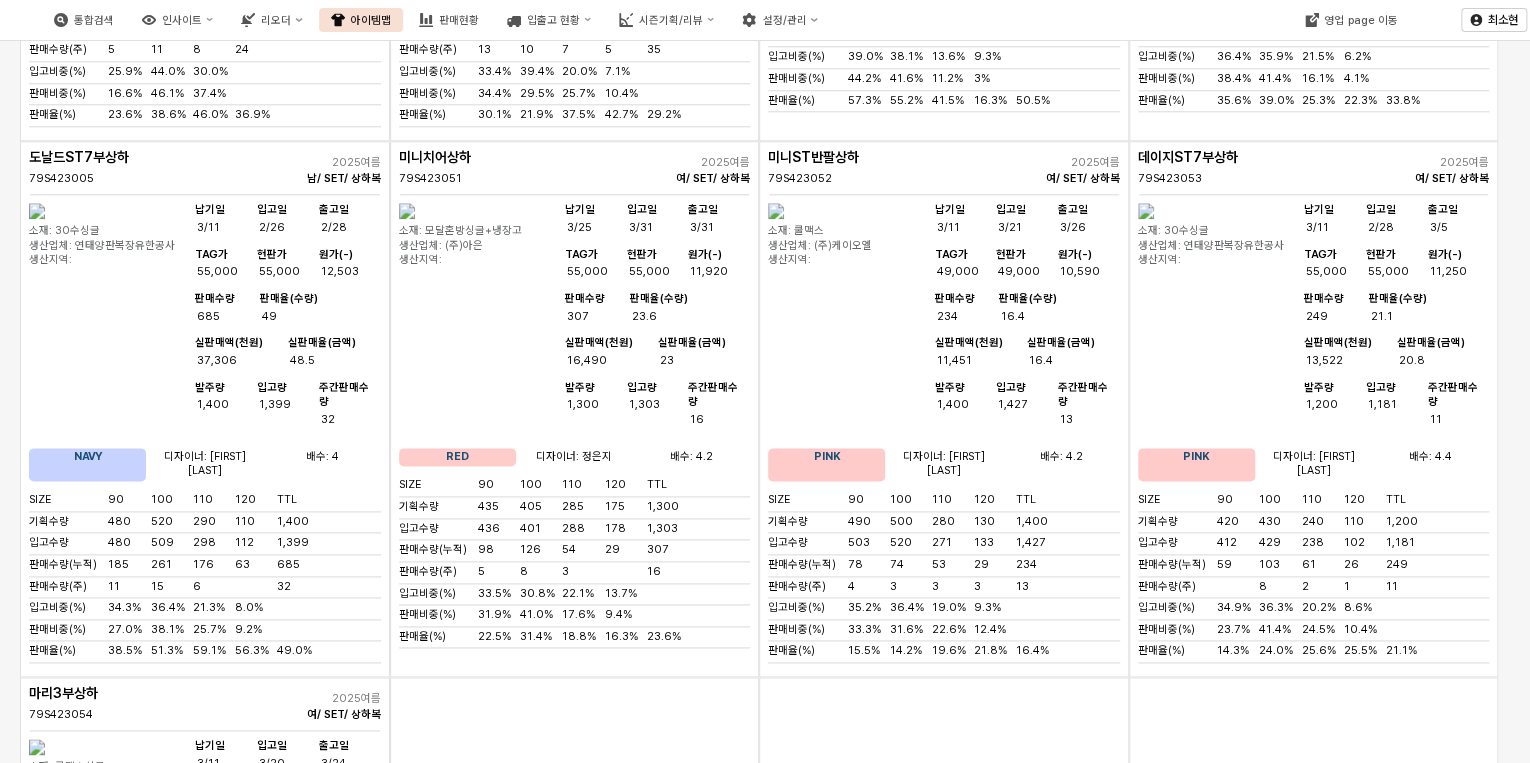 scroll, scrollTop: 20080, scrollLeft: 0, axis: vertical 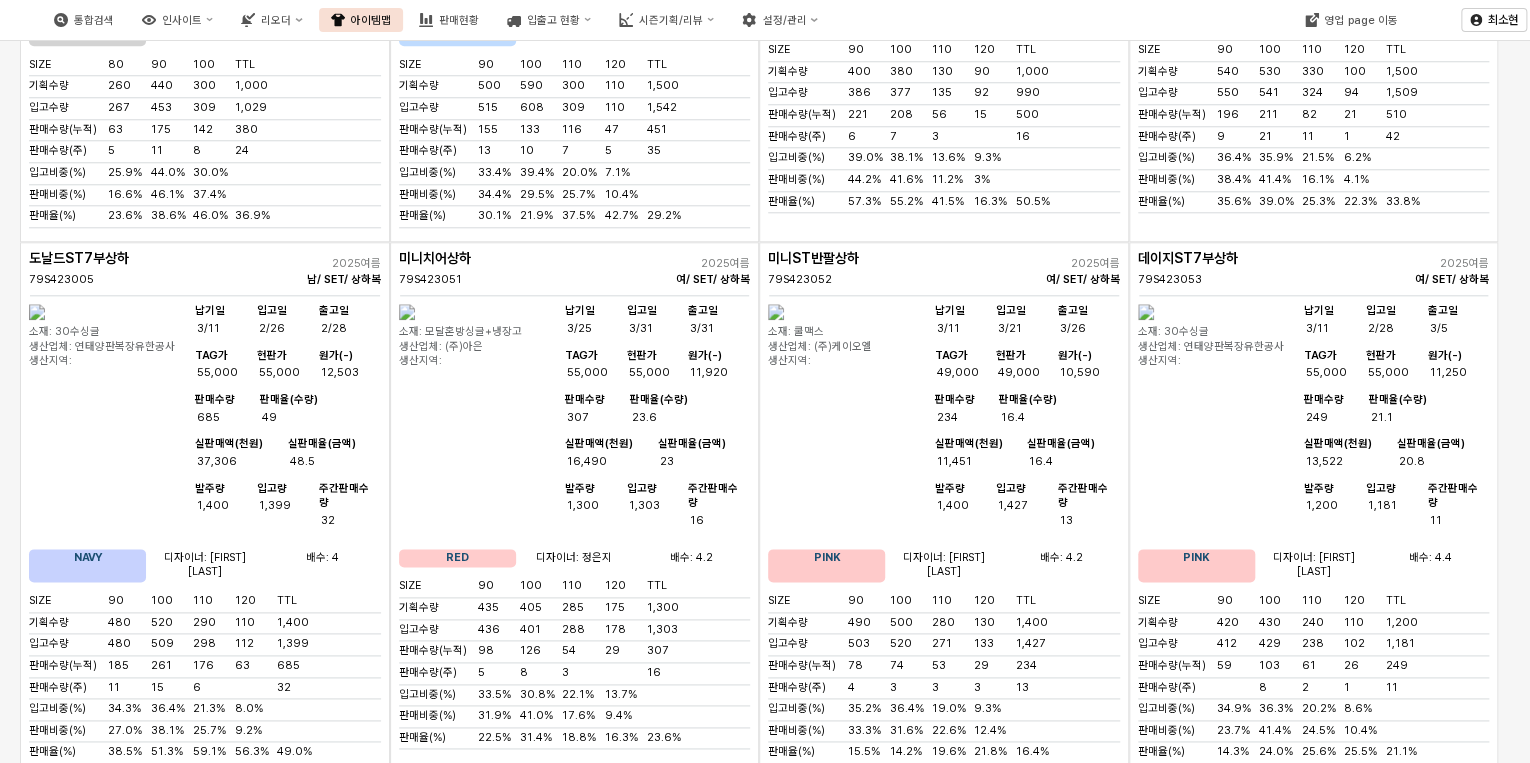 click at bounding box center [776, 1385] 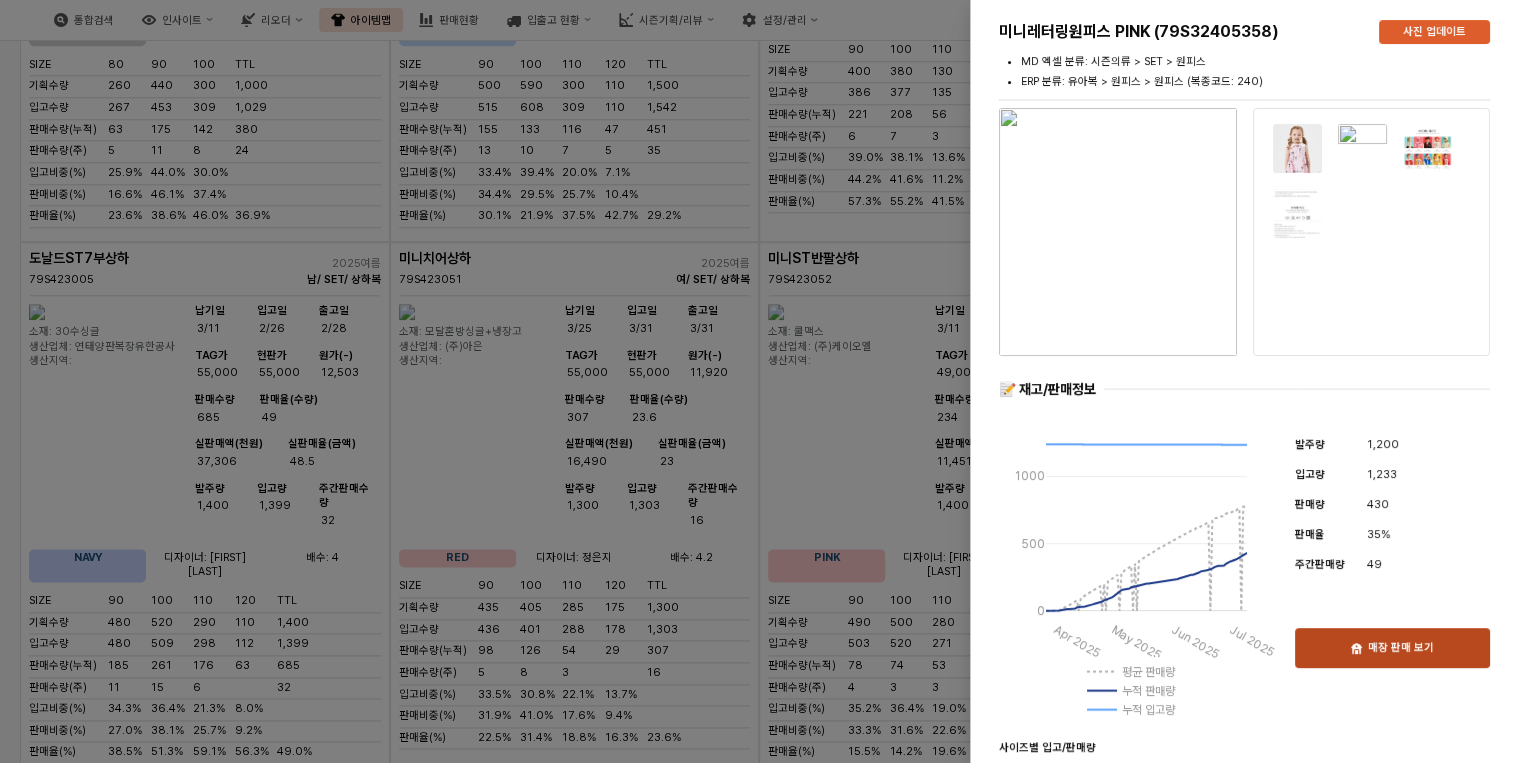 click on "매장 판매 보기" at bounding box center (1401, 648) 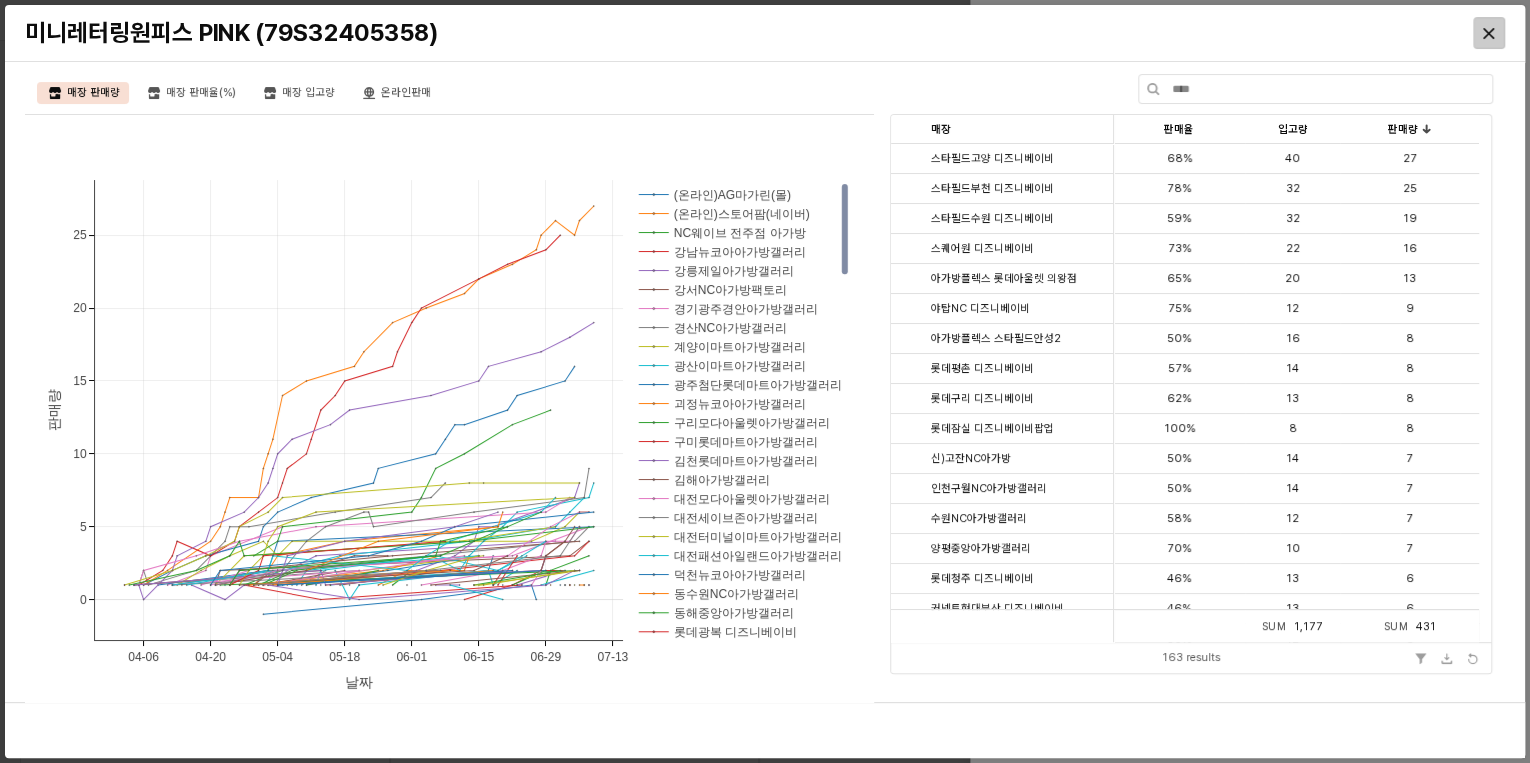 click 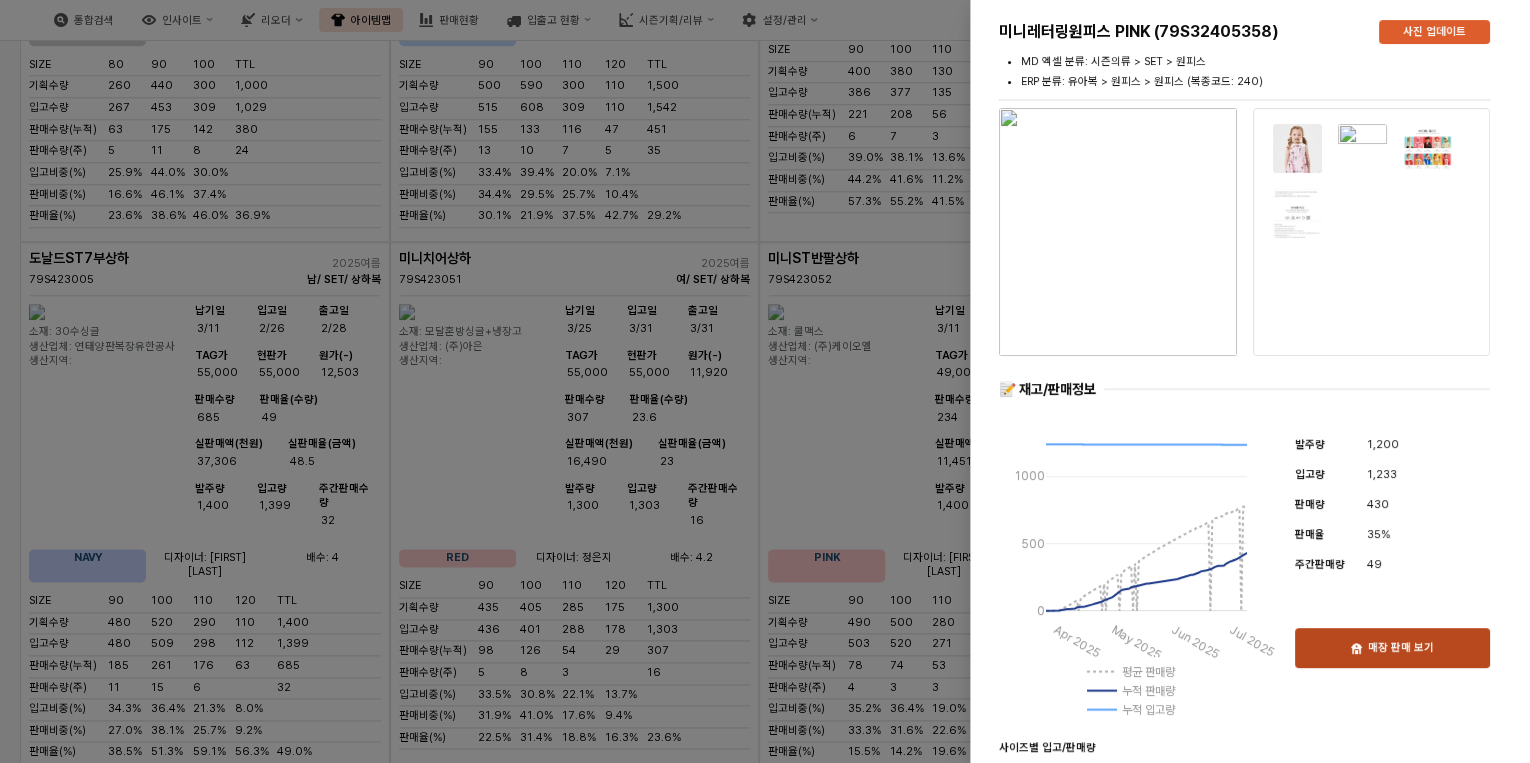 click on "매장 판매 보기" at bounding box center (1401, 648) 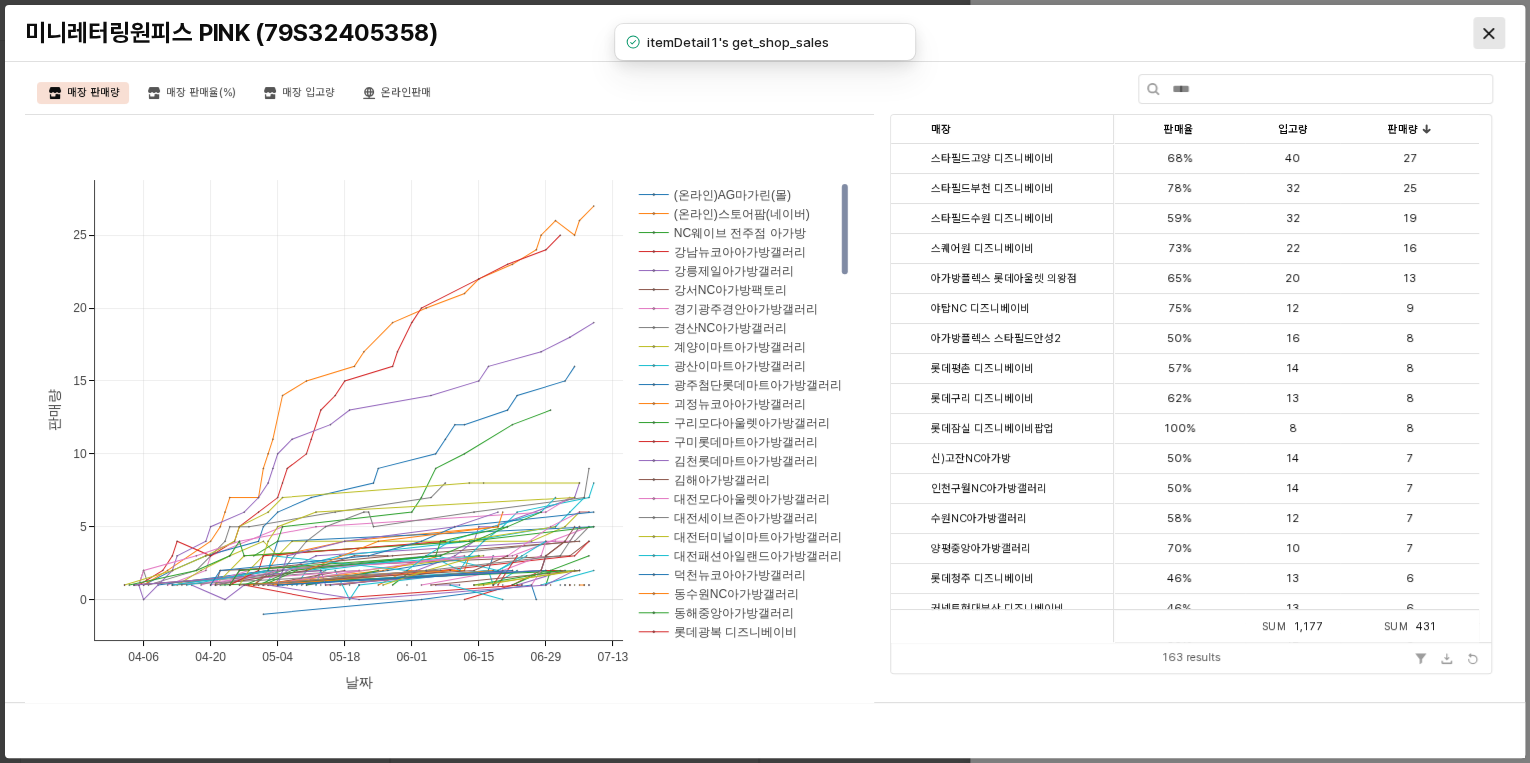 click 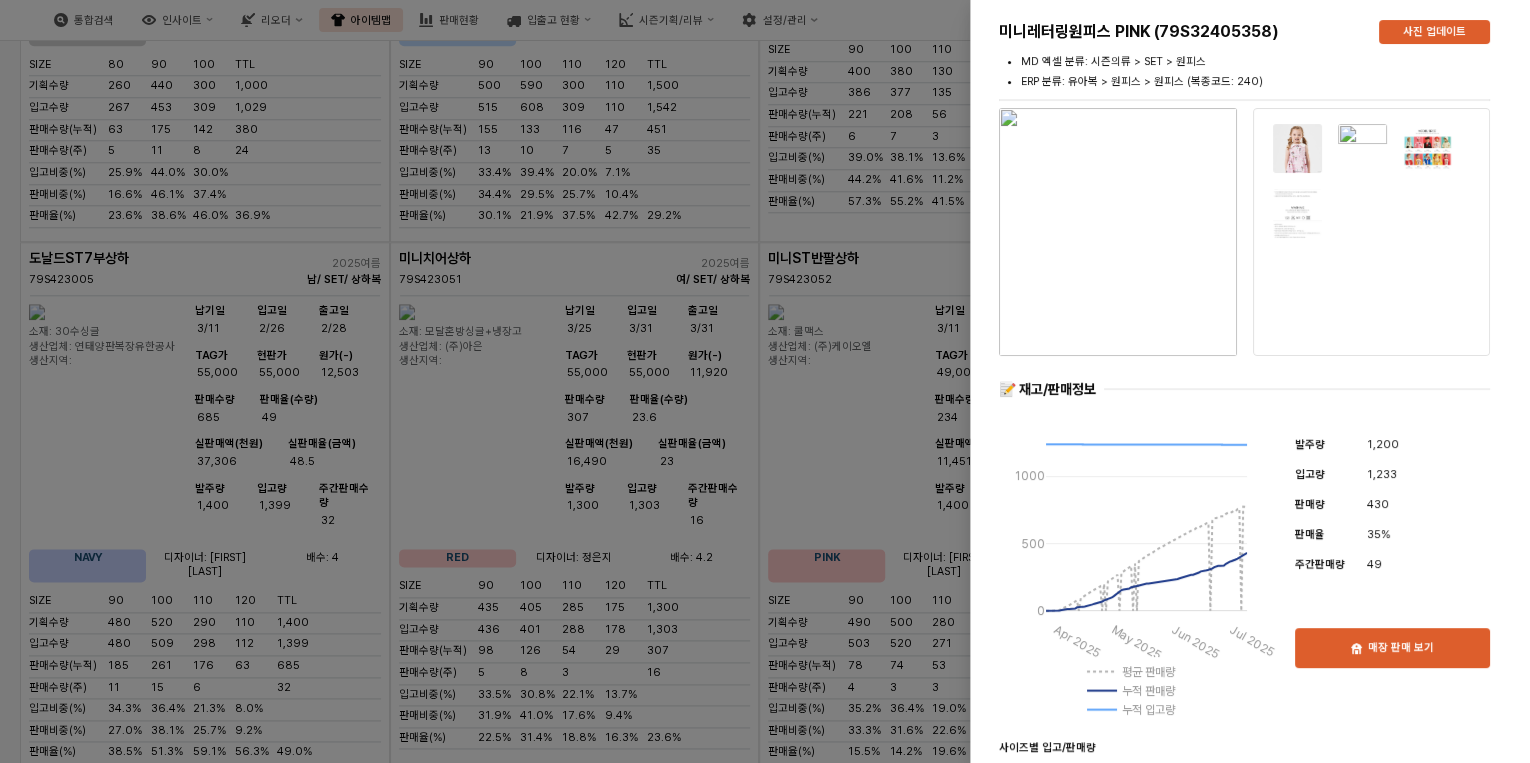 click at bounding box center [765, 381] 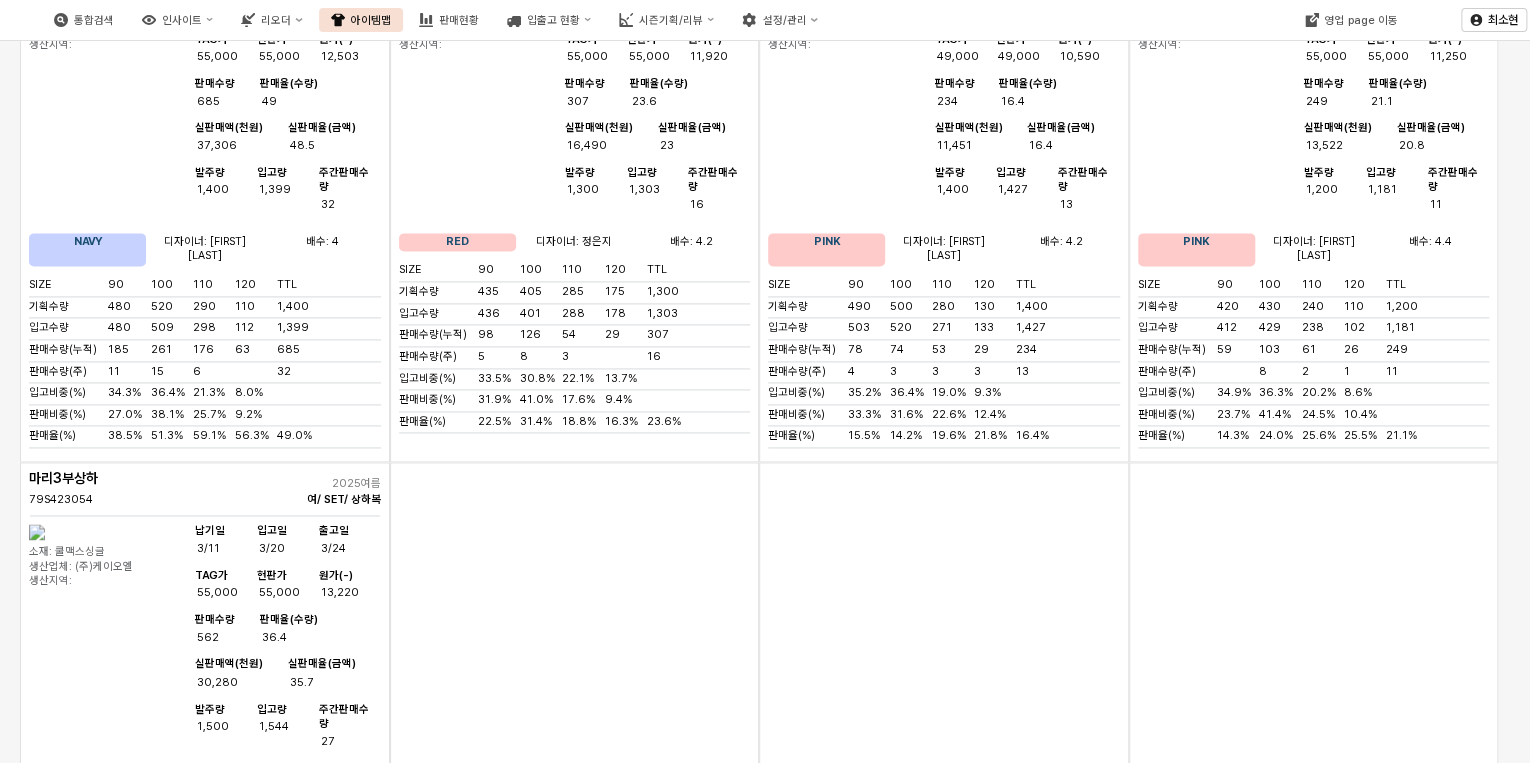 scroll, scrollTop: 20480, scrollLeft: 0, axis: vertical 